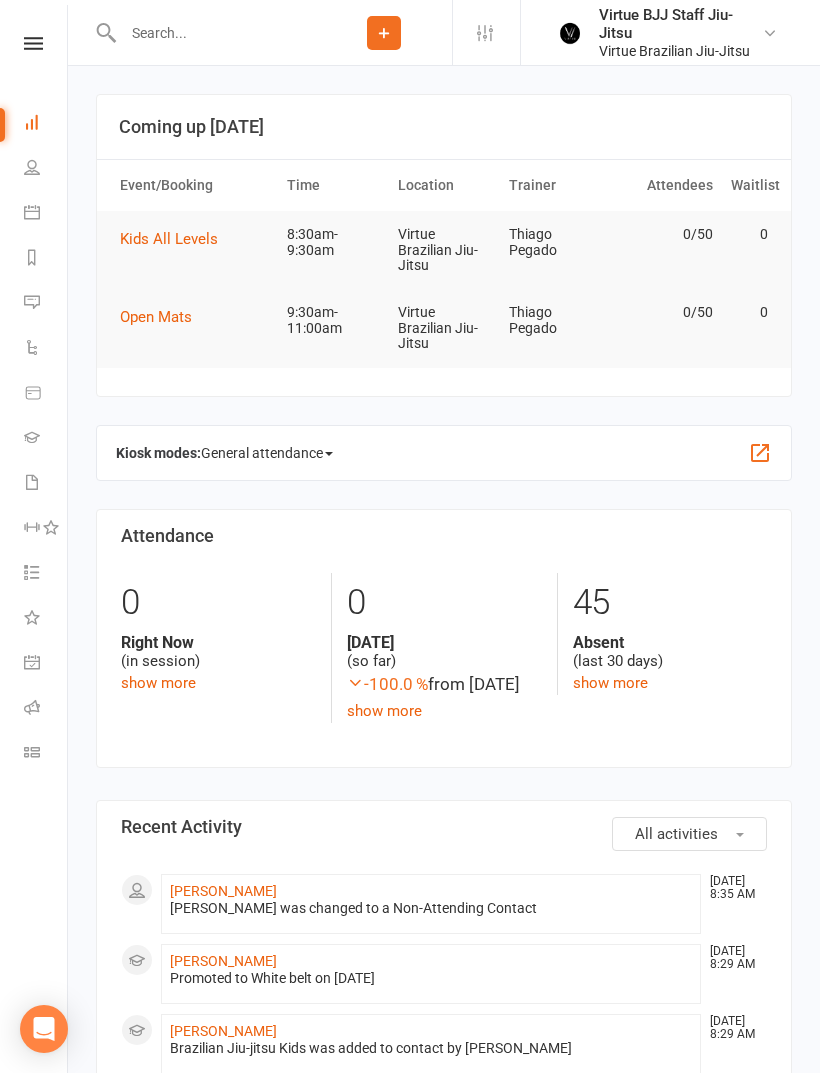 scroll, scrollTop: 0, scrollLeft: 0, axis: both 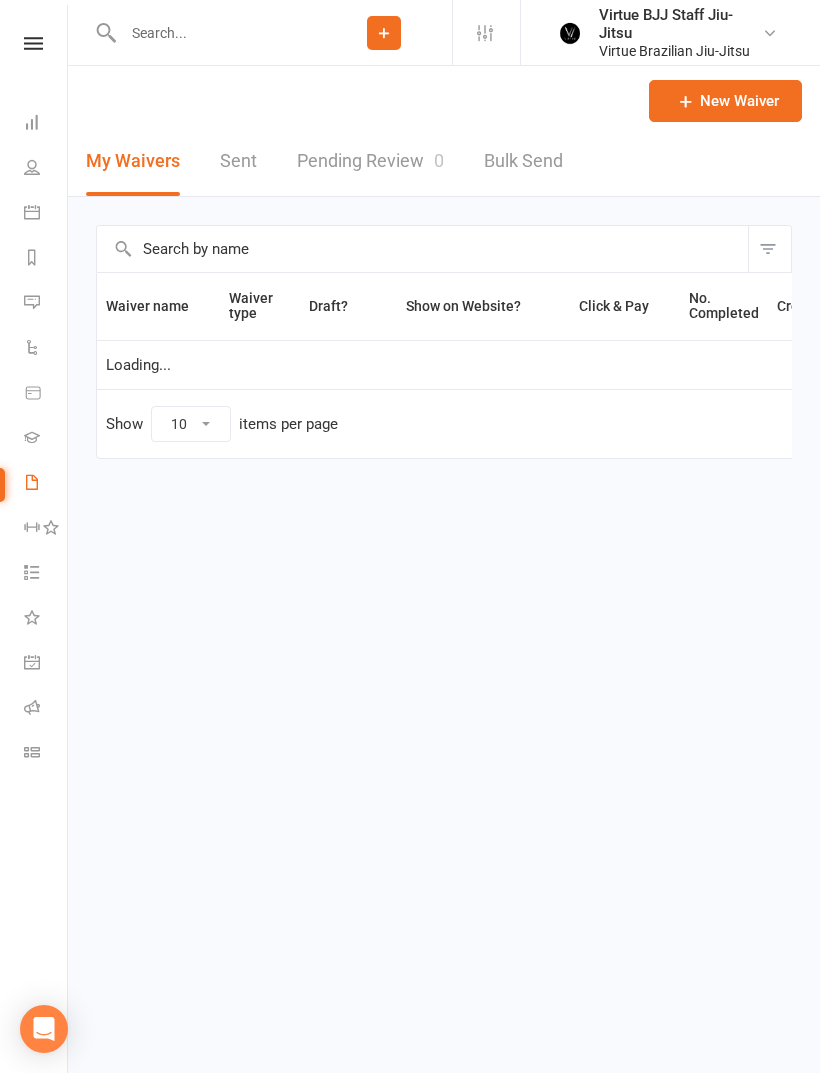 click on "New Waiver" at bounding box center [725, 101] 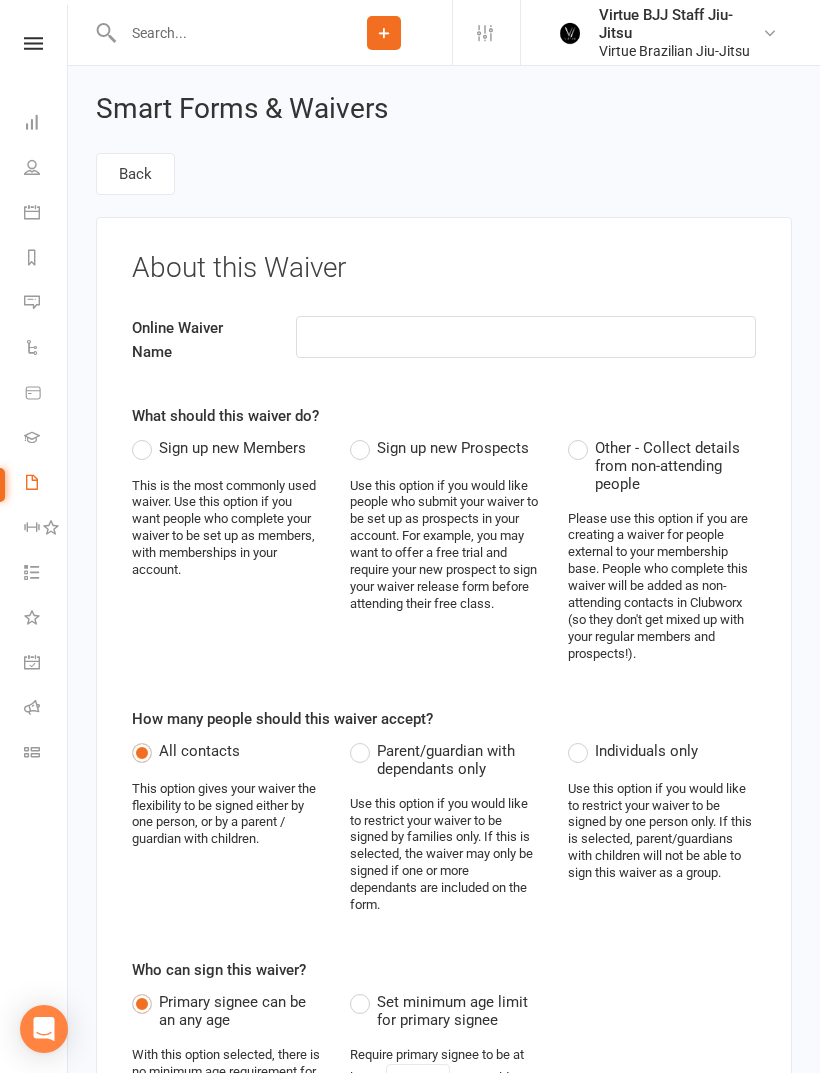 click at bounding box center [526, 337] 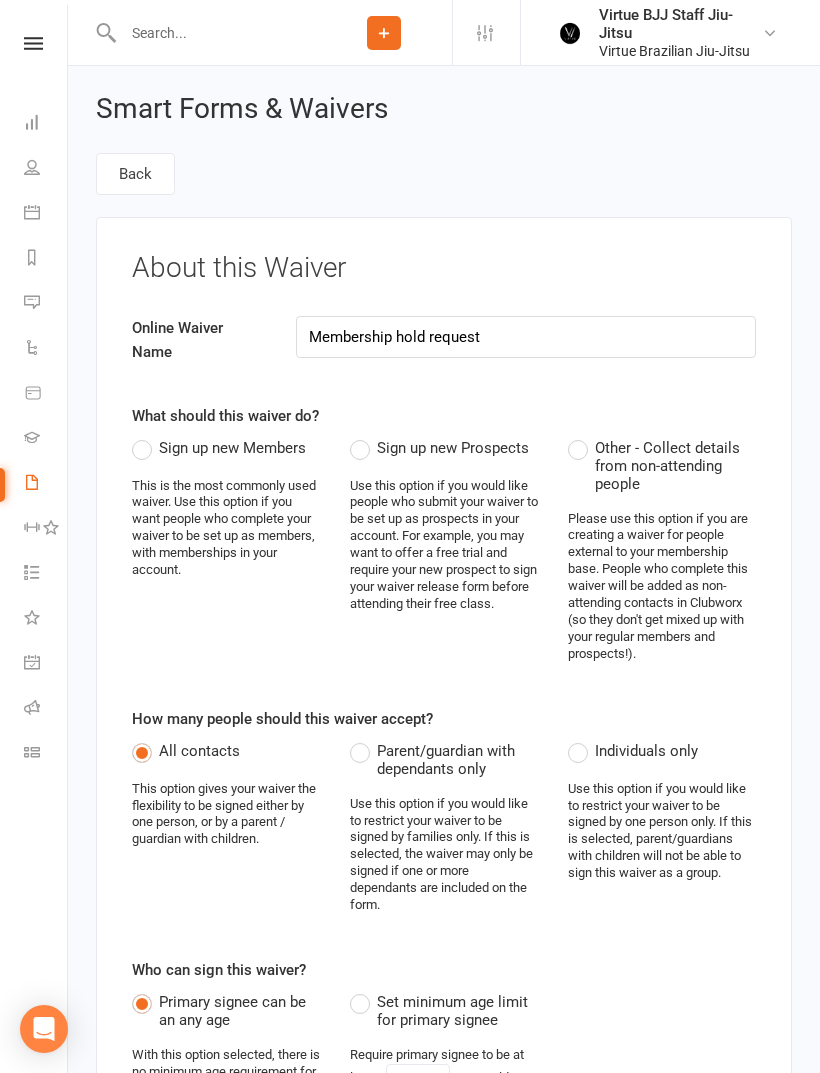 type on "Membership hold request" 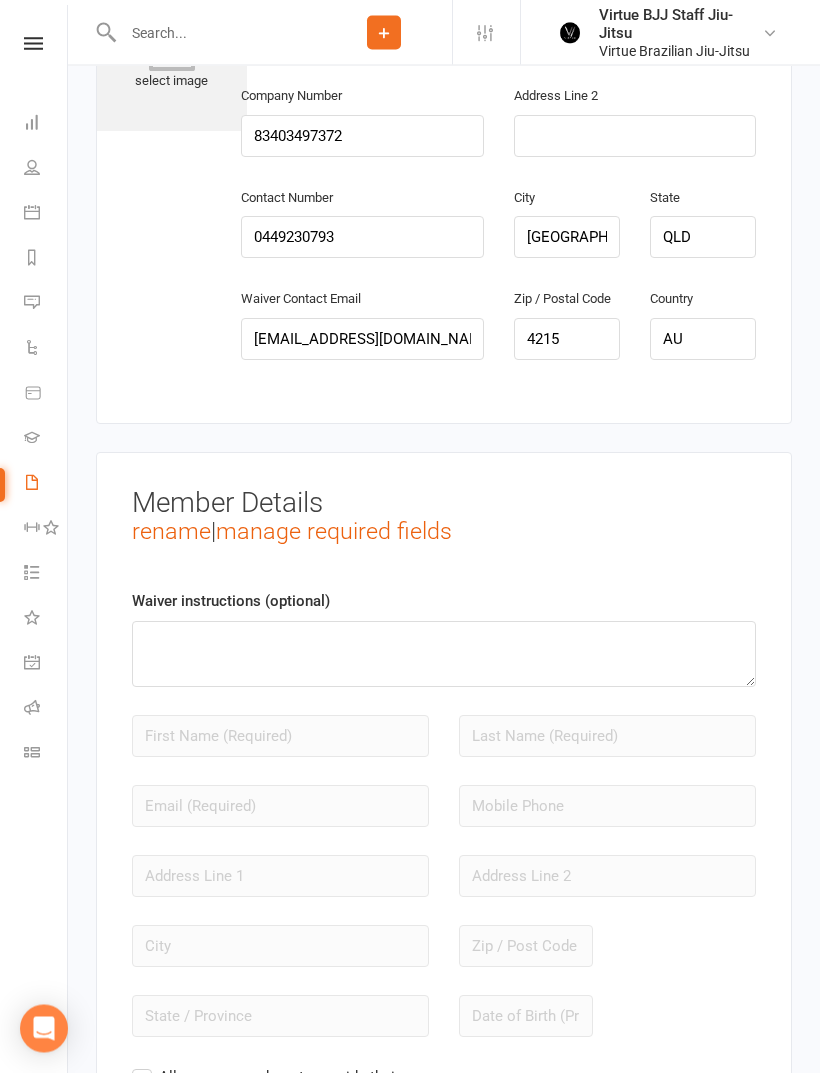 scroll, scrollTop: 1654, scrollLeft: 0, axis: vertical 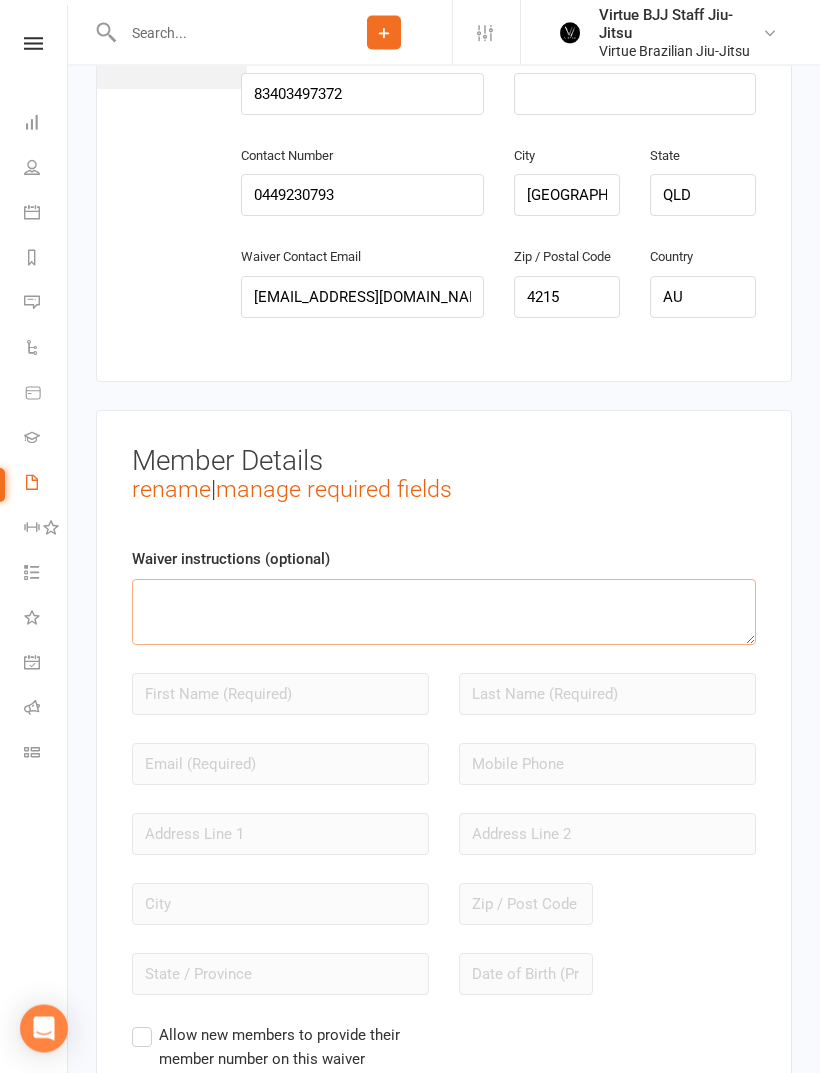 click at bounding box center [444, 613] 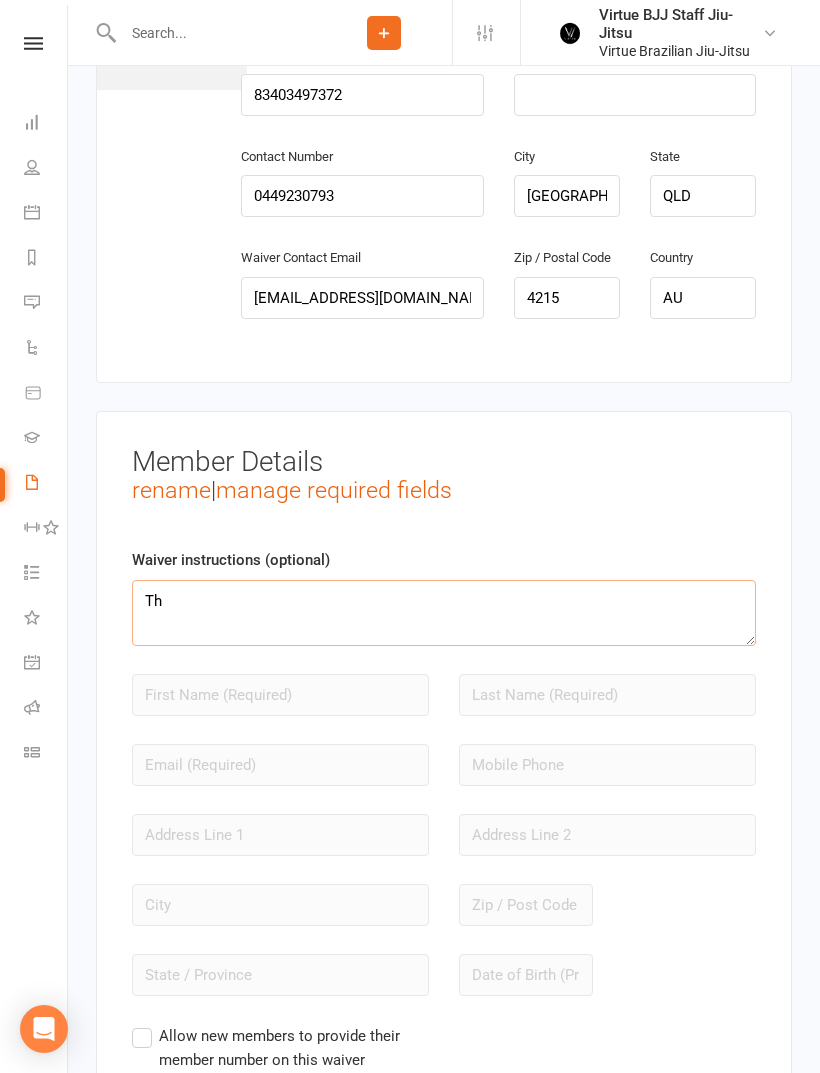 type on "T" 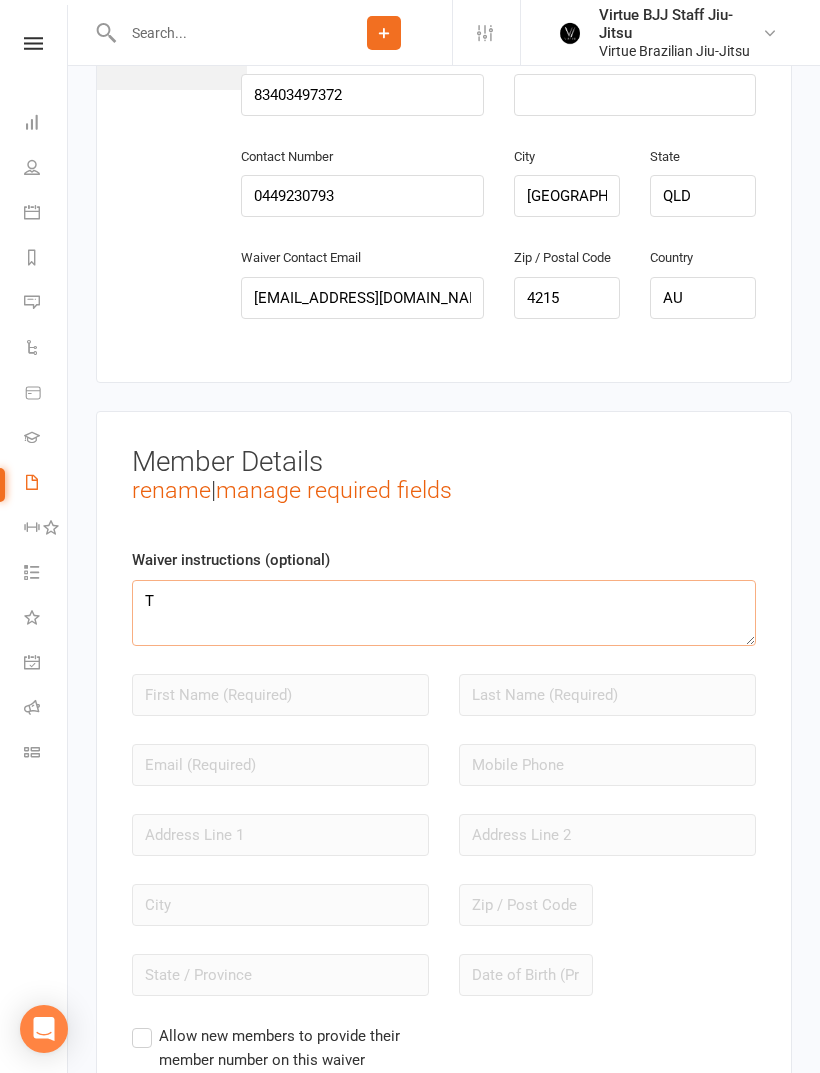 type 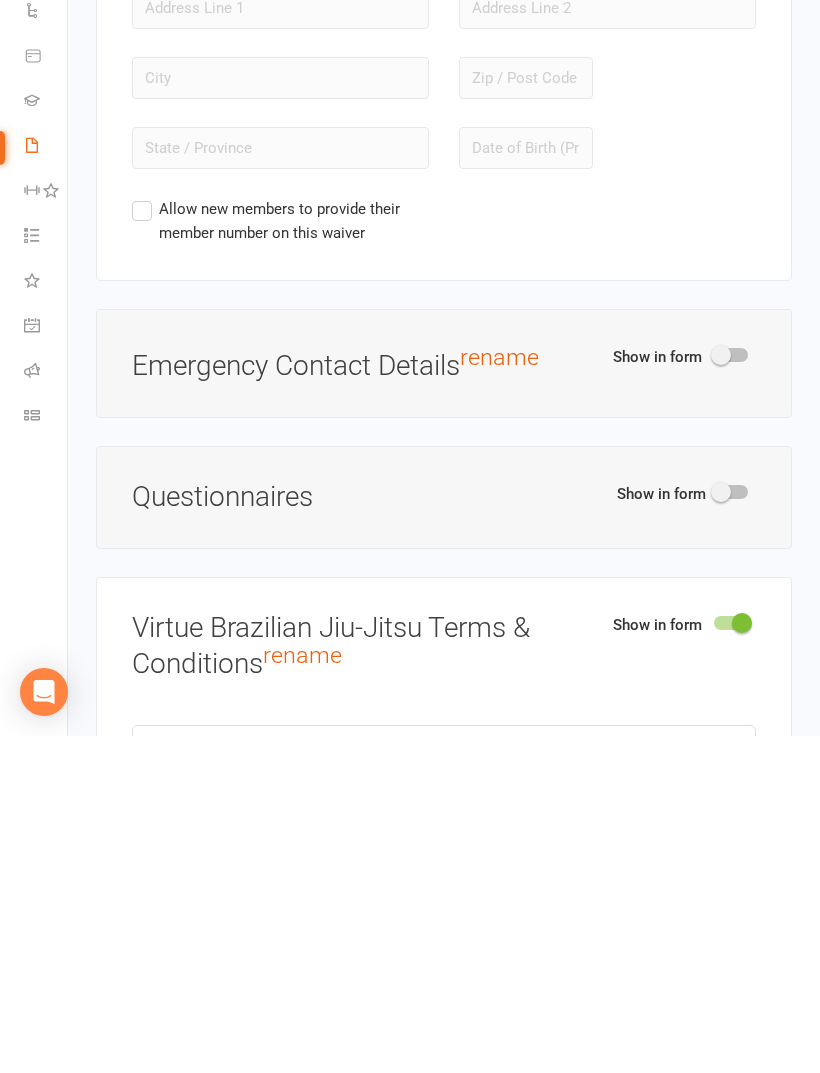 click at bounding box center [731, 829] 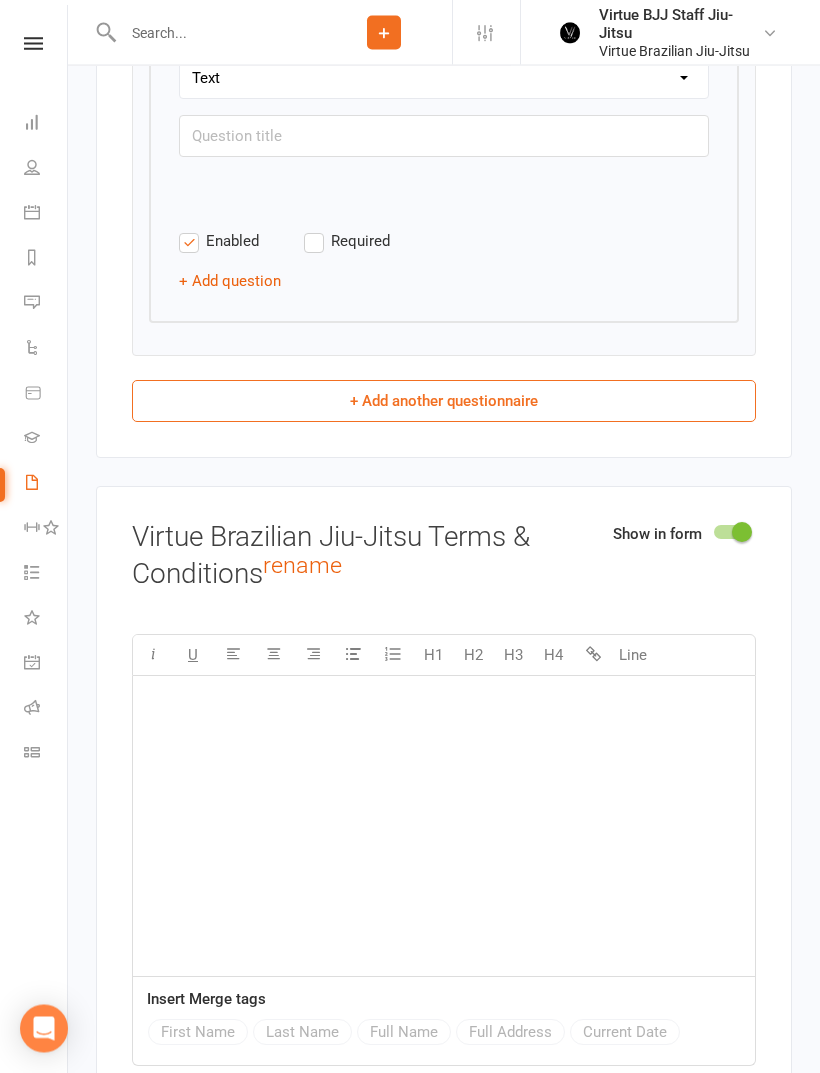 scroll, scrollTop: 3652, scrollLeft: 0, axis: vertical 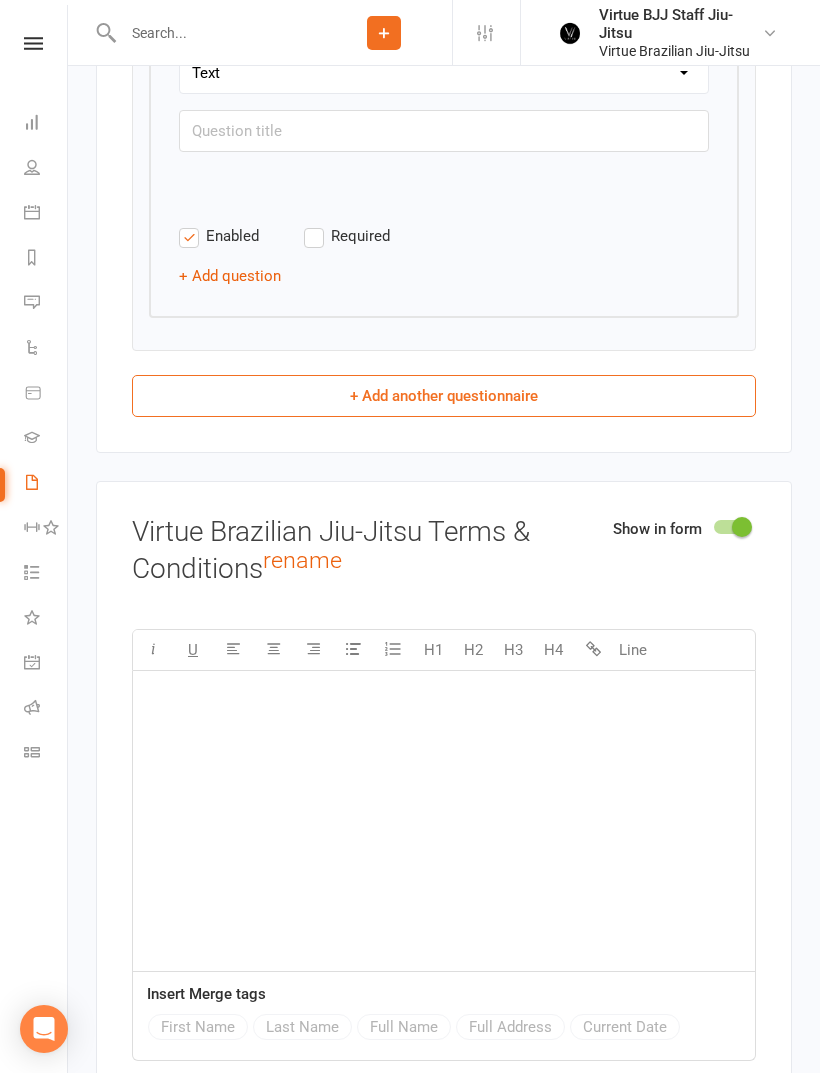 click at bounding box center (731, 527) 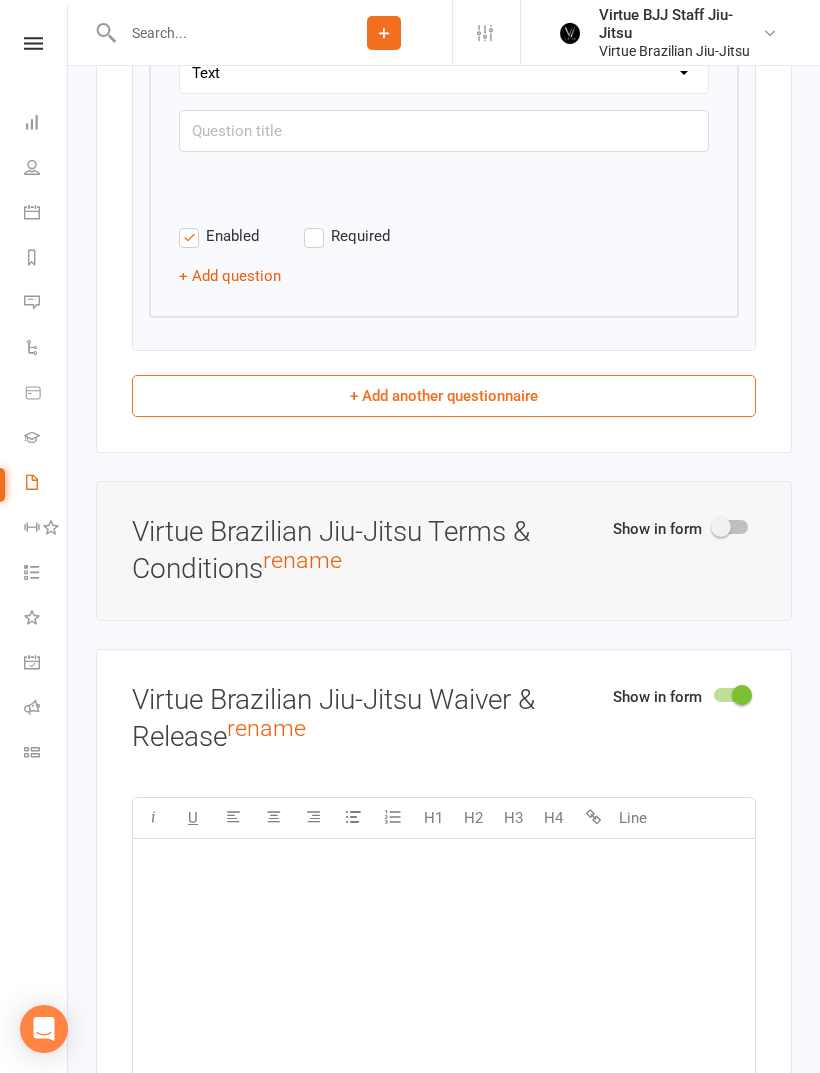 click at bounding box center (731, 695) 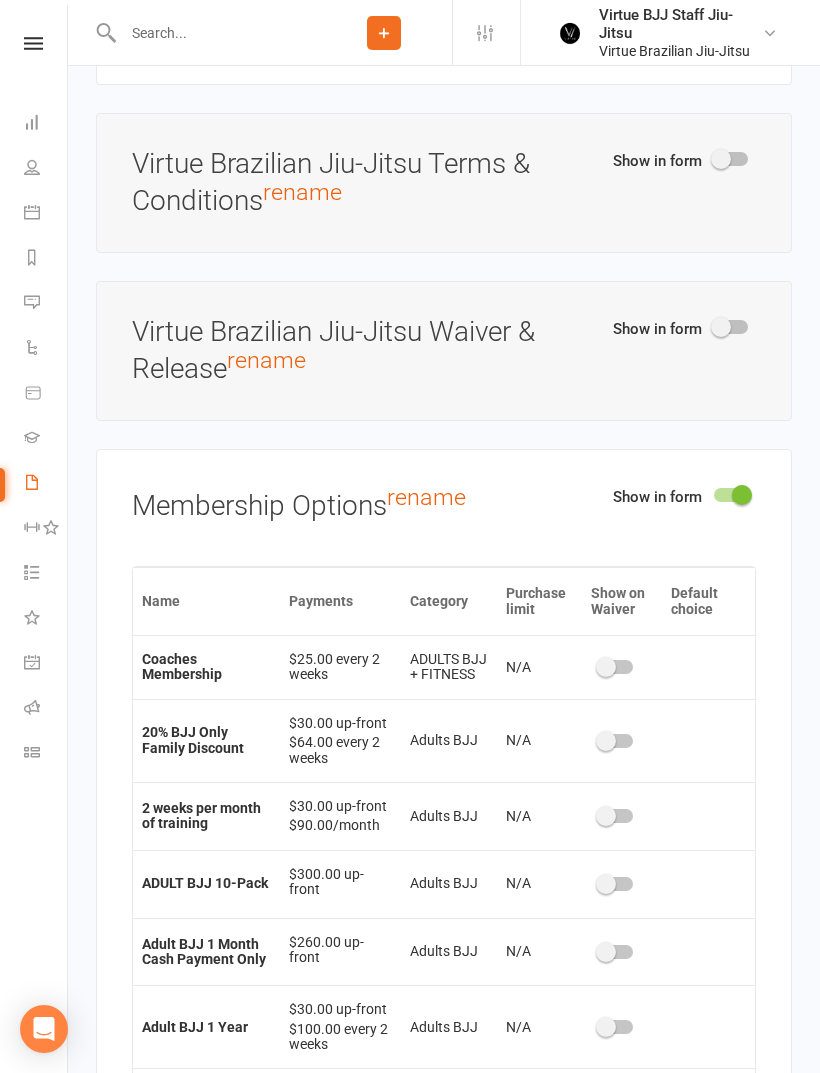 scroll, scrollTop: 4041, scrollLeft: 0, axis: vertical 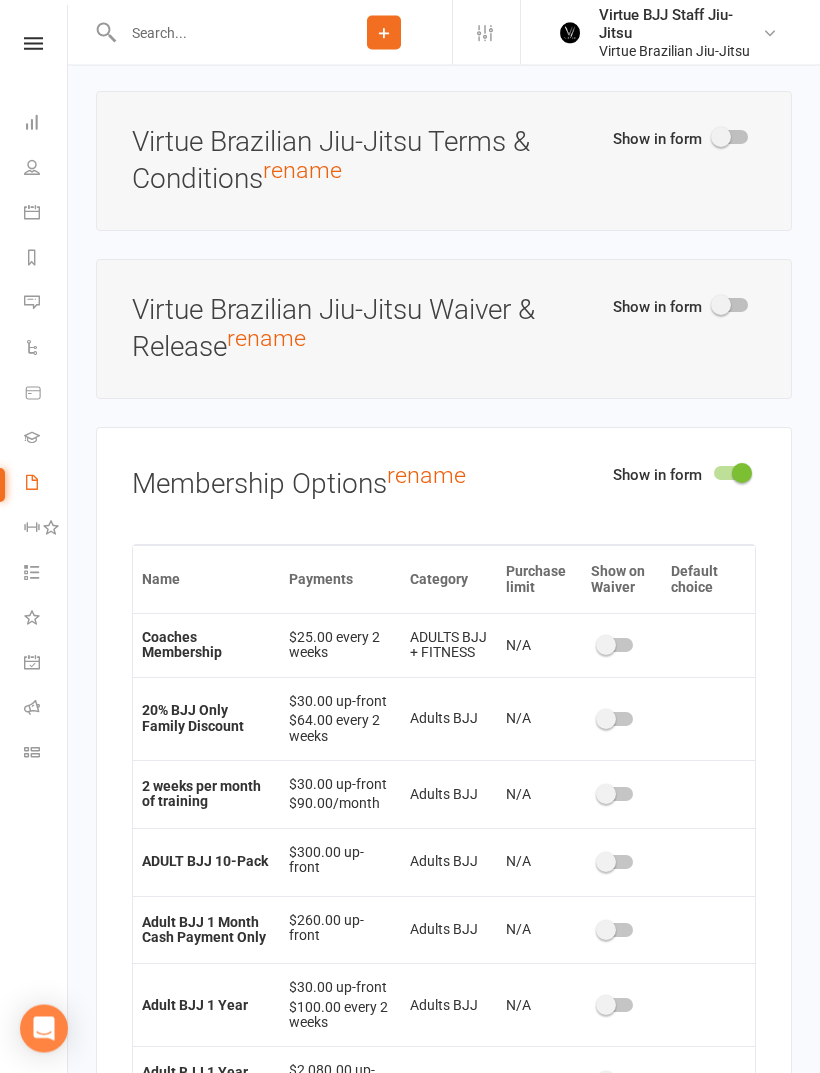 click at bounding box center [731, 474] 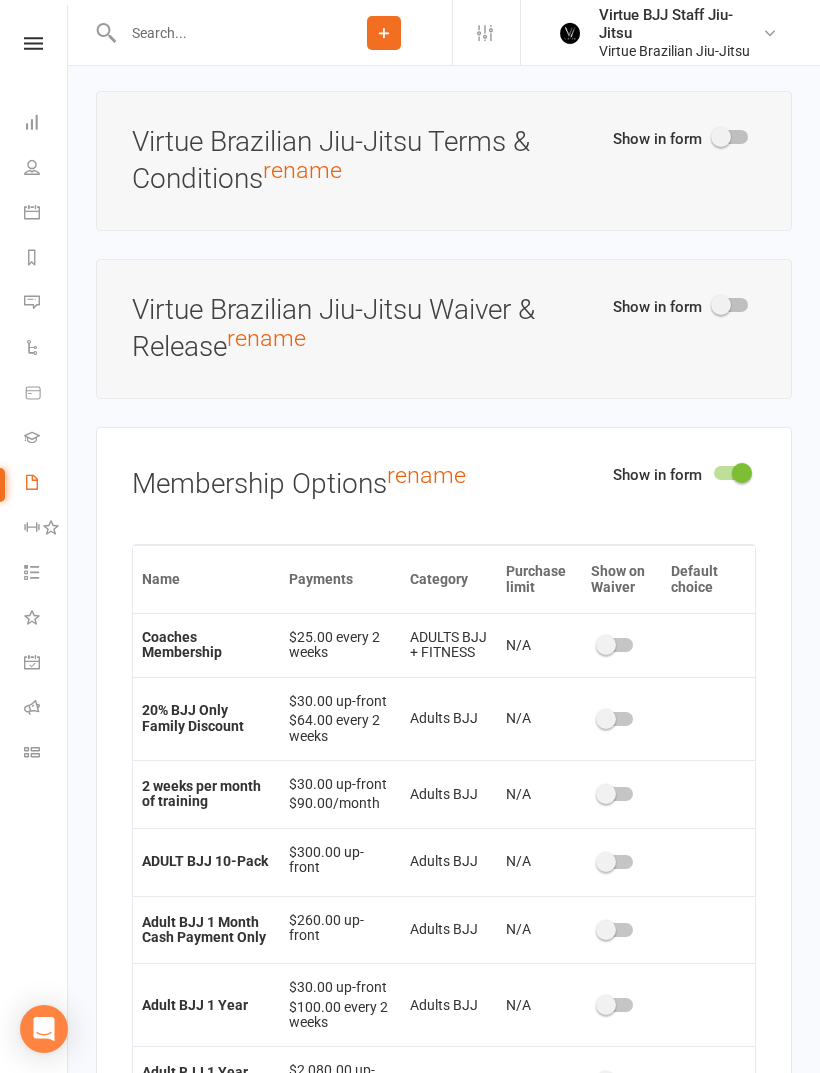 click on "Show in form
Membership Options  rename Name Payments Category Purchase limit Show on Waiver Default choice Coaches Membership $25.00 every 2 weeks ADULTS BJJ + FITNESS N/A
20% BJJ Only Family Discount $30.00 up-front $64.00 every 2 weeks Adults BJJ N/A
2 weeks per month of training $30.00 up-front $90.00/month Adults BJJ N/A
ADULT BJJ  10-Pack $300.00 up-front Adults BJJ N/A
Adult BJJ 1 Month Cash Payment Only $260.00 up-front Adults BJJ N/A
Adult BJJ 1 Year $30.00 up-front $100.00 every 2 weeks Adults BJJ N/A
Adult BJJ 1 Year Cash Payment only $2,080.00 up-front Adults BJJ N/A
Adult BJJ 3 Months $30.00 up-front $120.00 every 2 weeks Adults BJJ N/A
Adult BJJ 3 Months Cash Payment Only $702.00 up-front Adults BJJ N/A
Adult BJJ 6 Months $30.00 up-front $110.00 every 2 weeks Adults BJJ N/A
Adult BJJ 6 Months Cash Payment Only $1,215.00 up-front Adults BJJ N/A
Adult BJJ Month-By-Month $30.00 up-front $130.00 every 2 weeks Adults BJJ N/A
Adult BJJ one year N/A" at bounding box center [444, 975] 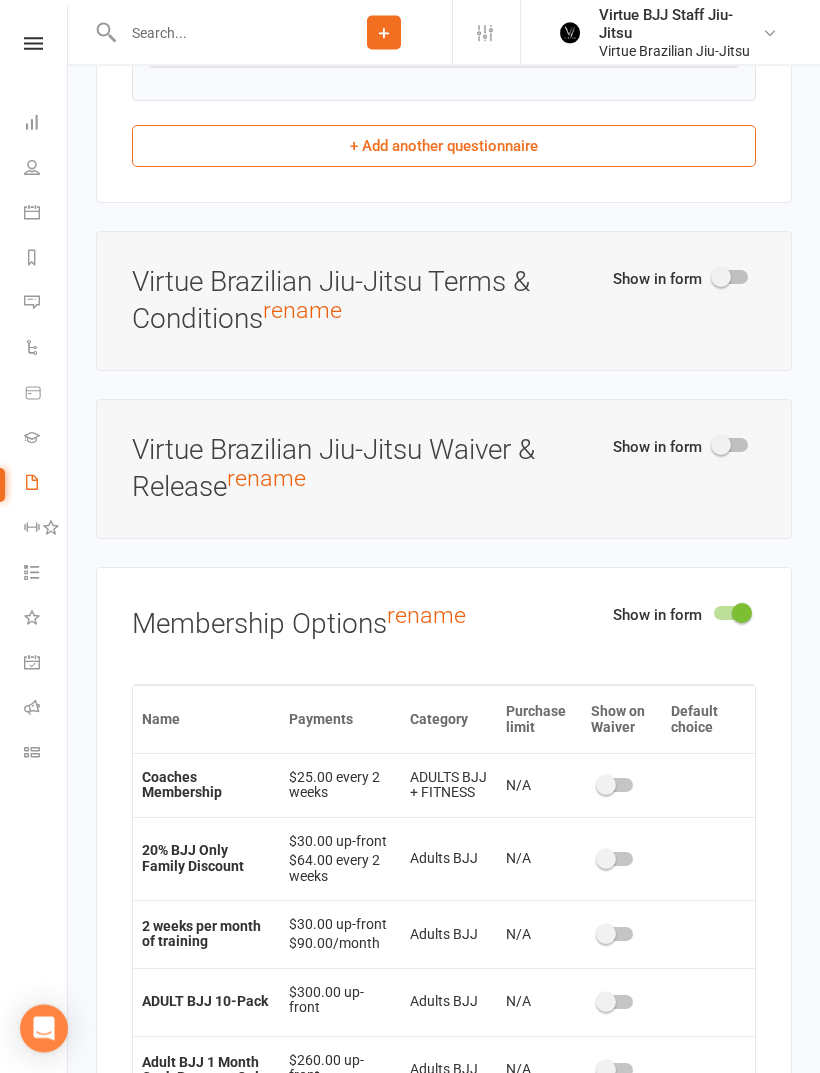 scroll, scrollTop: 3879, scrollLeft: 0, axis: vertical 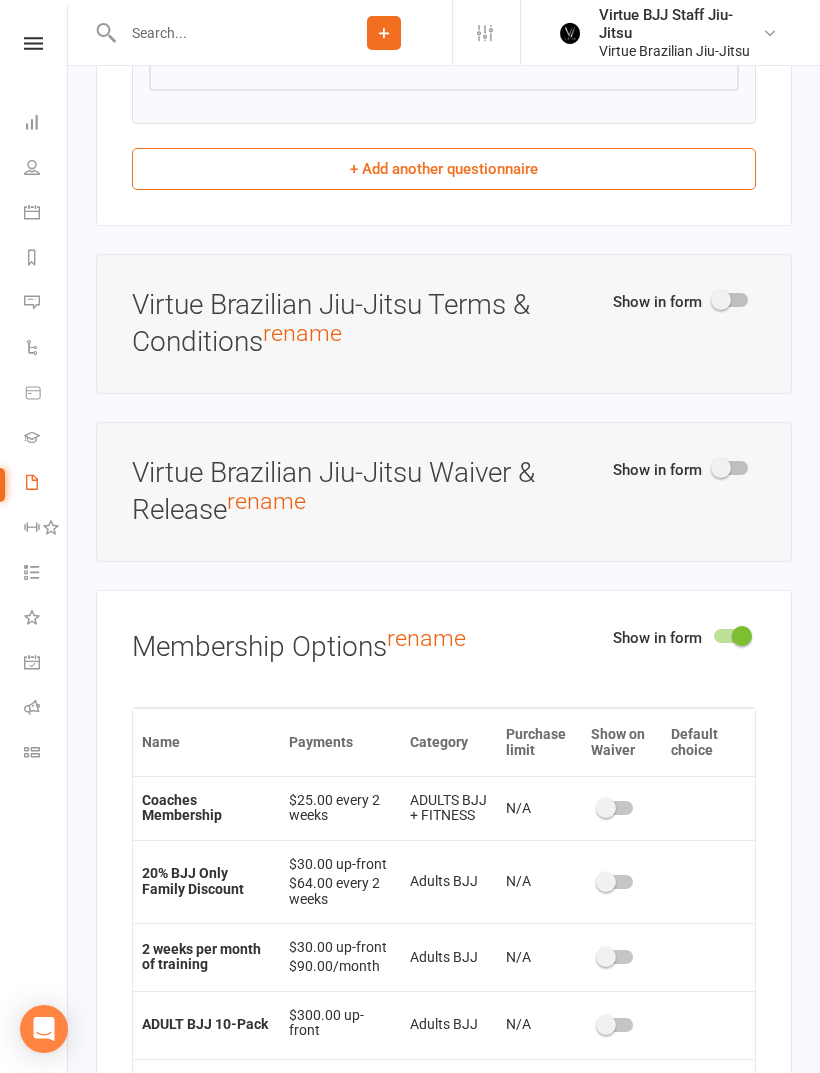 click at bounding box center [731, 636] 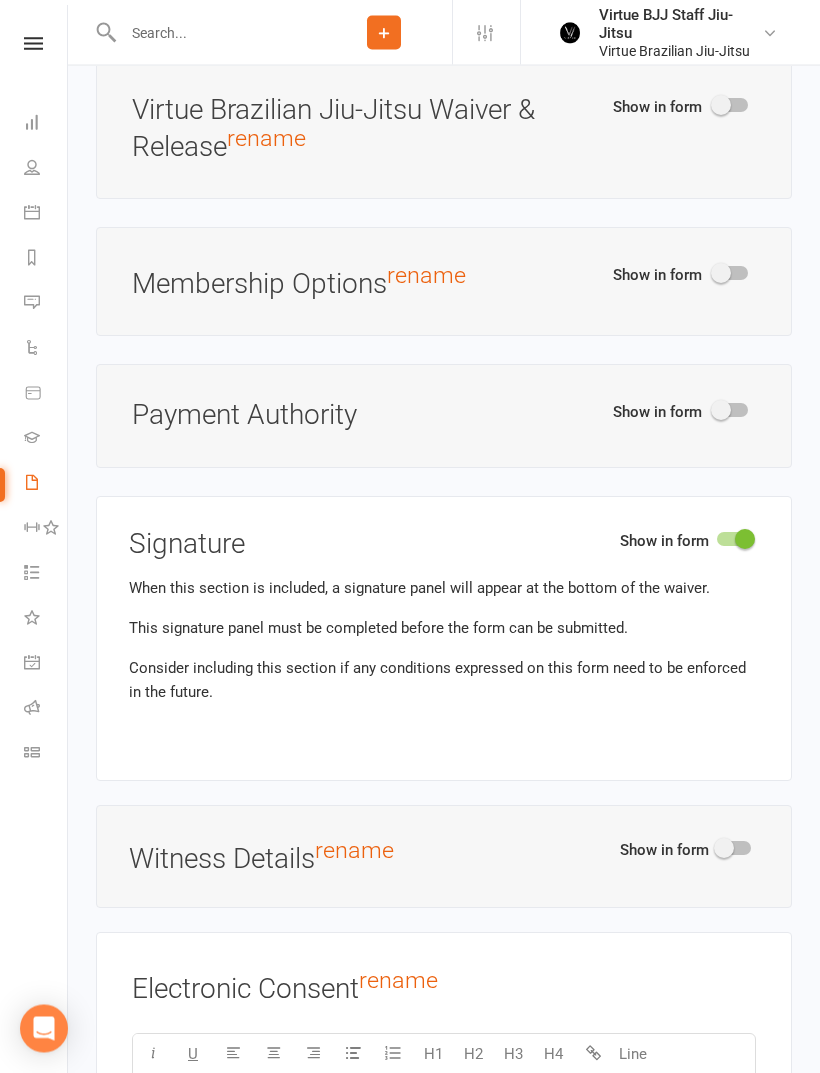 scroll, scrollTop: 4242, scrollLeft: 0, axis: vertical 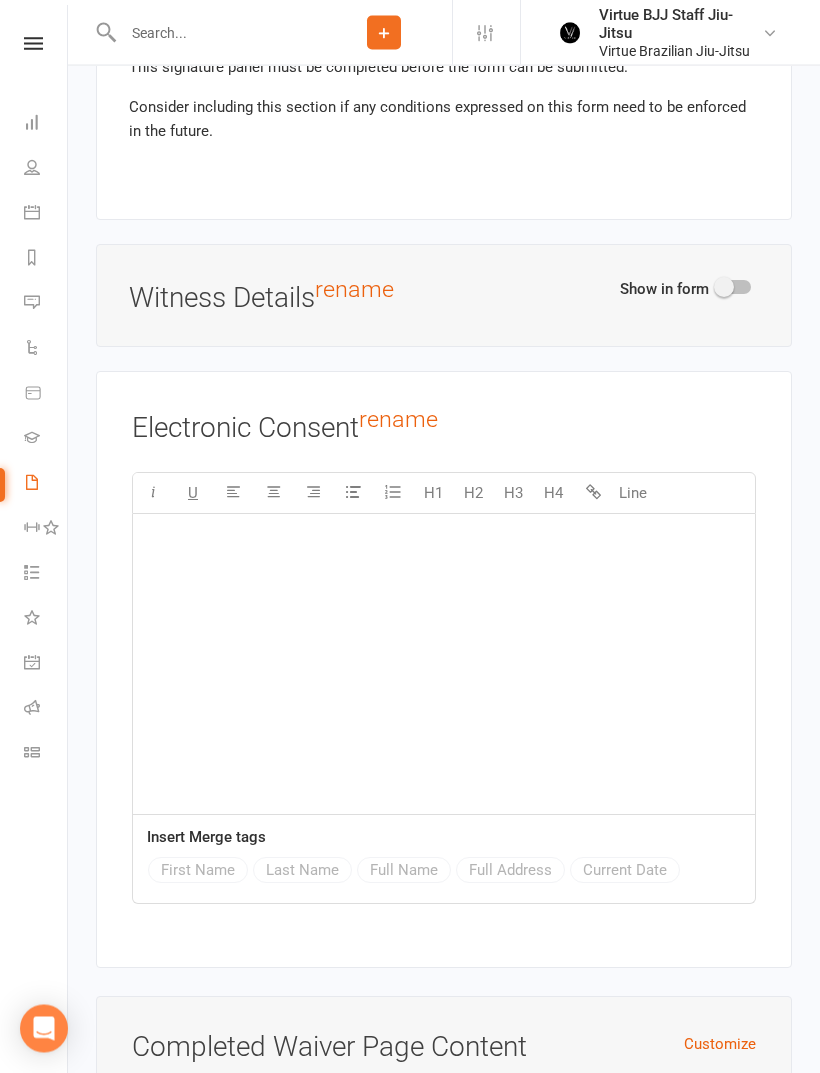 click on "﻿" at bounding box center [444, 665] 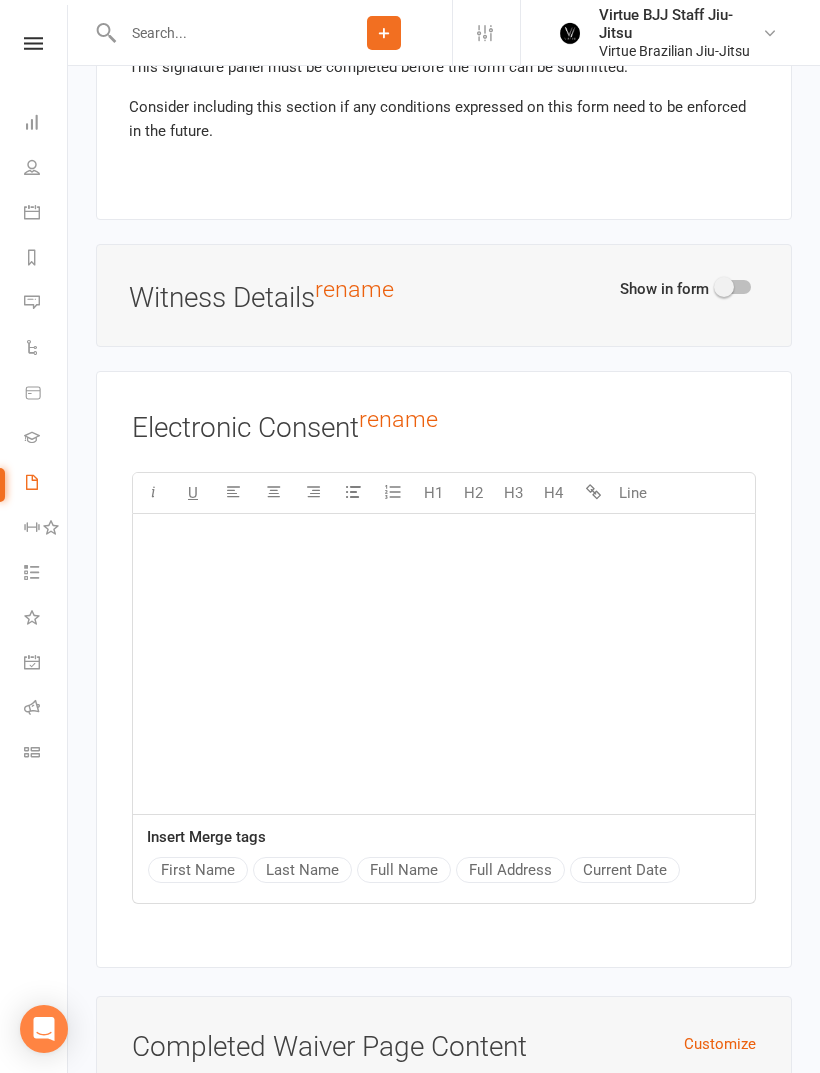 scroll, scrollTop: 4802, scrollLeft: 0, axis: vertical 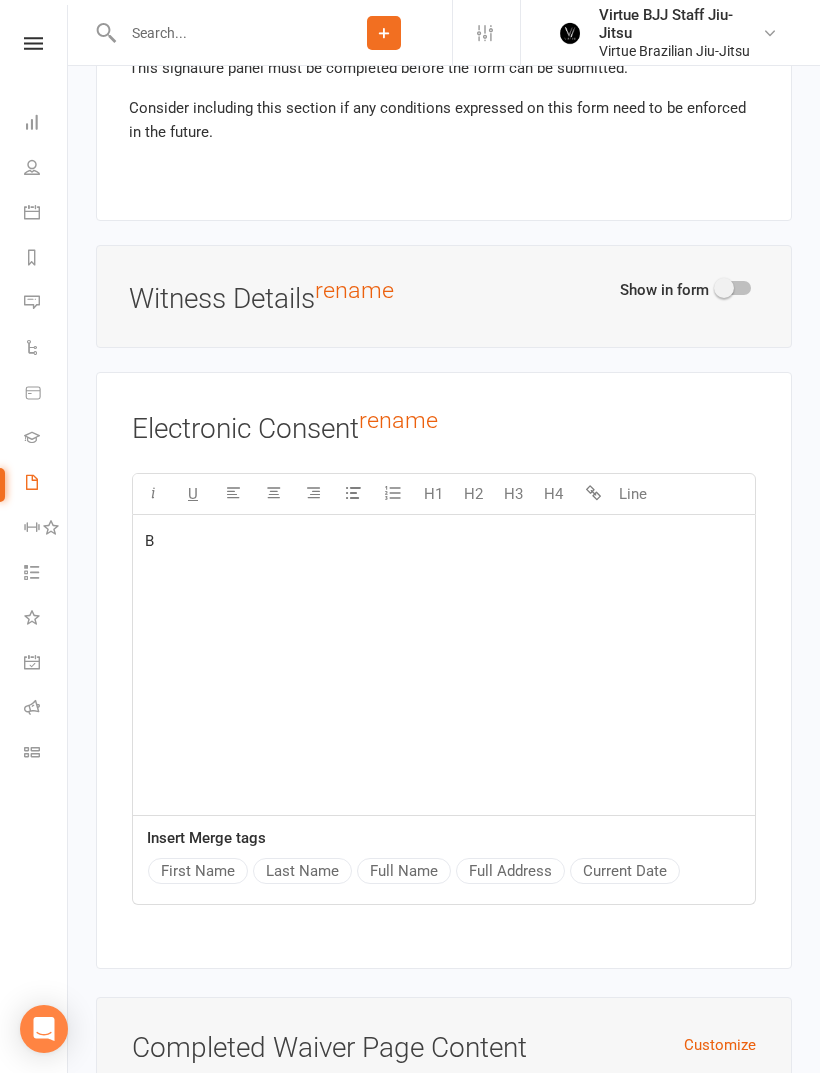 type 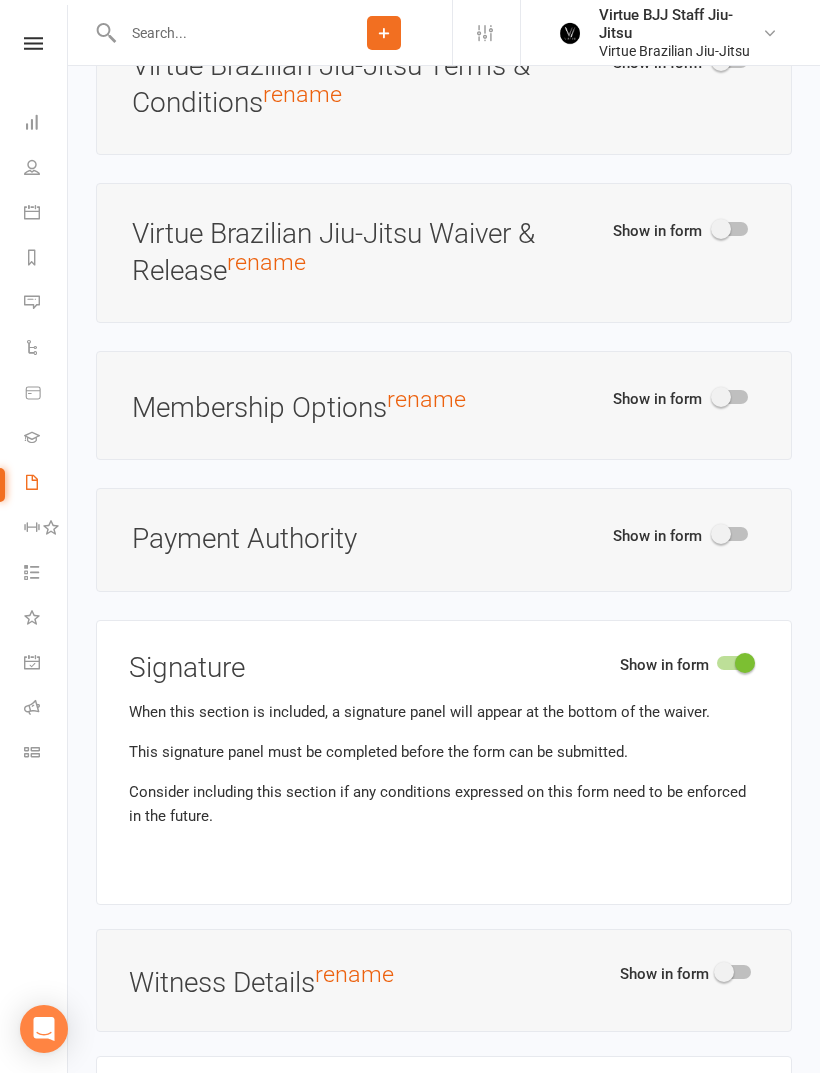 scroll, scrollTop: 4008, scrollLeft: 0, axis: vertical 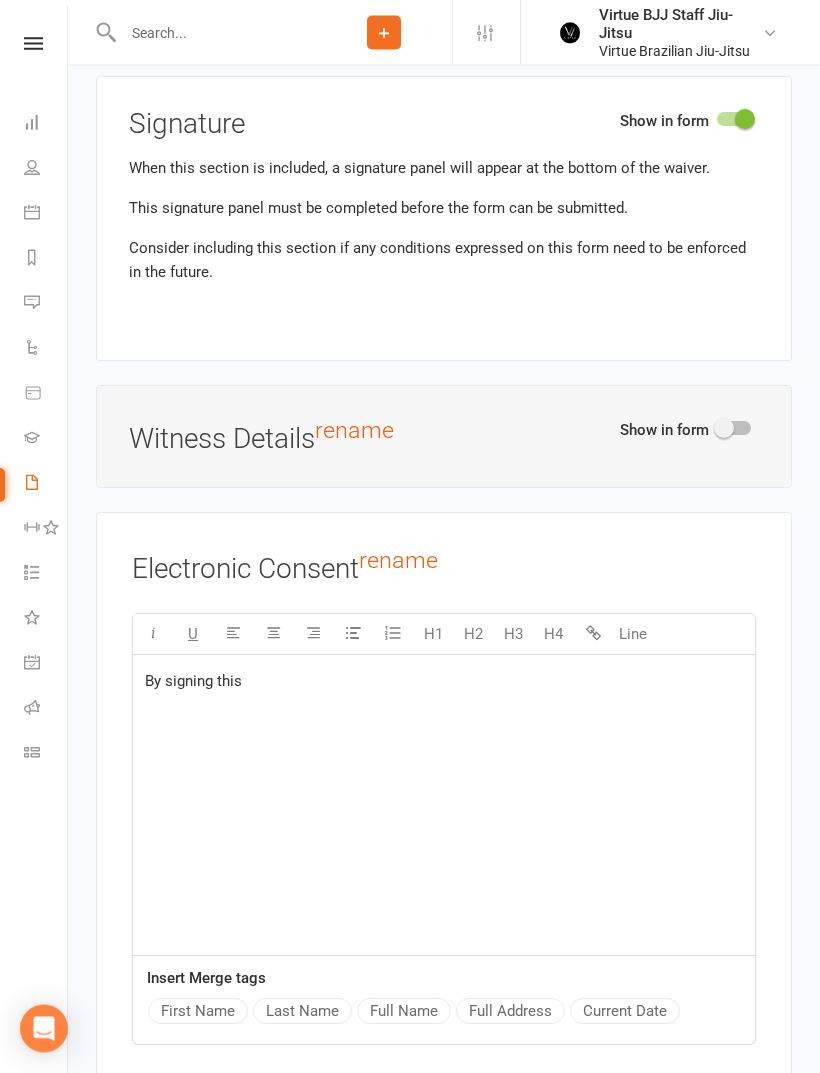 click on "By signing this" at bounding box center [444, 806] 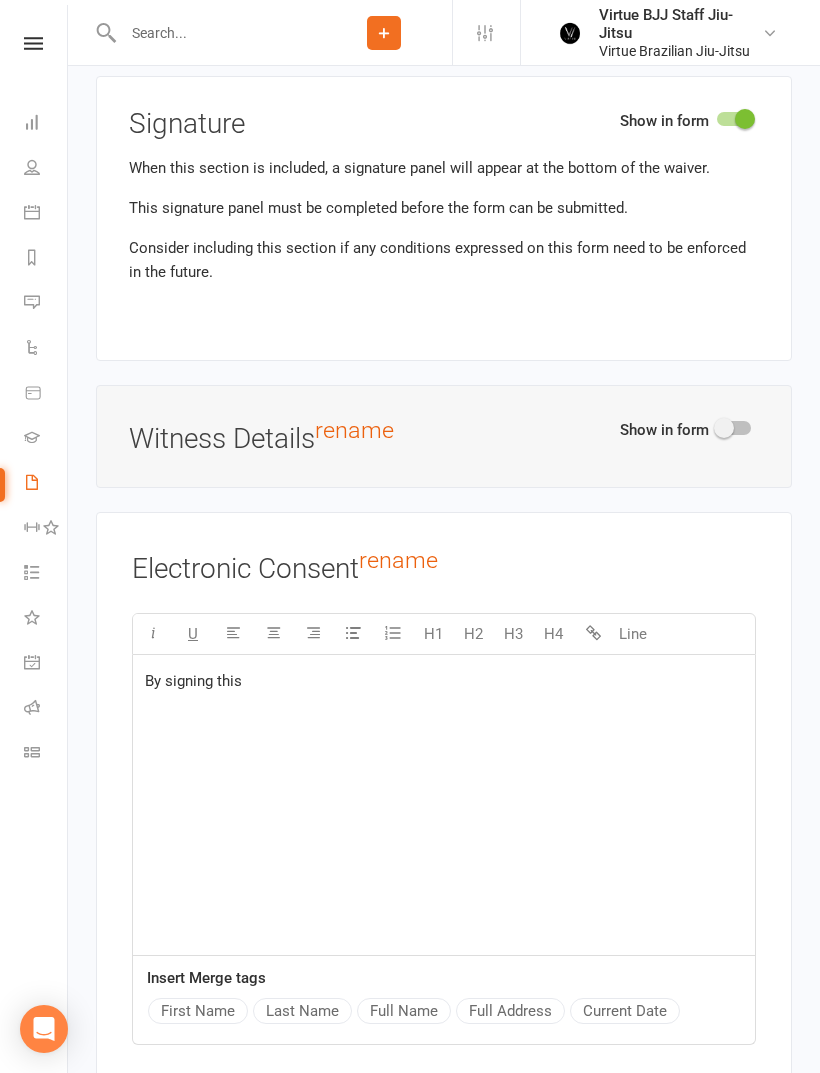 scroll, scrollTop: 4661, scrollLeft: 0, axis: vertical 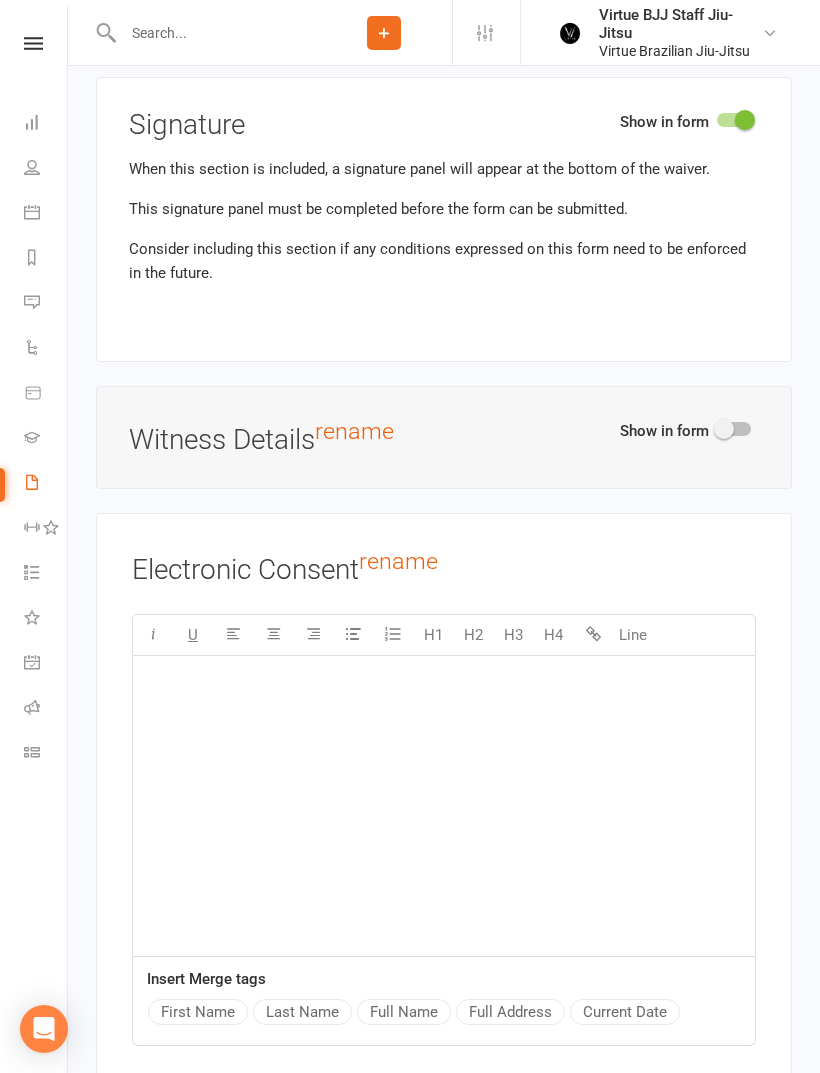 click on "﻿" at bounding box center [444, 682] 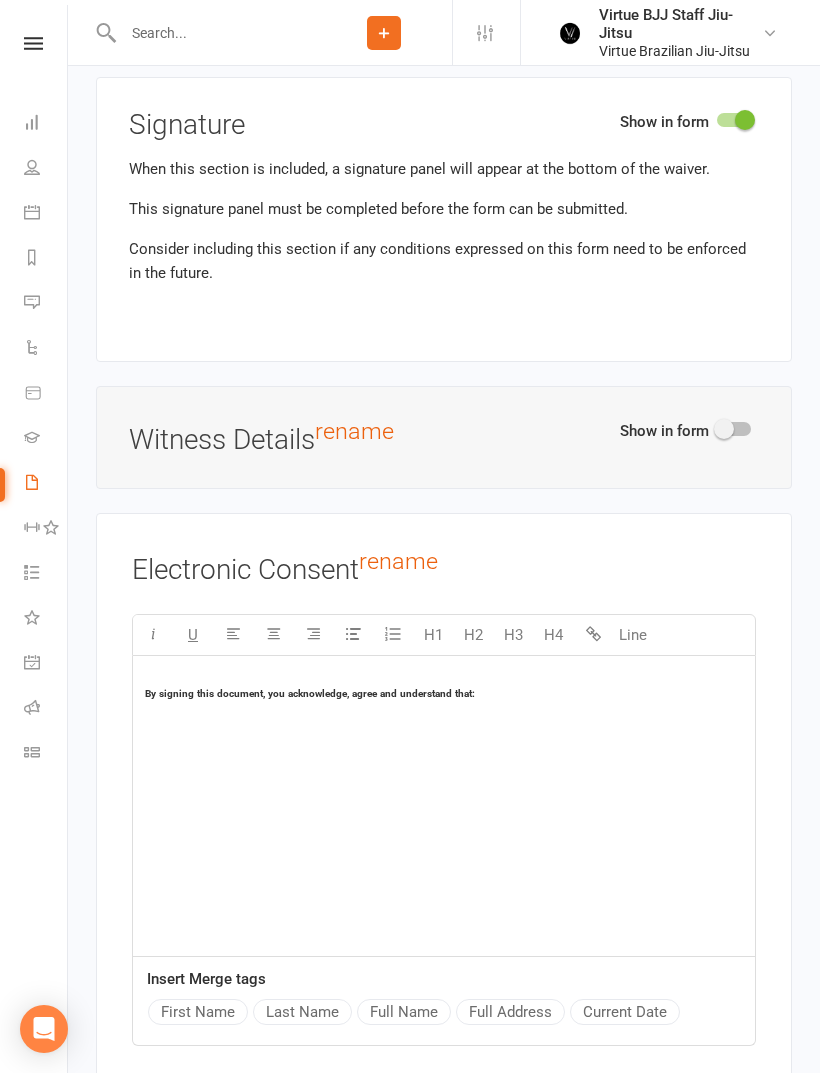 click on "By signing this document, you acknowledge, agree and understand that:" at bounding box center (310, 693) 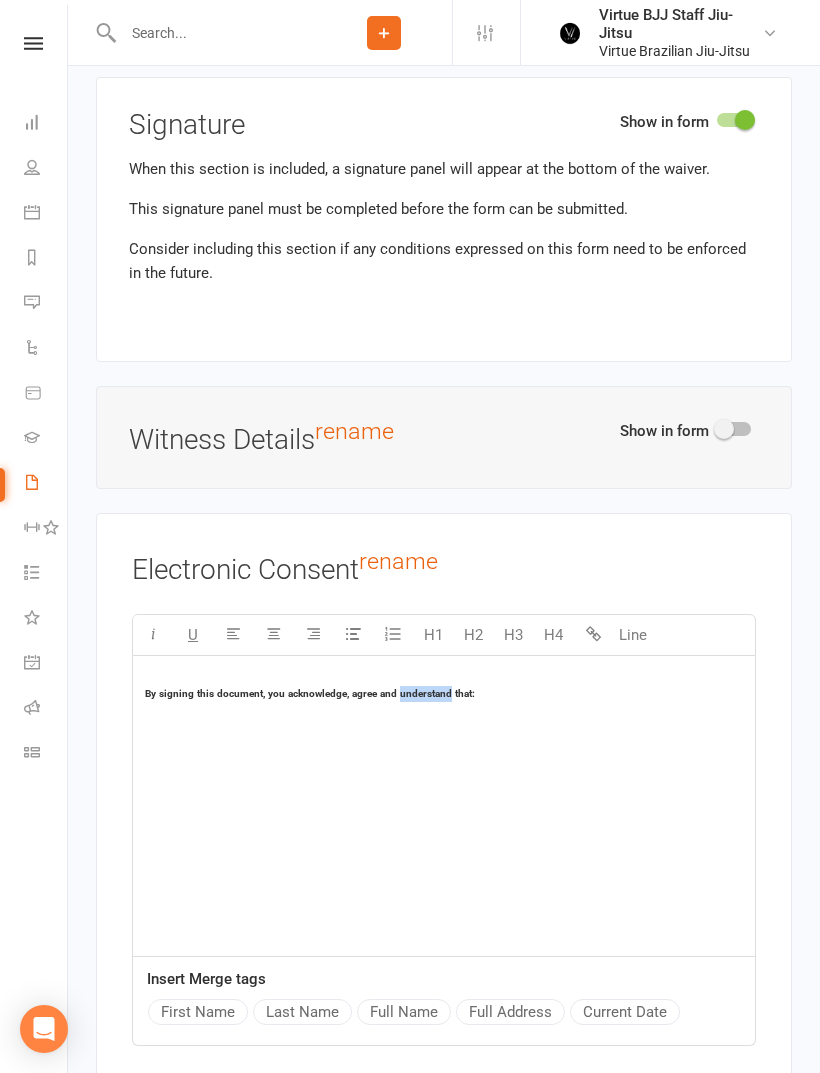 click on "By signing this document, you acknowledge, agree and understand that:" at bounding box center [310, 693] 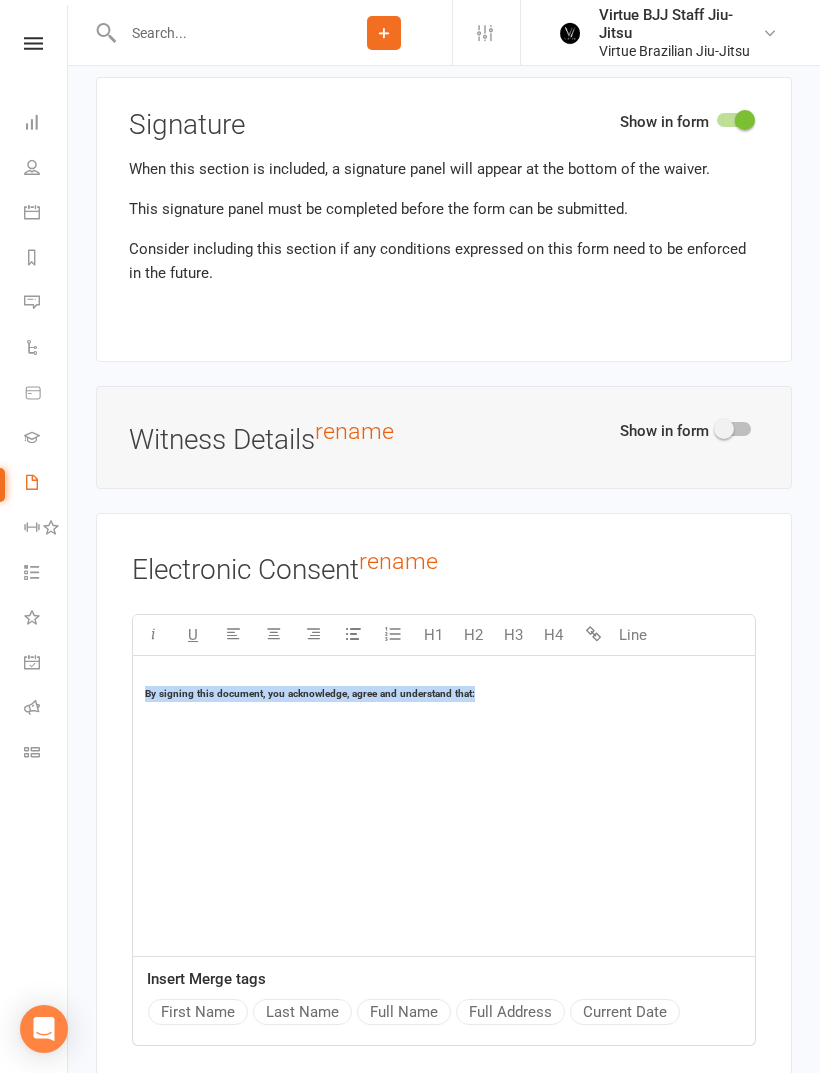 click on "H2" at bounding box center (473, 635) 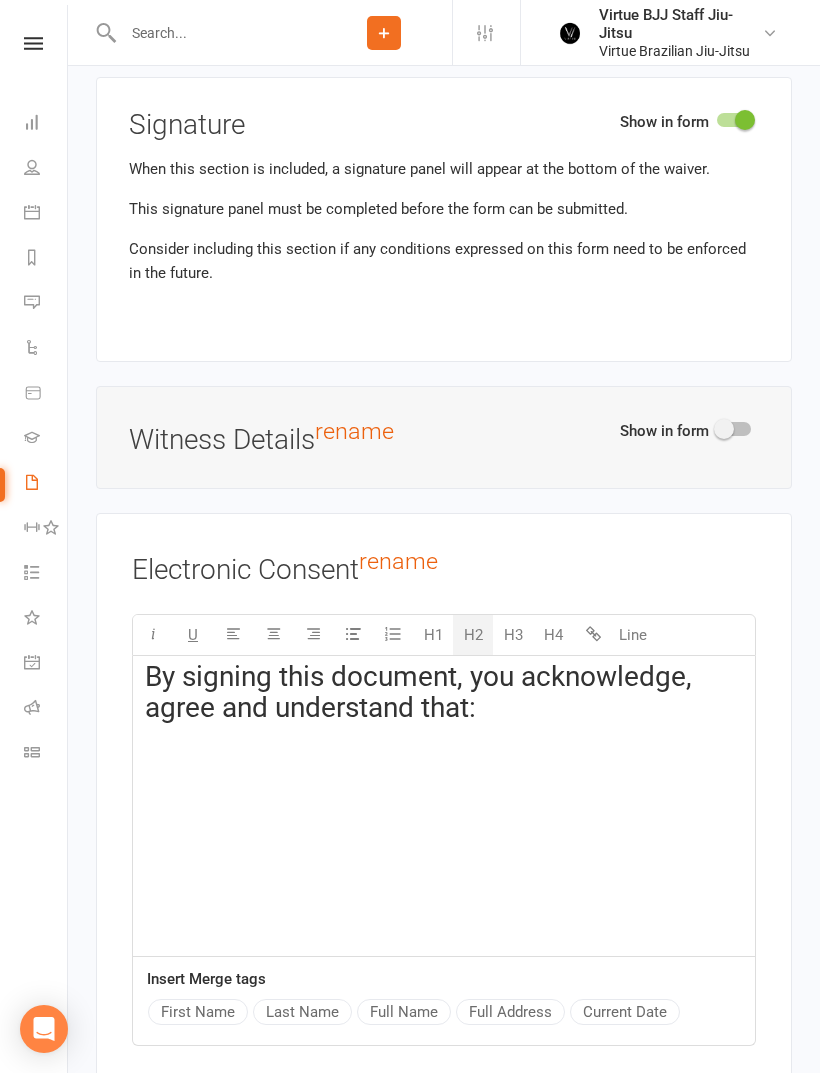click on "H1" at bounding box center (433, 635) 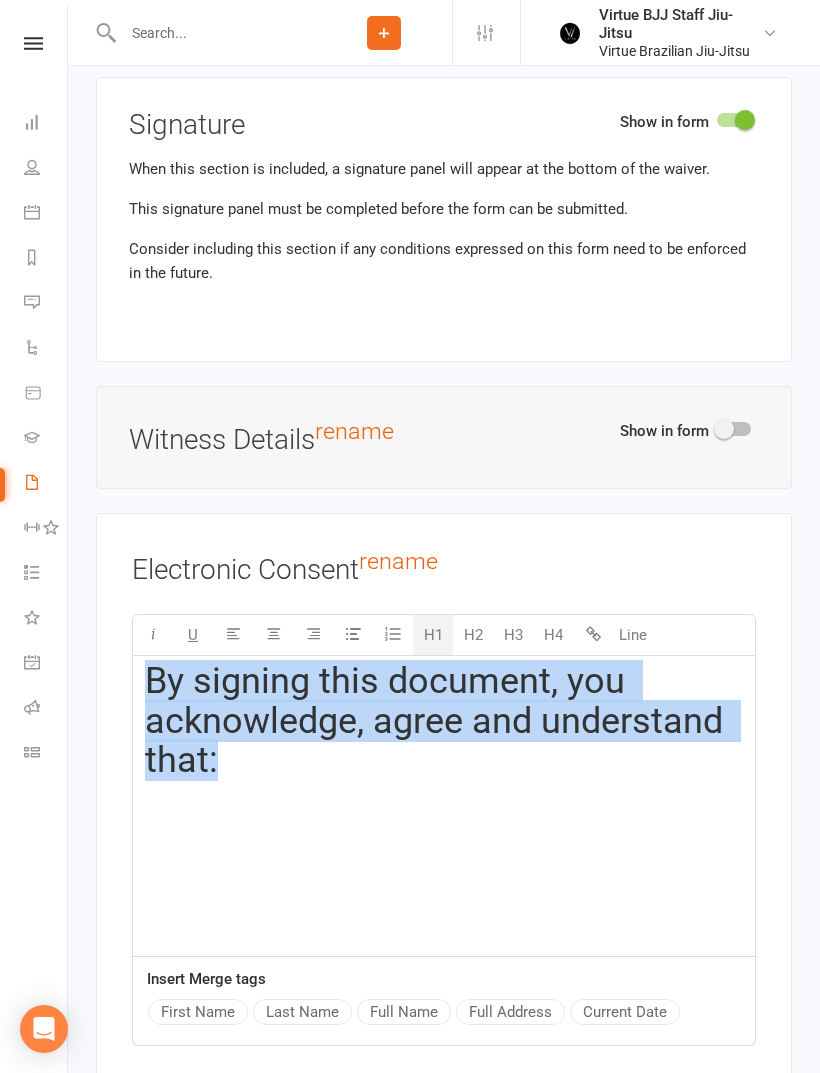 click on "H4" at bounding box center [553, 635] 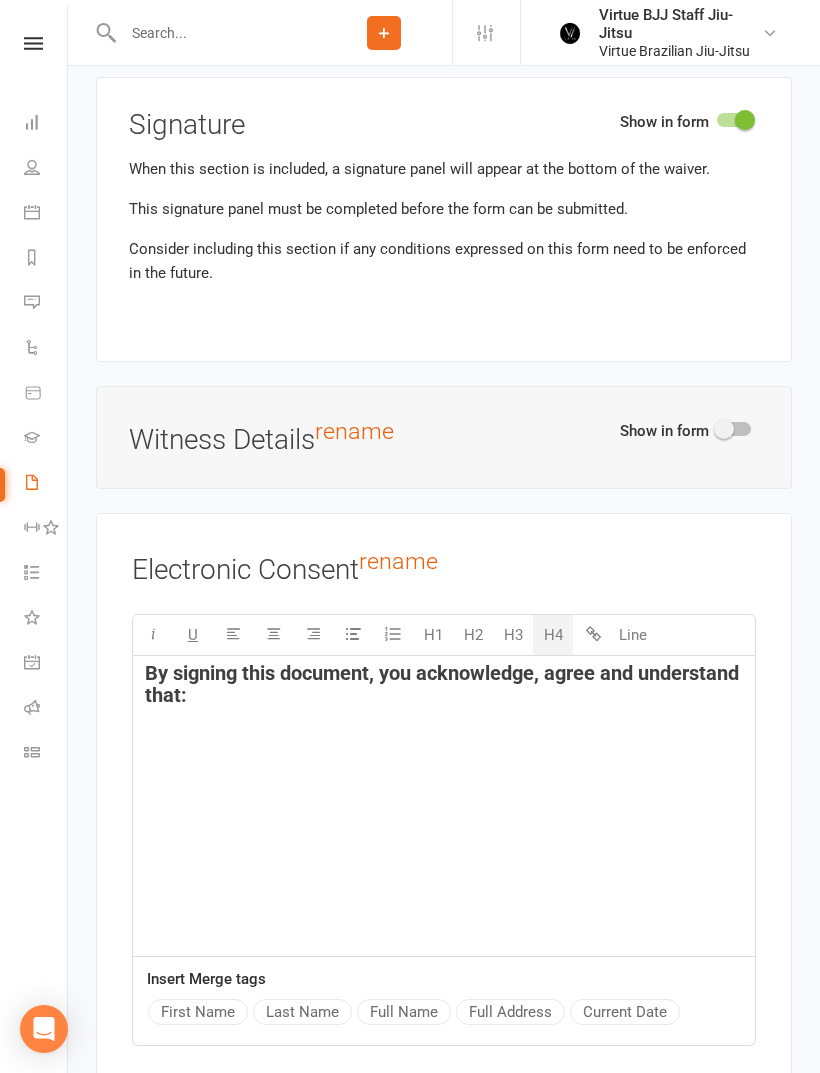 click on "By signing this document, you acknowledge, agree and understand that:" at bounding box center [444, 806] 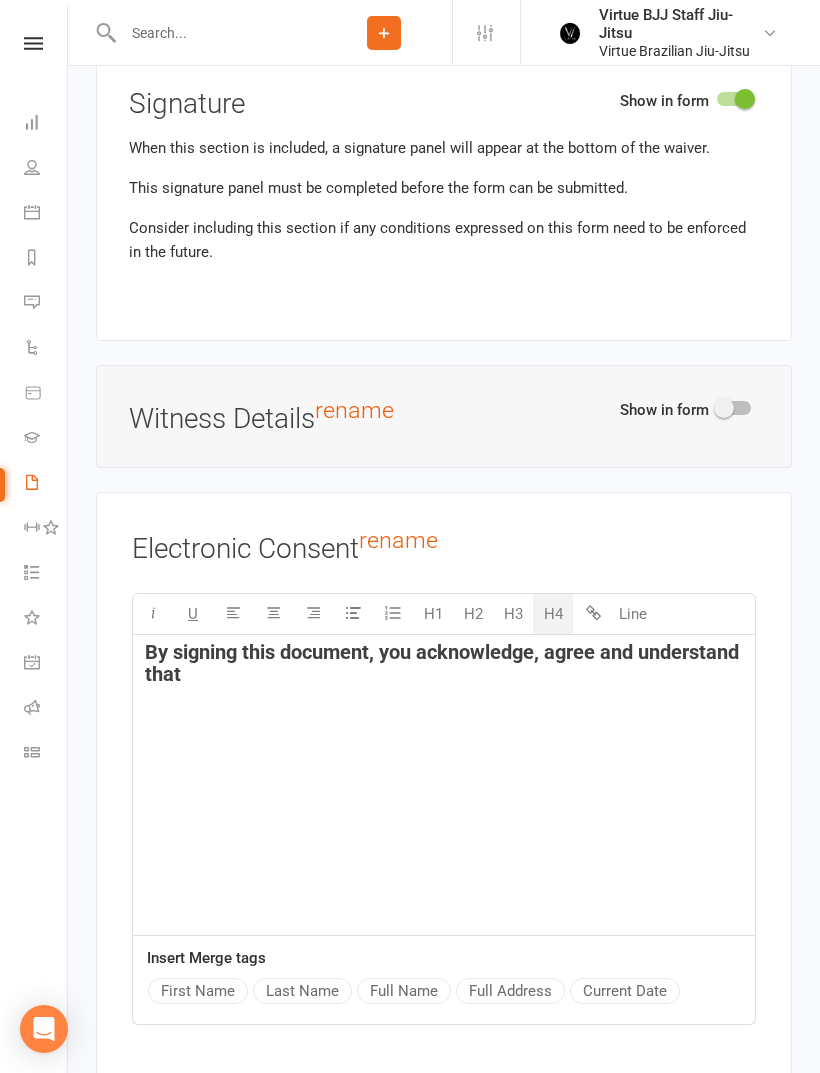 scroll, scrollTop: 4734, scrollLeft: 0, axis: vertical 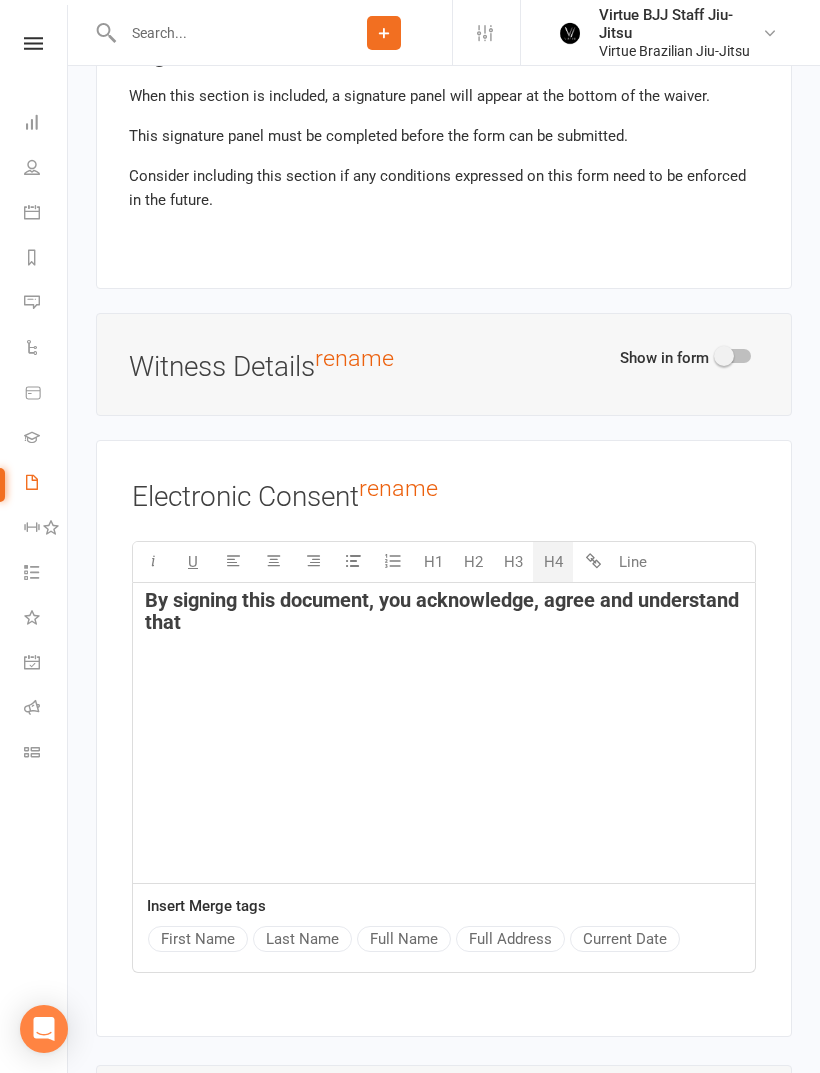 click on "By signing this document, you acknowledge, agree and understand that" at bounding box center [444, 733] 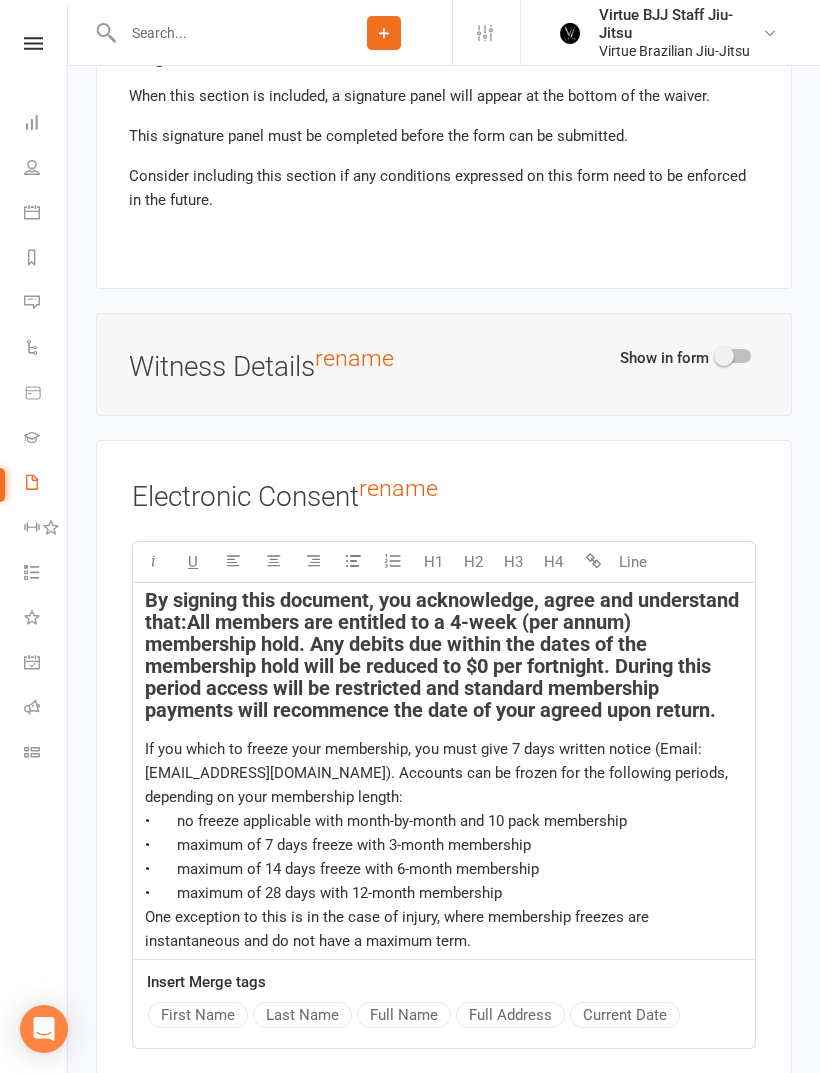 scroll, scrollTop: 4953, scrollLeft: 0, axis: vertical 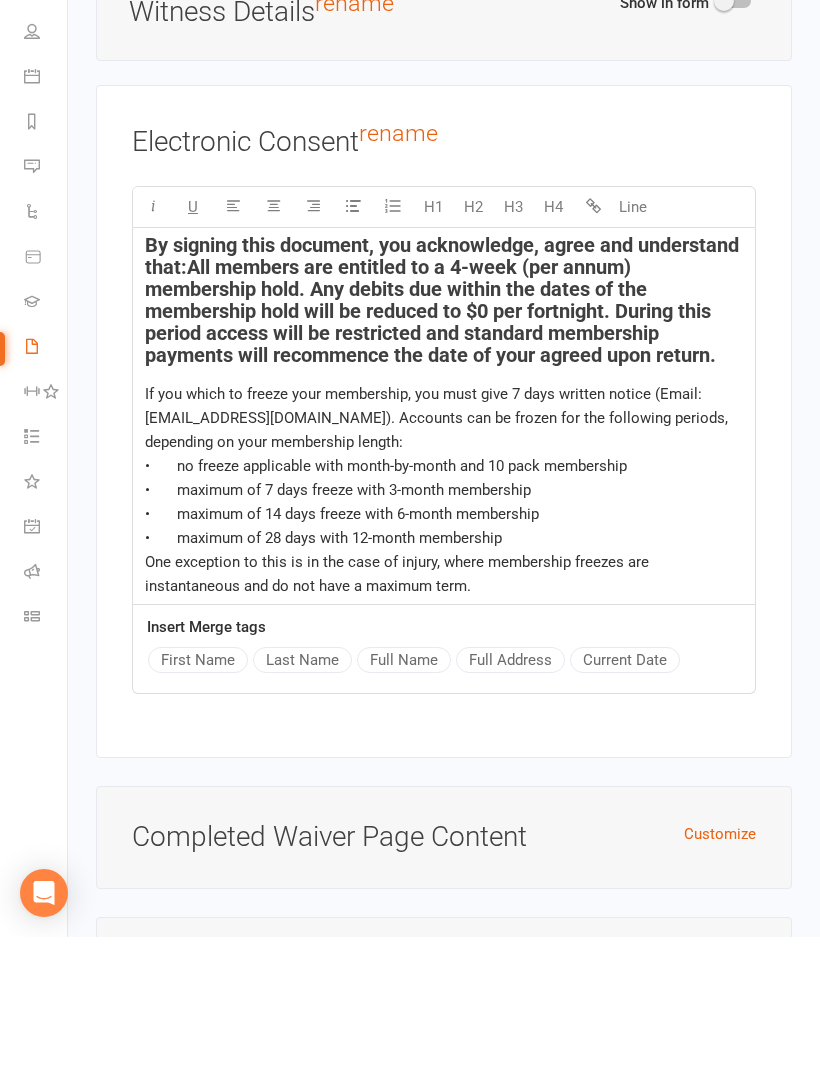 click on "All members are entitled to a 4-week (per annum) membership hold. Any debits due within the dates of the membership hold will be reduced to $0 per fortnight. During this period access will be restricted and standard membership payments will recommence the date of your agreed upon return." at bounding box center (430, 447) 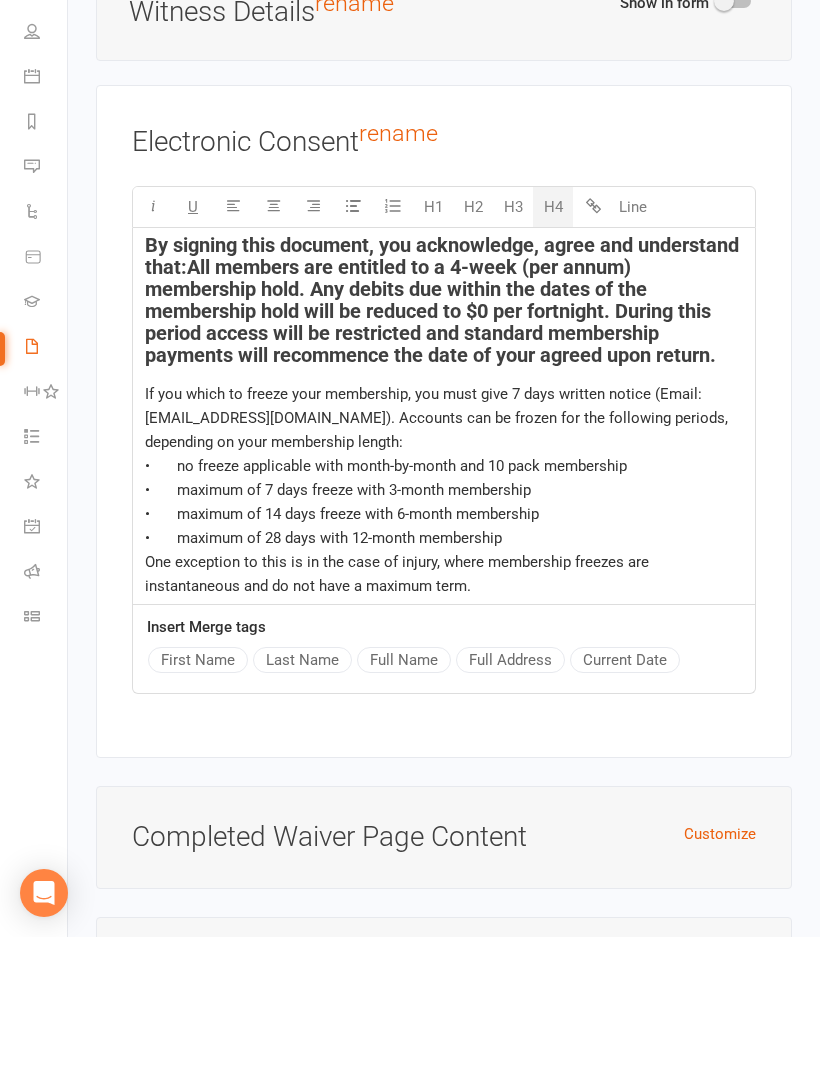 click on "By signing this document, you acknowledge, agree and understand that:
All members are entitled to a 4-week (per annum) membership hold. Any debits due within the dates of the membership hold will be reduced to $0 per fortnight. During this period access will be restricted and standard membership payments will recommence the date of your agreed upon return." at bounding box center (444, 436) 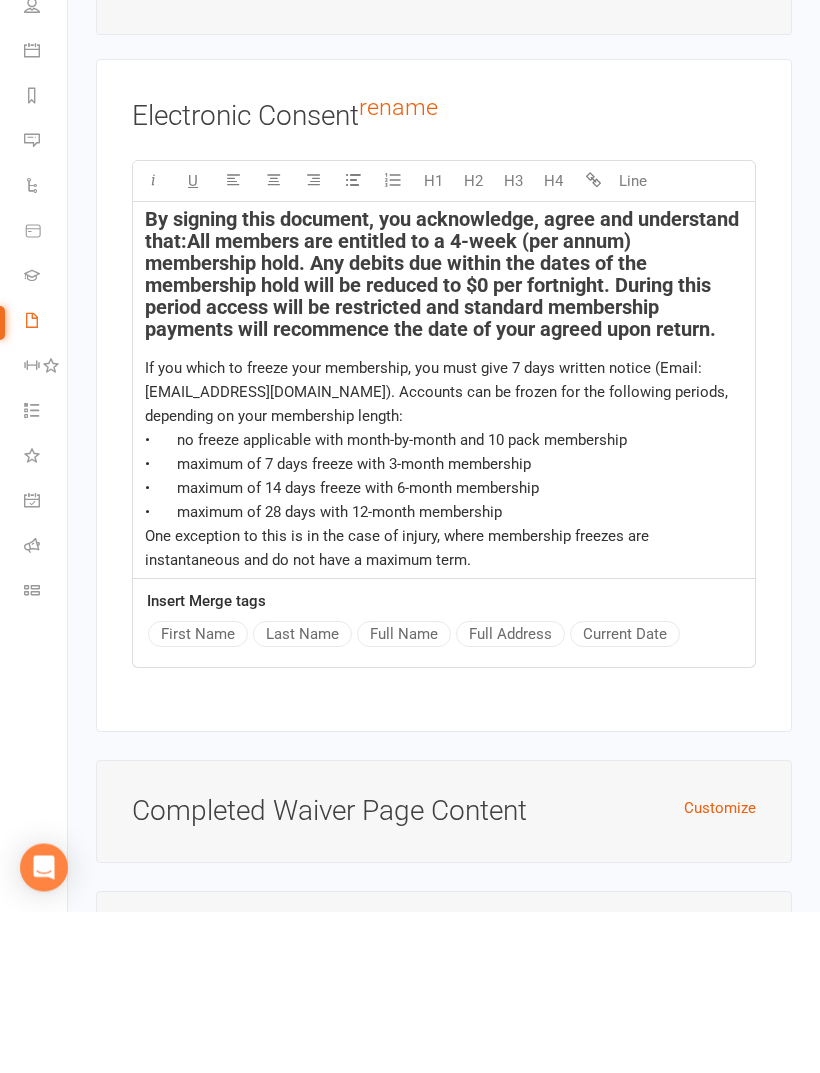 click on "If you which to freeze your membership, you must give 7 days written notice (Email: [EMAIL_ADDRESS][DOMAIN_NAME]). Accounts can be frozen for the following periods, depending on your membership length:" at bounding box center [438, 554] 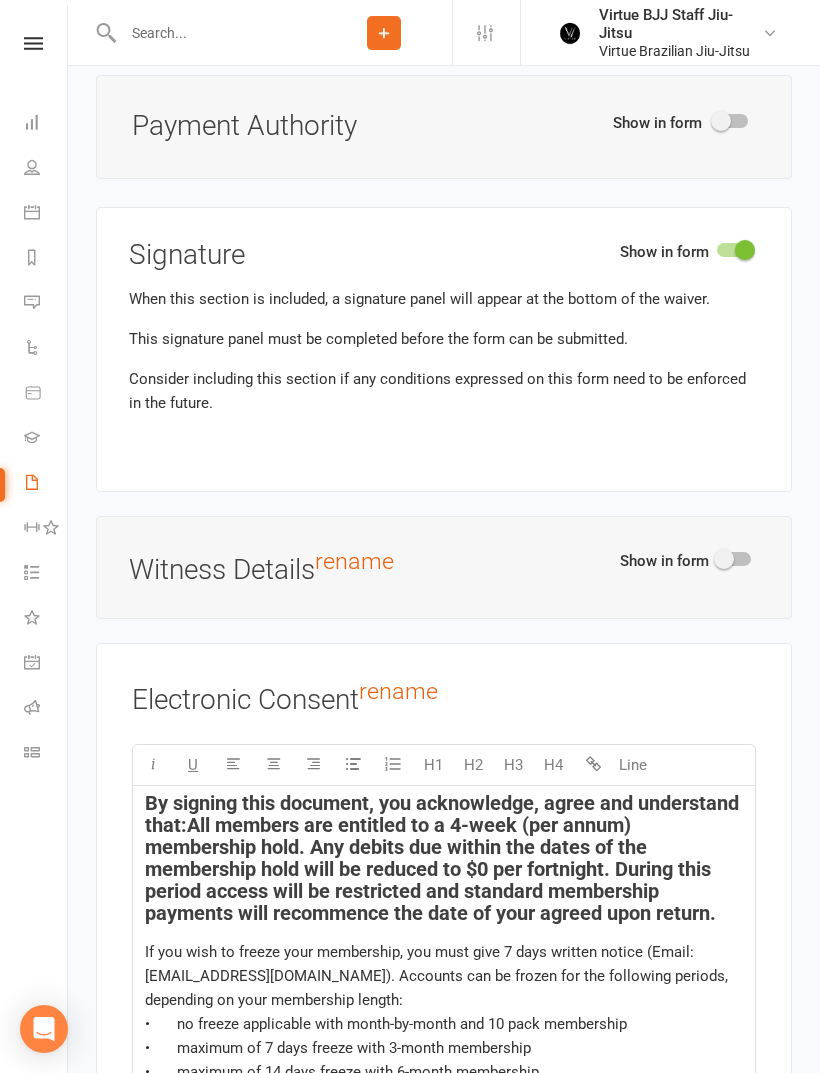 scroll, scrollTop: 4392, scrollLeft: 0, axis: vertical 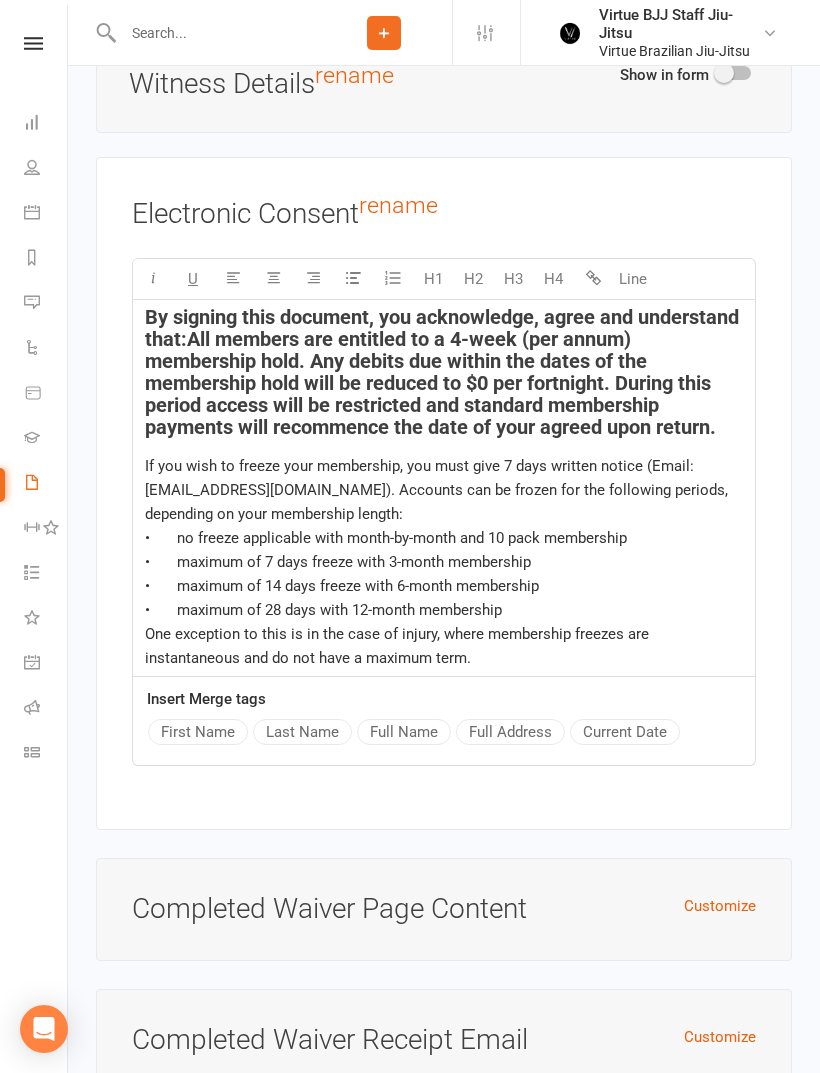 click on "If you wish to freeze your membership, you must give 7 days written notice (Email: [EMAIL_ADDRESS][DOMAIN_NAME]). Accounts can be frozen for the following periods, depending on your membership length:" at bounding box center (438, 490) 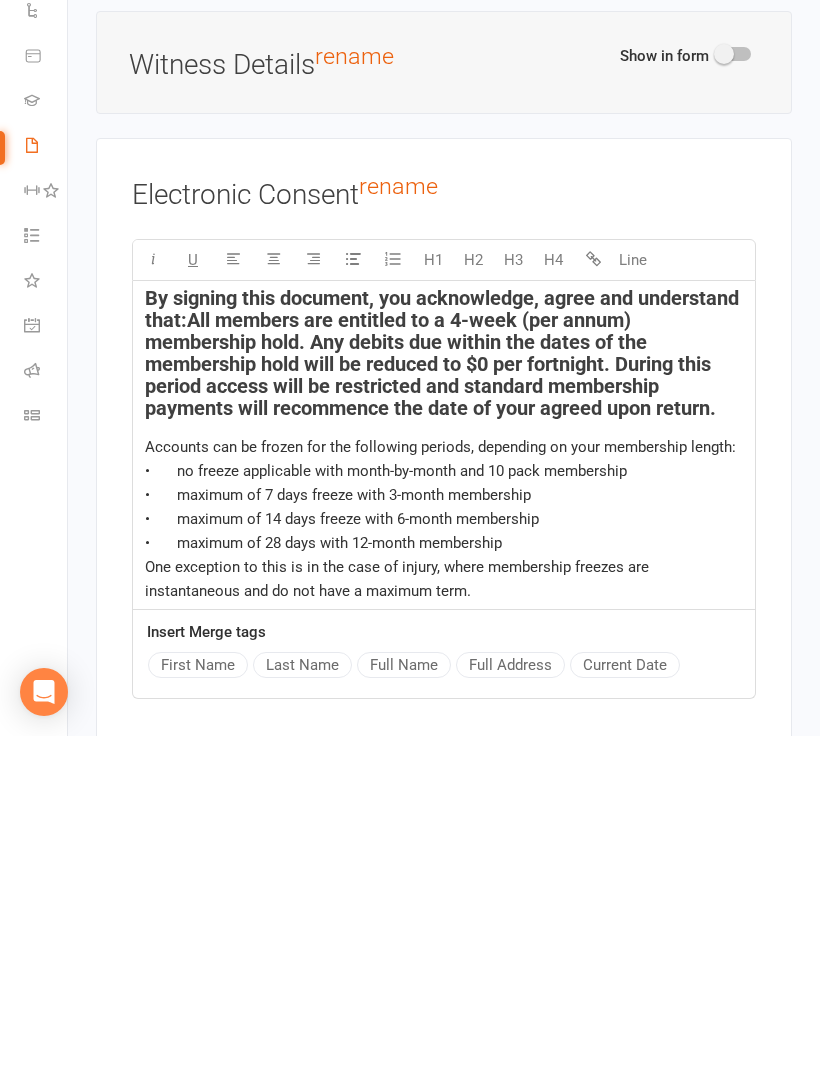 scroll, scrollTop: 4700, scrollLeft: 0, axis: vertical 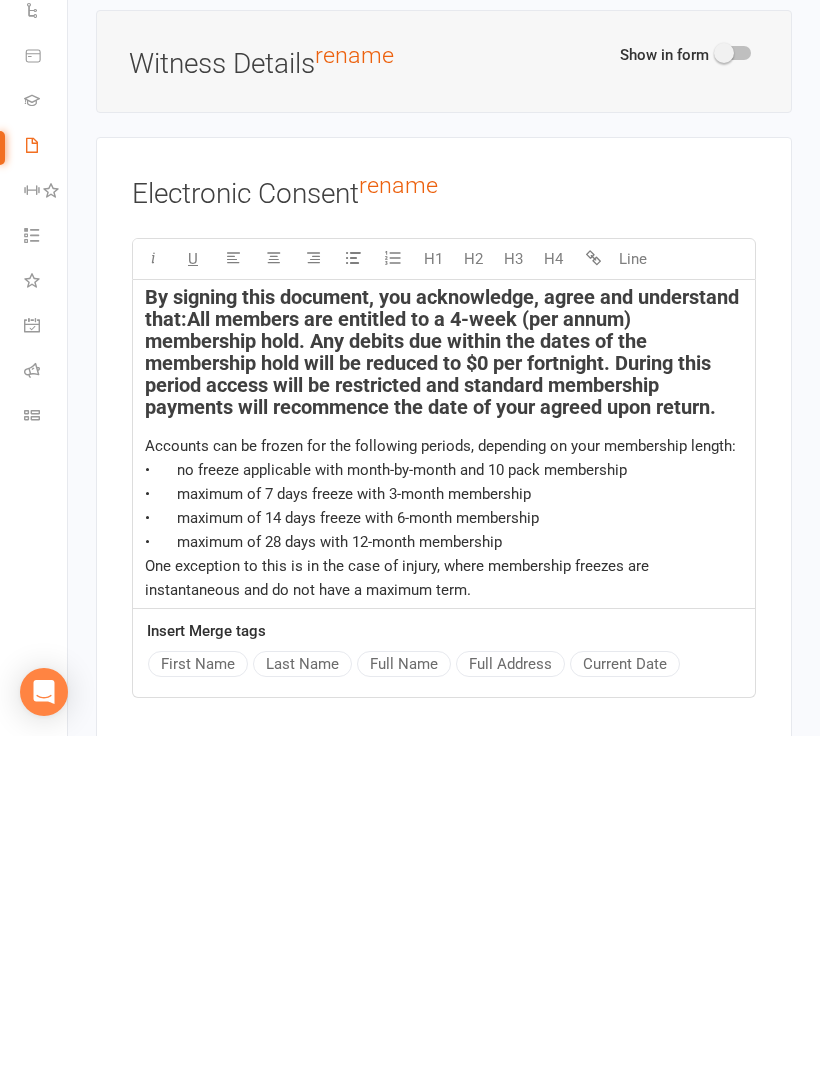 click on "One exception to this is in the case of injury, where membership freezes are instantaneous and do not have a maximum term." at bounding box center [444, 915] 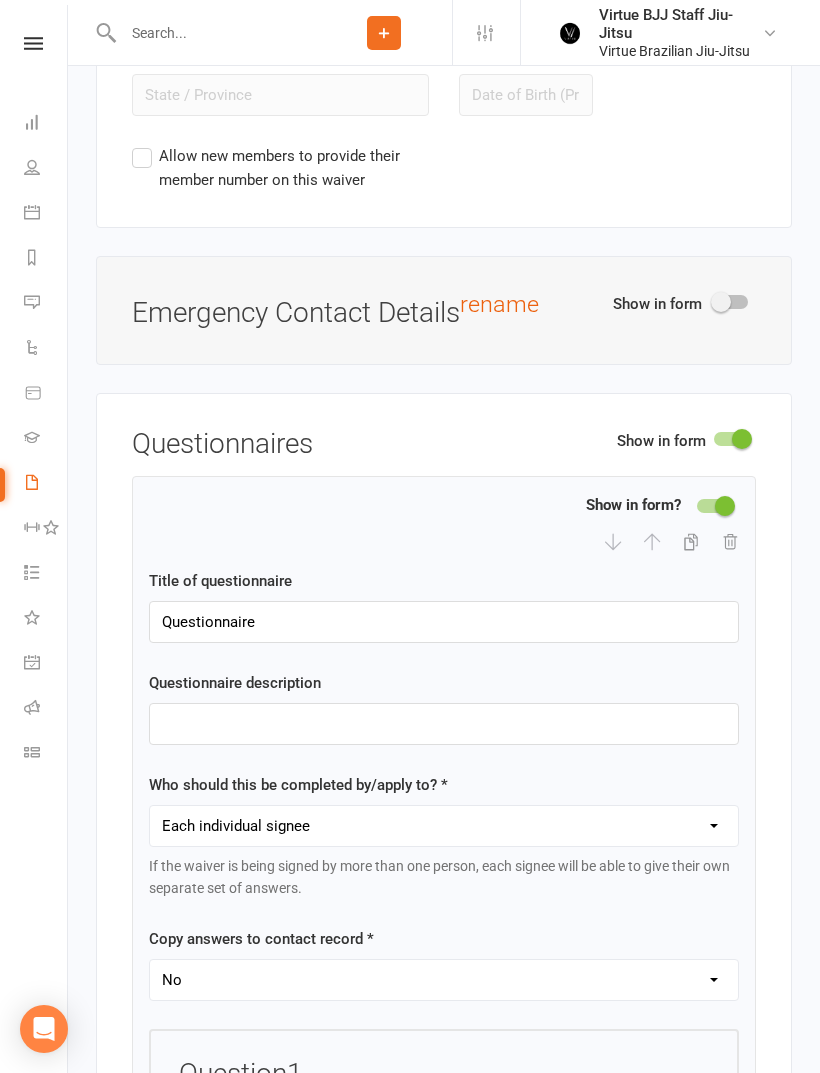 scroll, scrollTop: 2533, scrollLeft: 0, axis: vertical 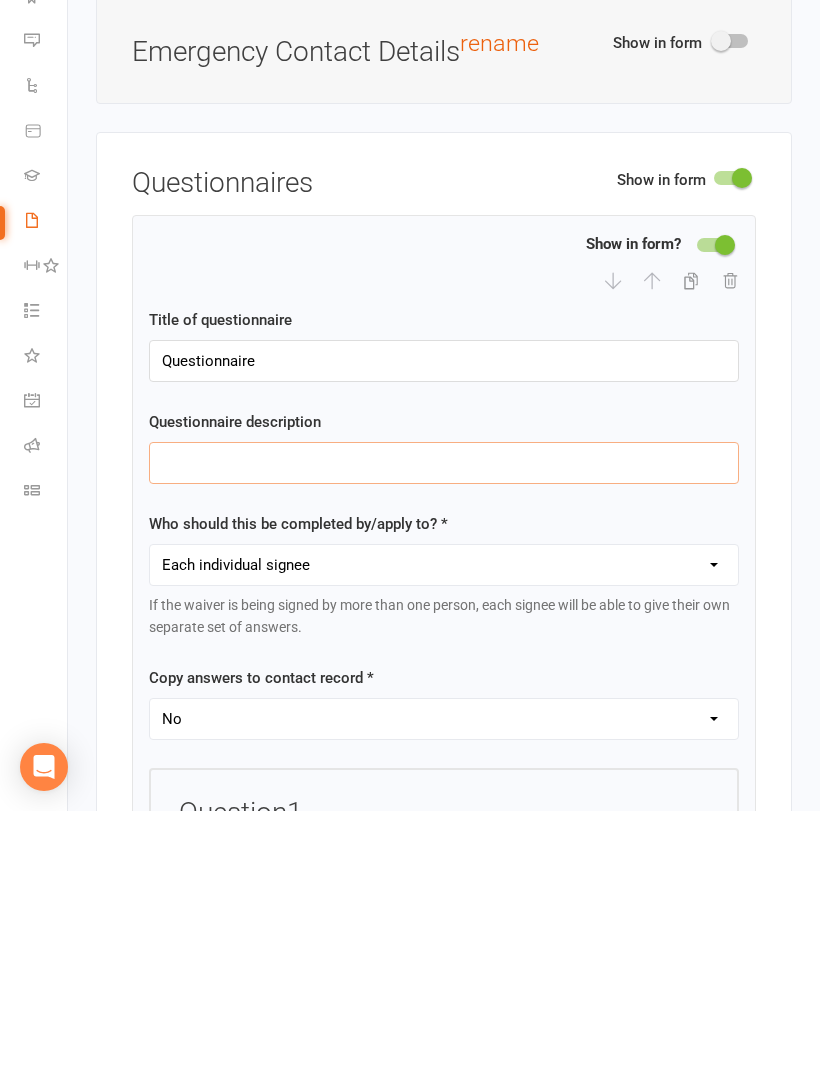 click at bounding box center [444, 725] 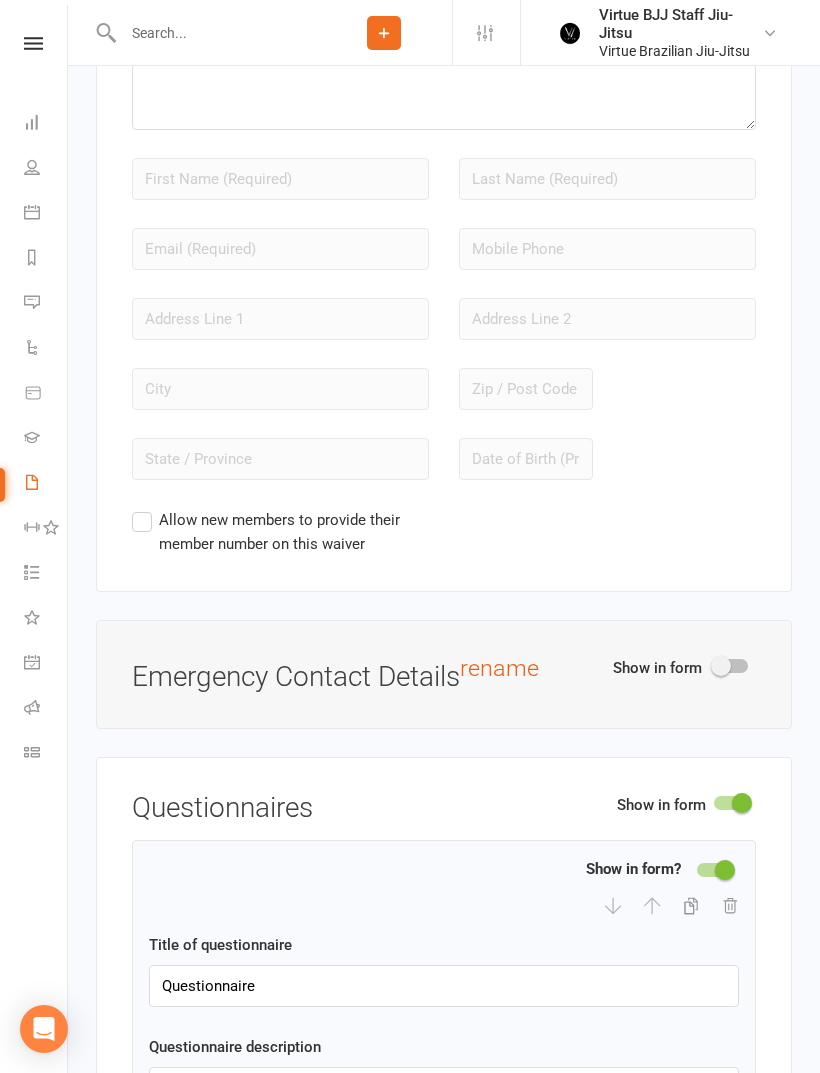 scroll, scrollTop: 2099, scrollLeft: 0, axis: vertical 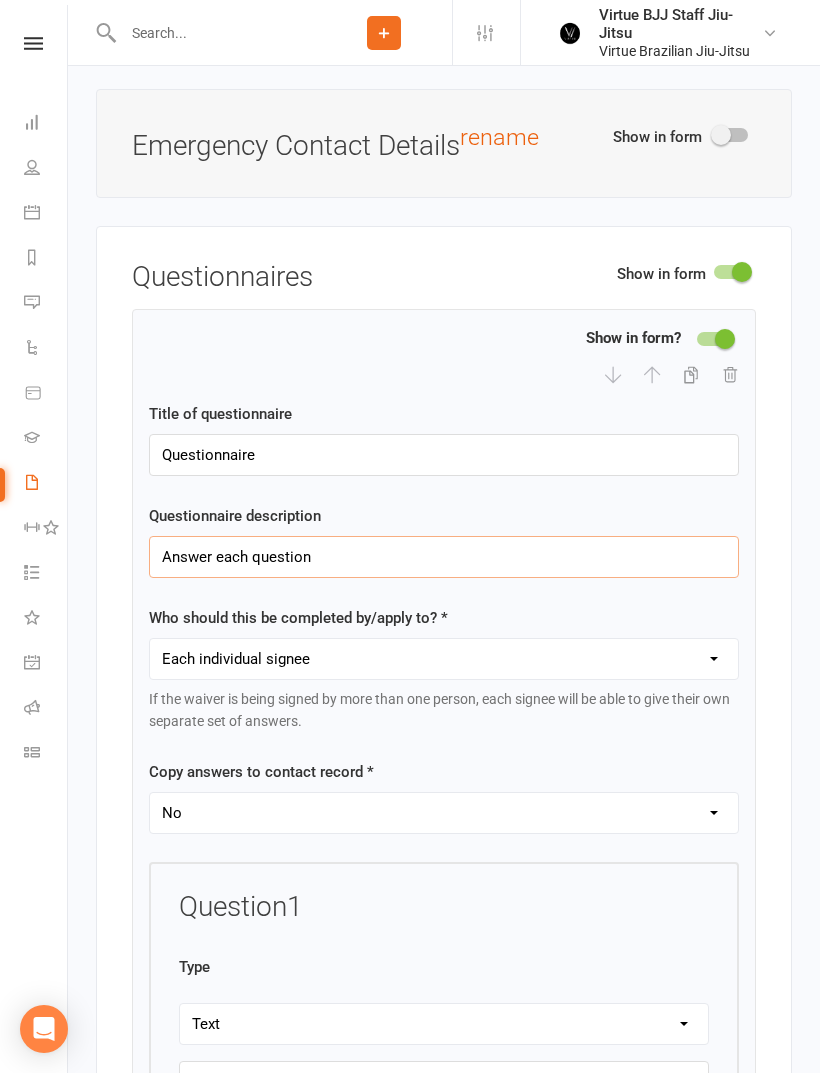 click on "Answer each question" at bounding box center [444, 557] 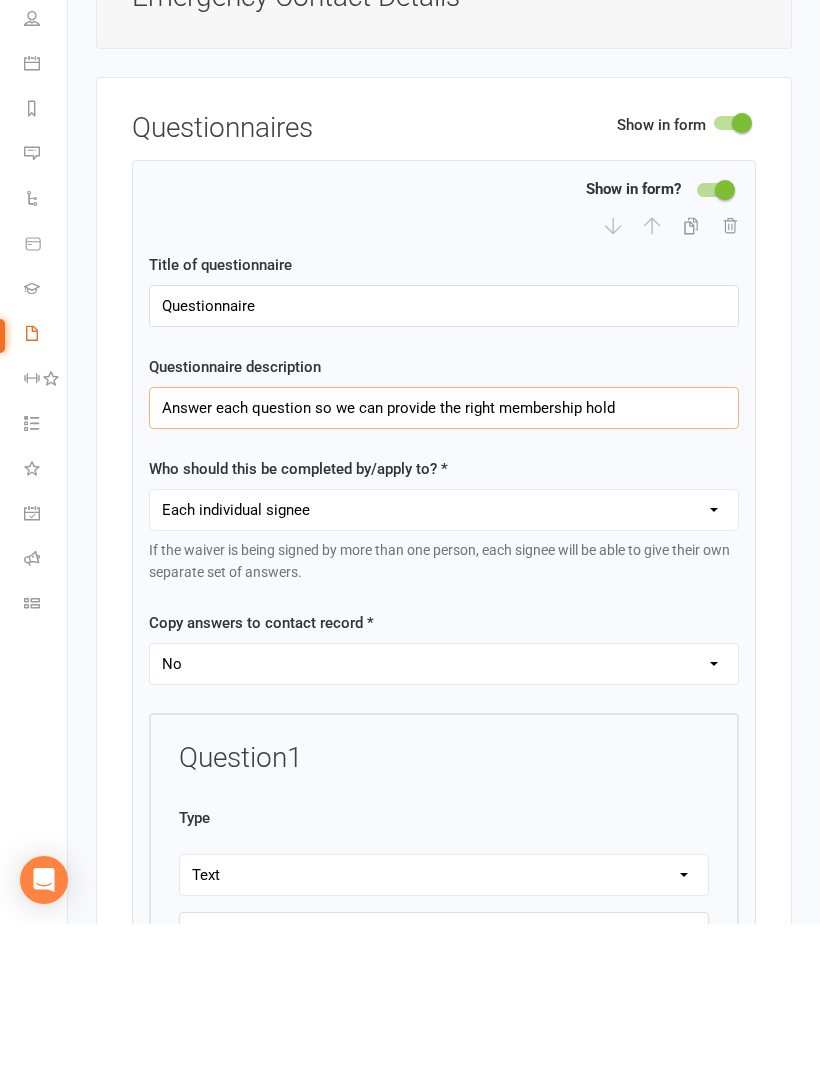 type on "Answer each question so we can provide the right membership hold" 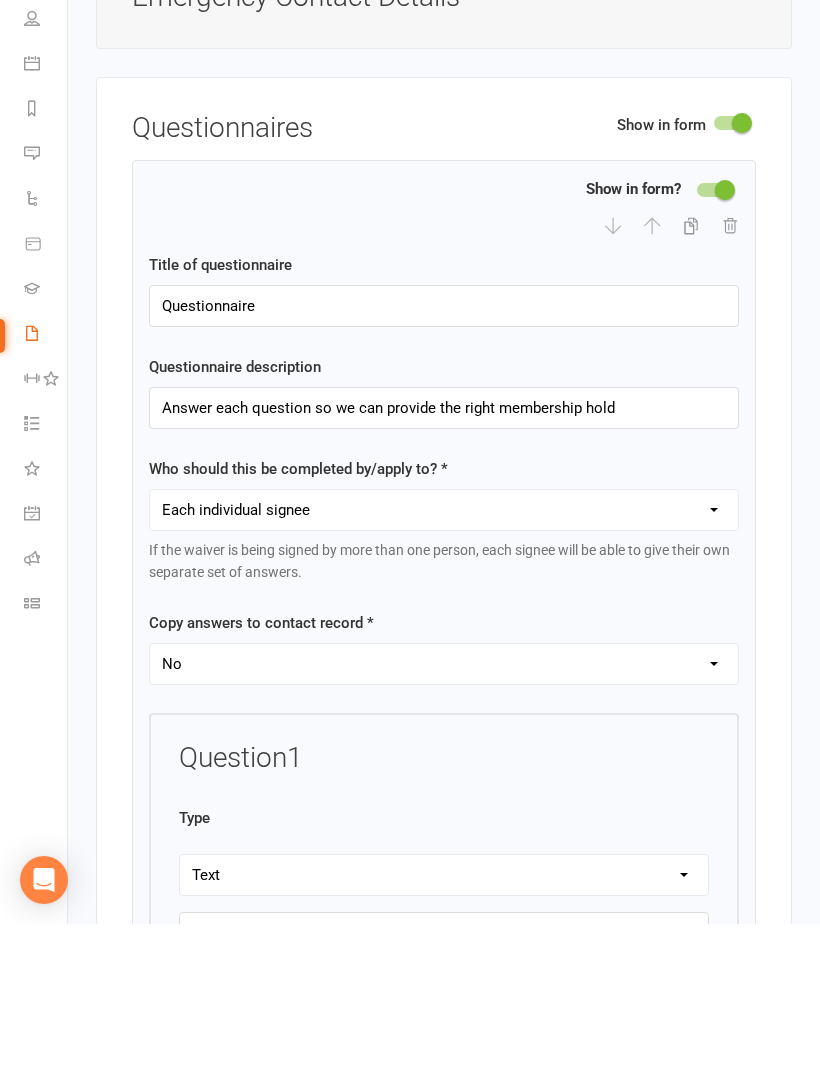 click on "Each individual signee Primary signee only Dependent signees only Attending signees only Non-attending signees only" at bounding box center (444, 659) 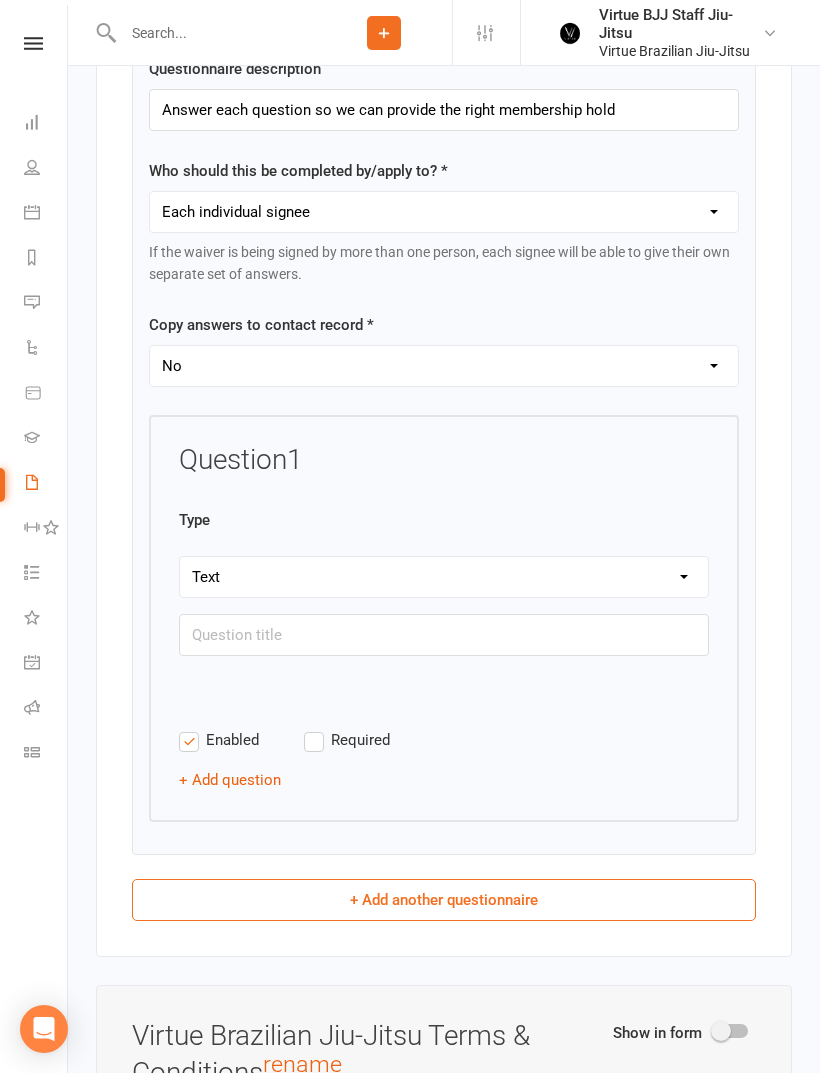 scroll, scrollTop: 3156, scrollLeft: 0, axis: vertical 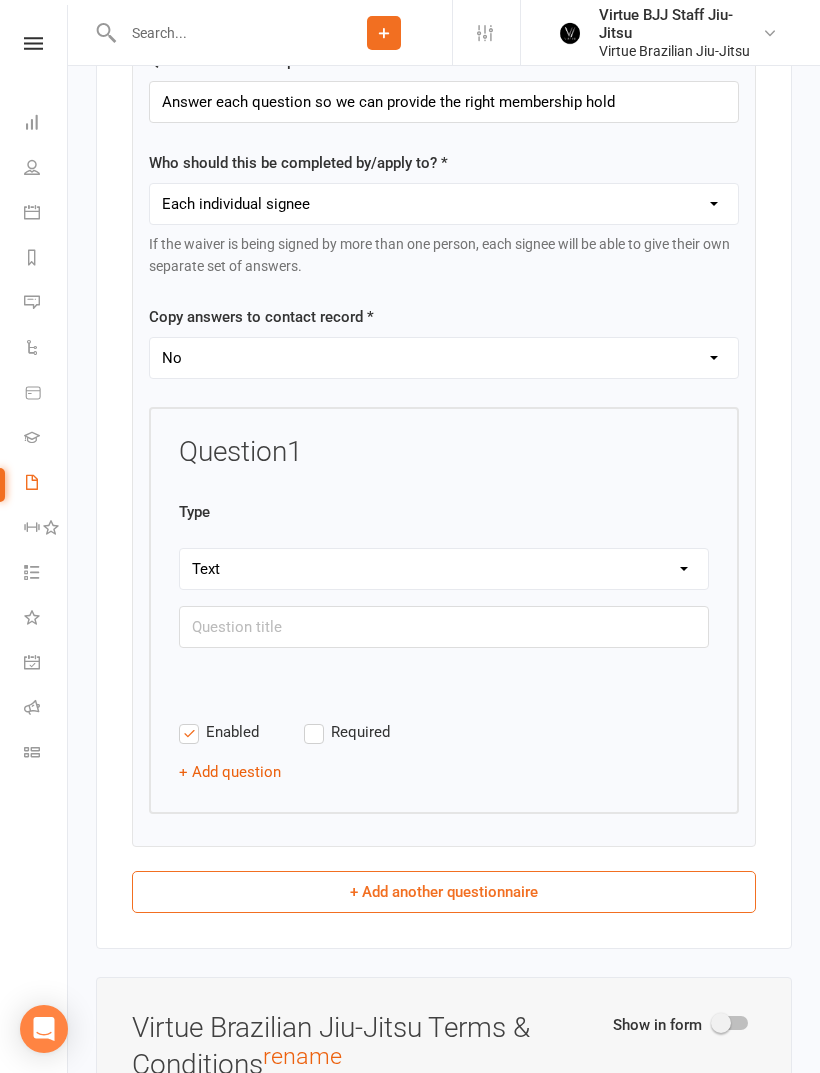 click on "Text Select Checkbox" at bounding box center [444, 569] 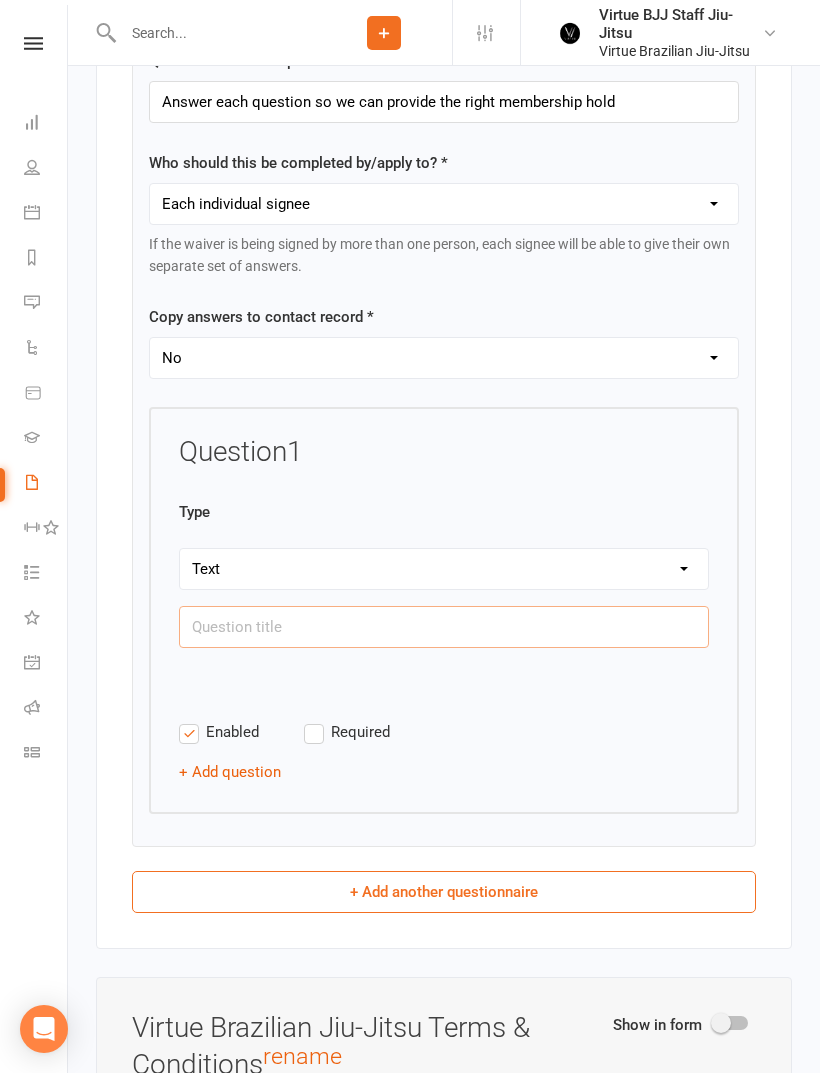 click at bounding box center (444, 627) 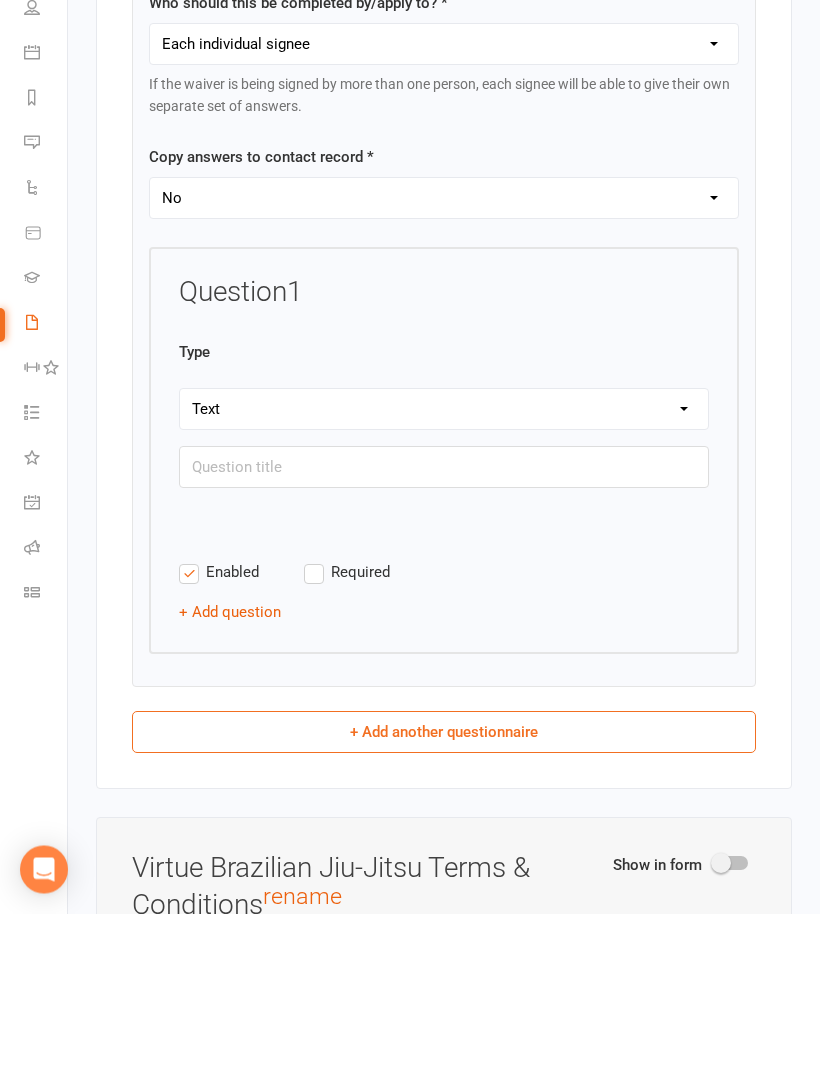 click on "Required" at bounding box center (366, 732) 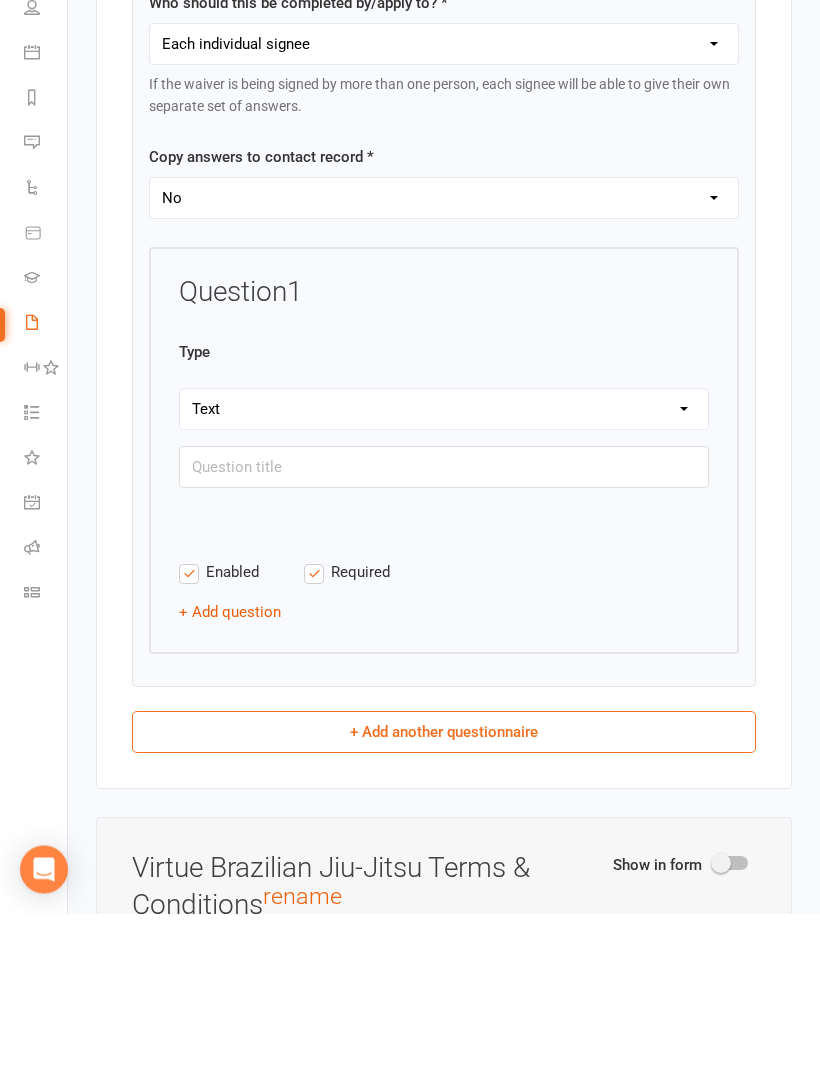 checkbox on "true" 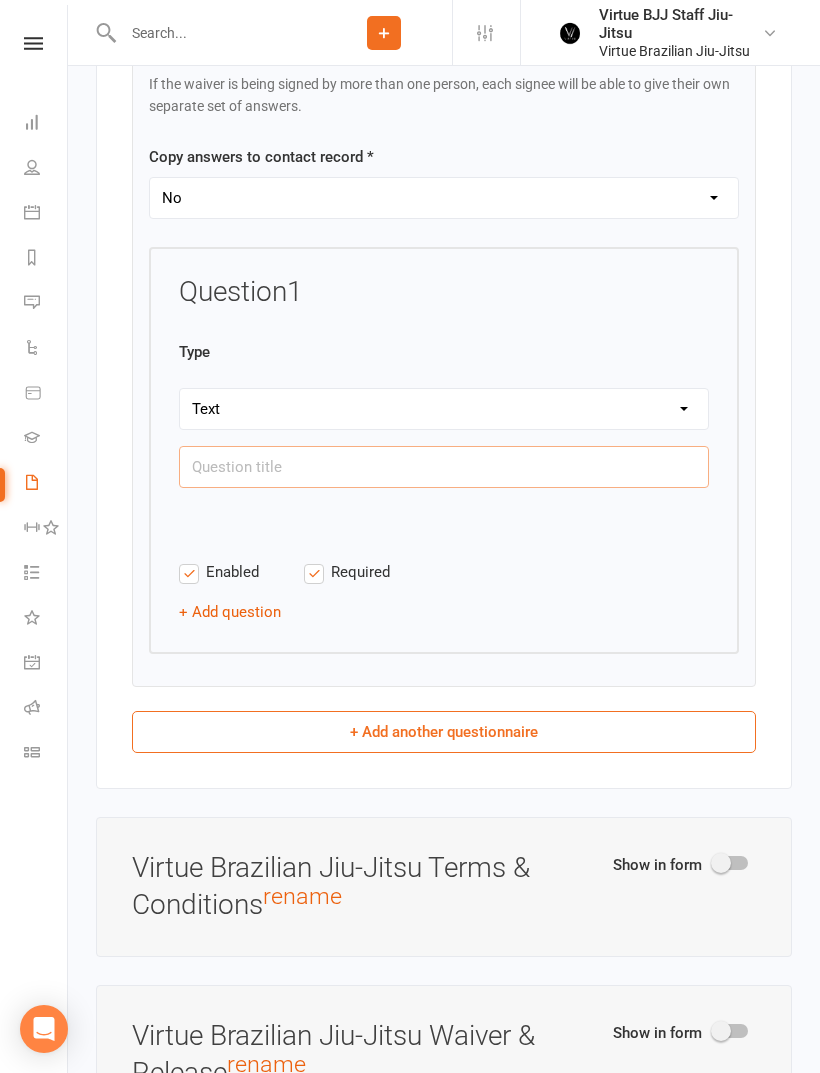 click at bounding box center [444, 467] 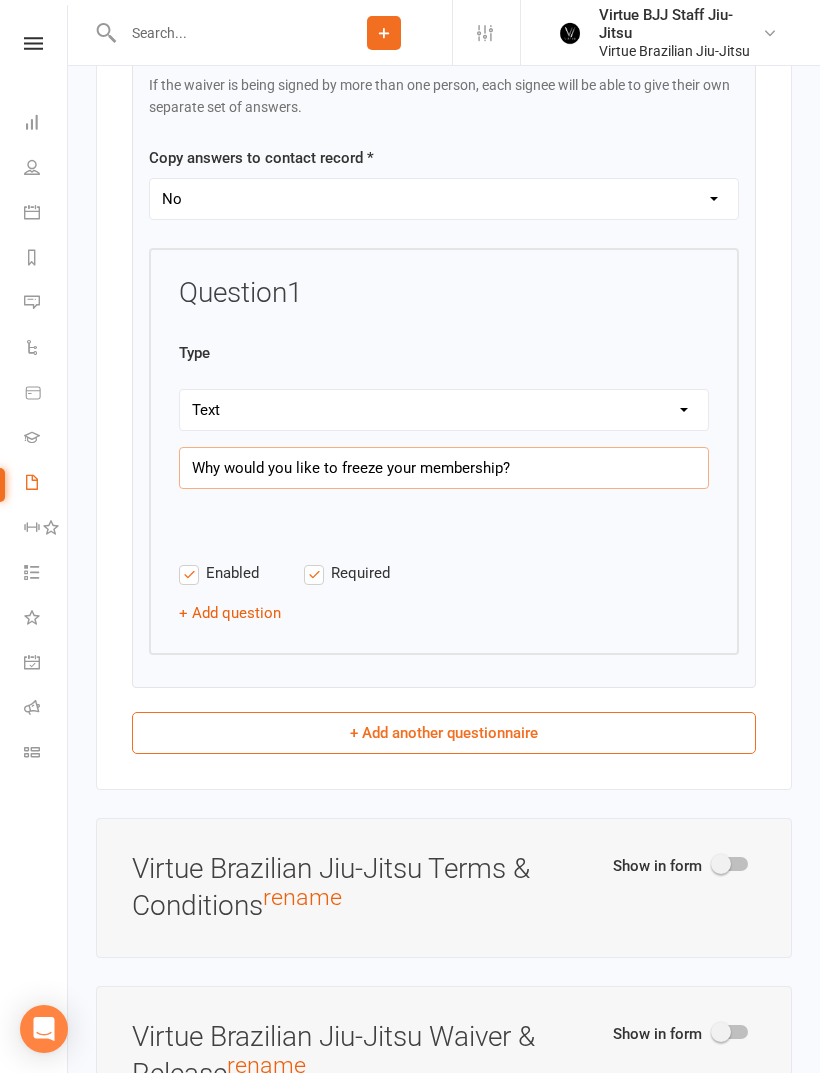 type on "Why would you like to freeze your membership?" 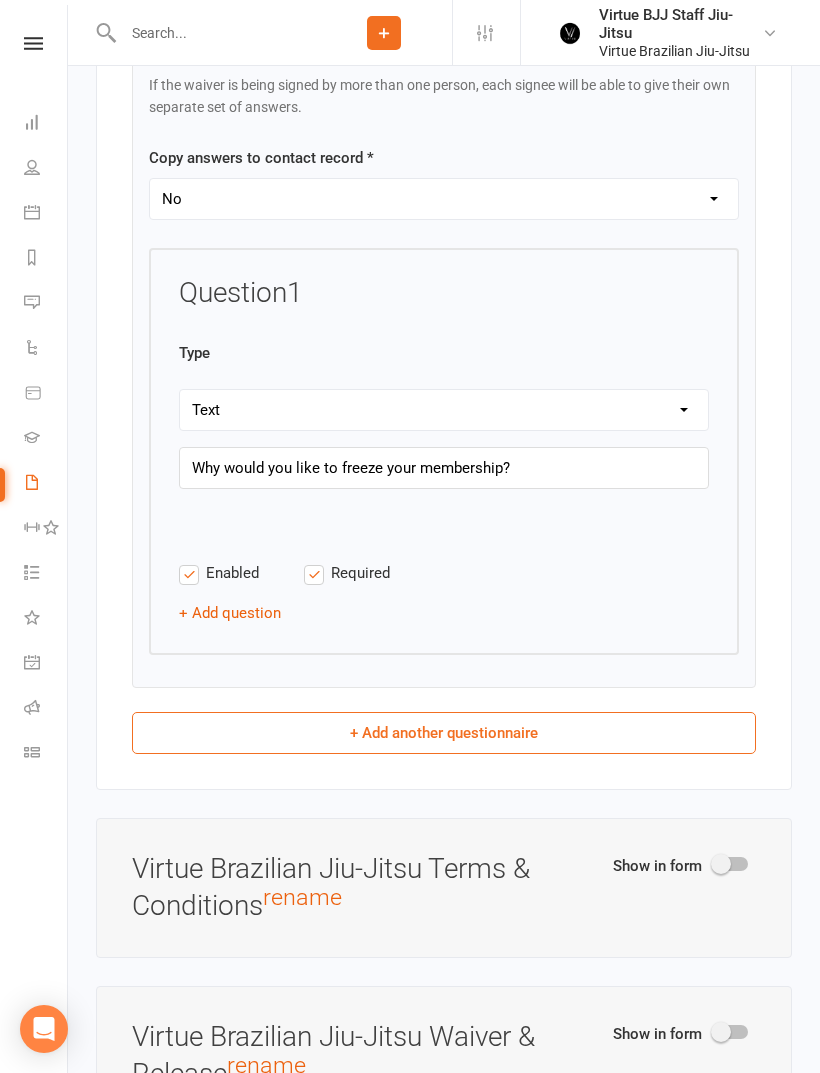 click on "Text Select Checkbox" at bounding box center (444, 410) 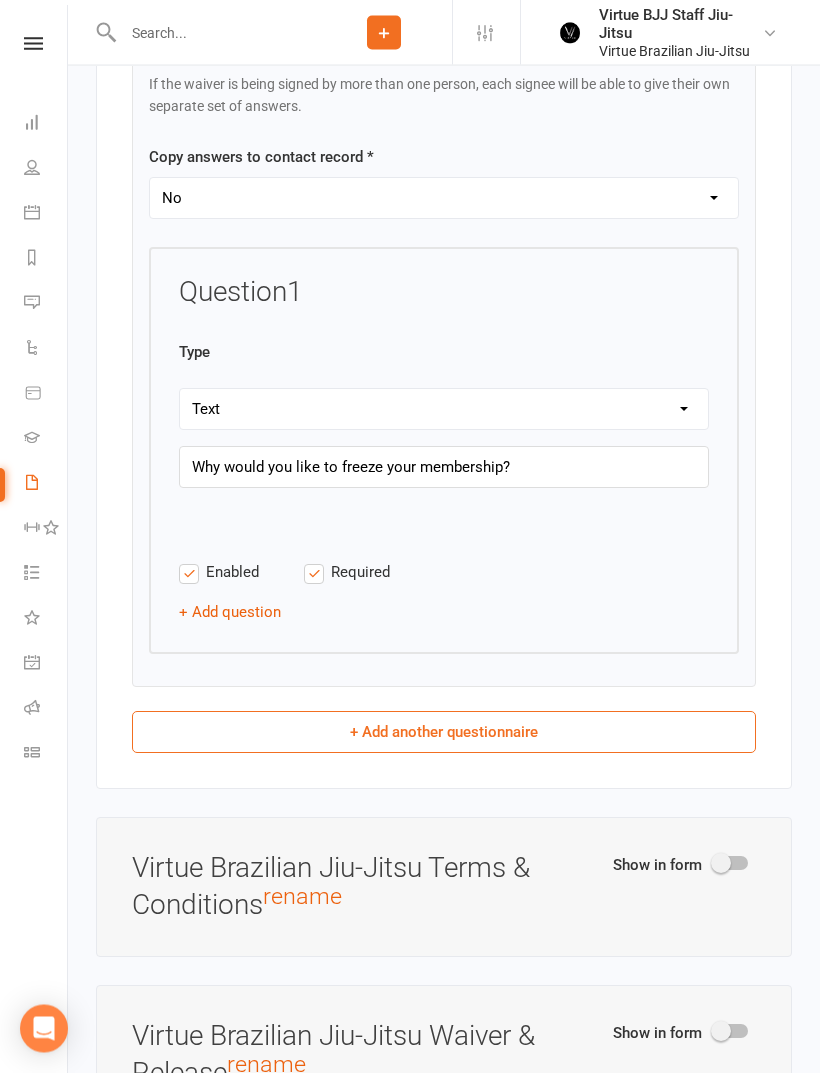 scroll, scrollTop: 3316, scrollLeft: 0, axis: vertical 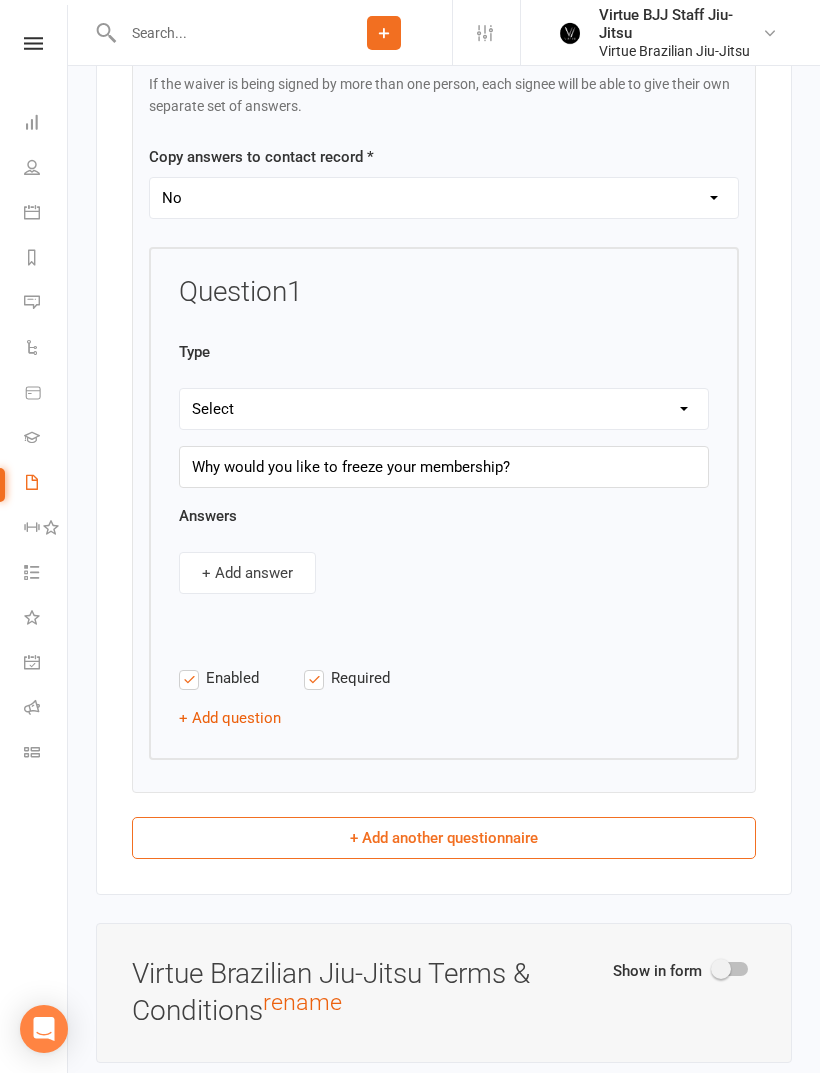 click on "Text Select Checkbox" at bounding box center [444, 409] 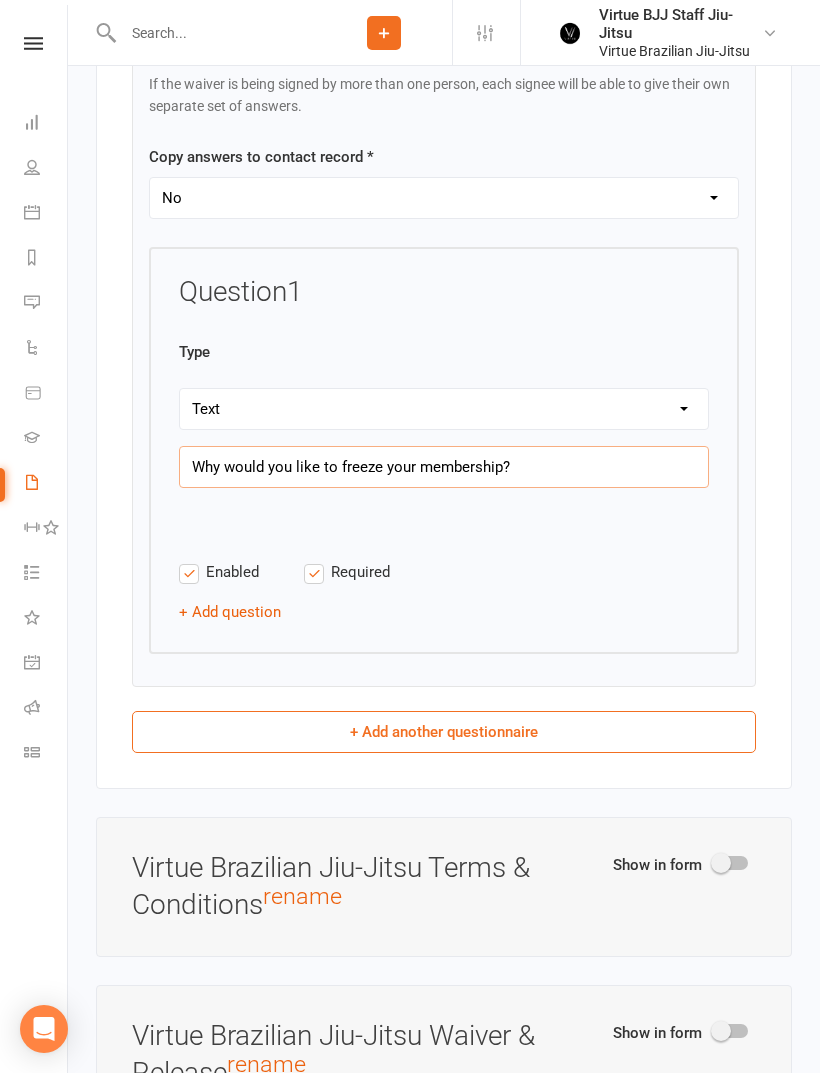 click on "Why would you like to freeze your membership?" at bounding box center (444, 467) 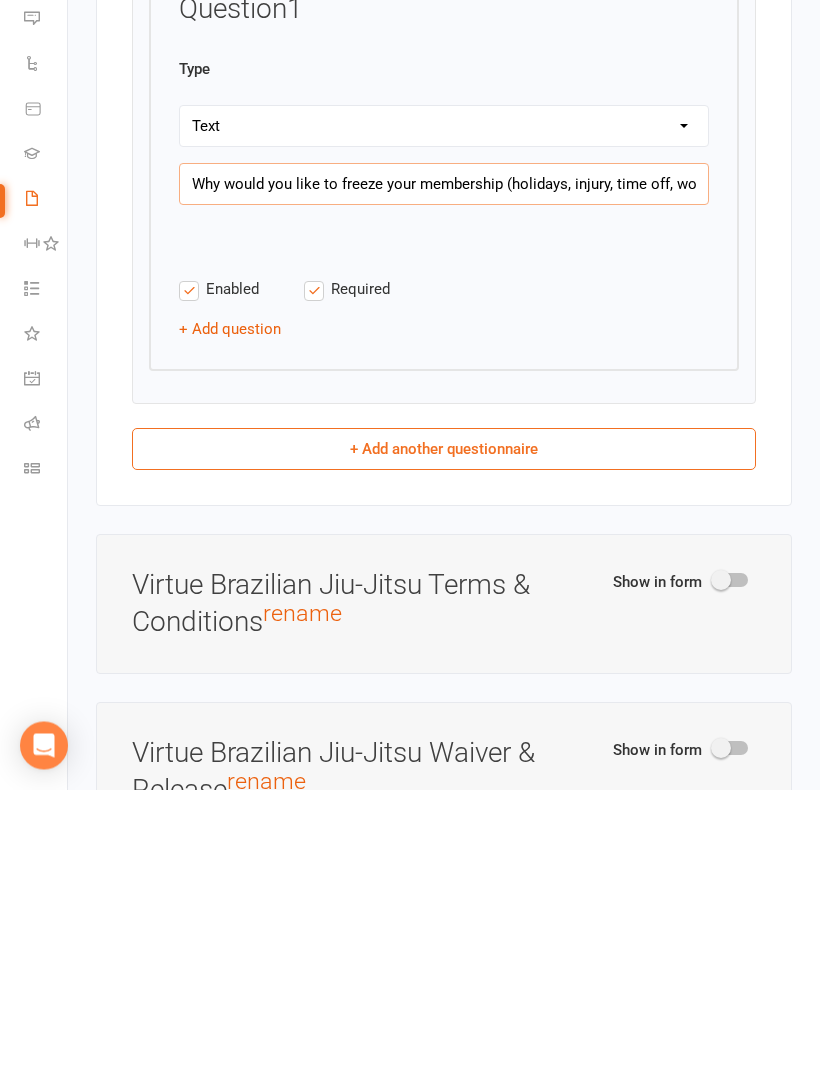 type on "Why would you like to freeze your membership (holidays, injury, time off, work…)?" 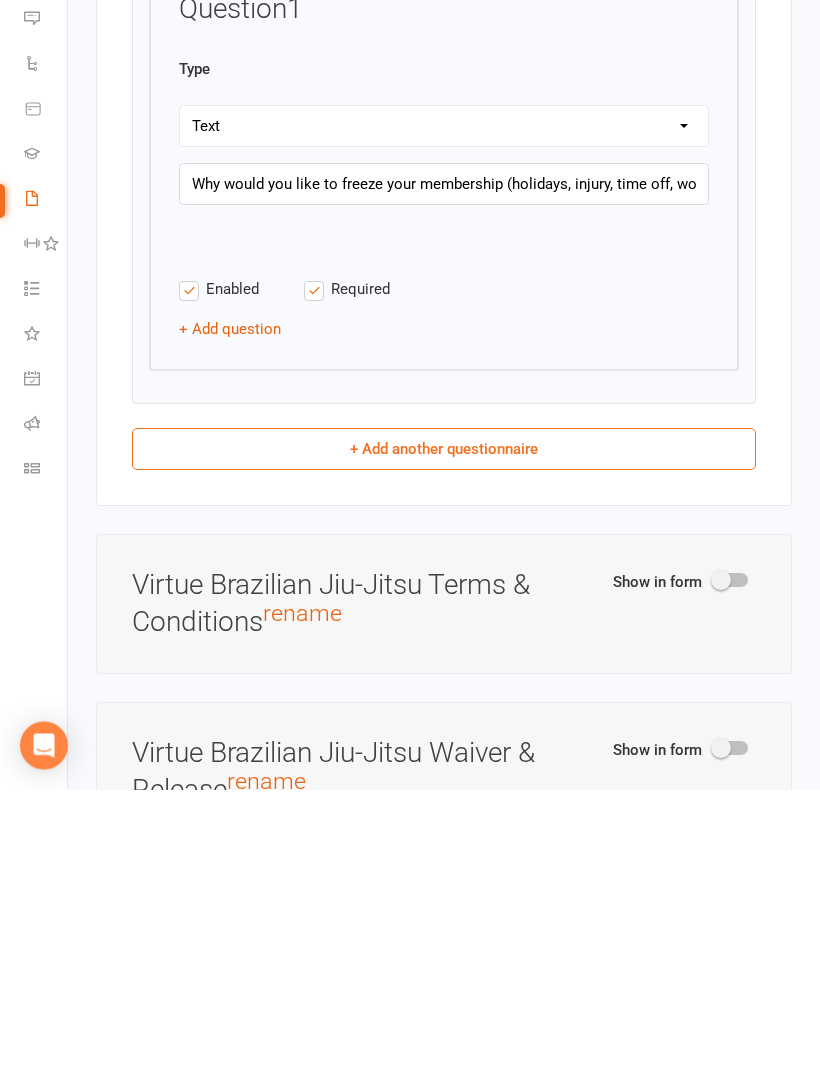 click on "+ Add another questionnaire" at bounding box center [444, 733] 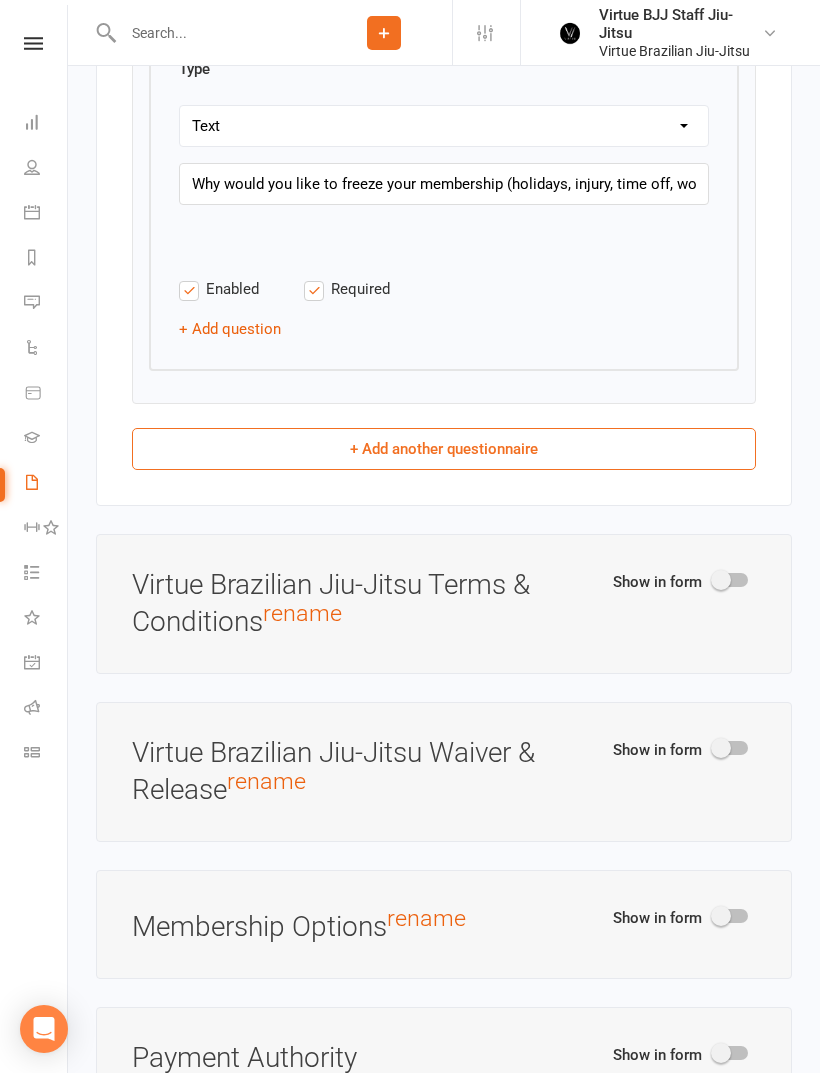 select on "do_not_copy_answers" 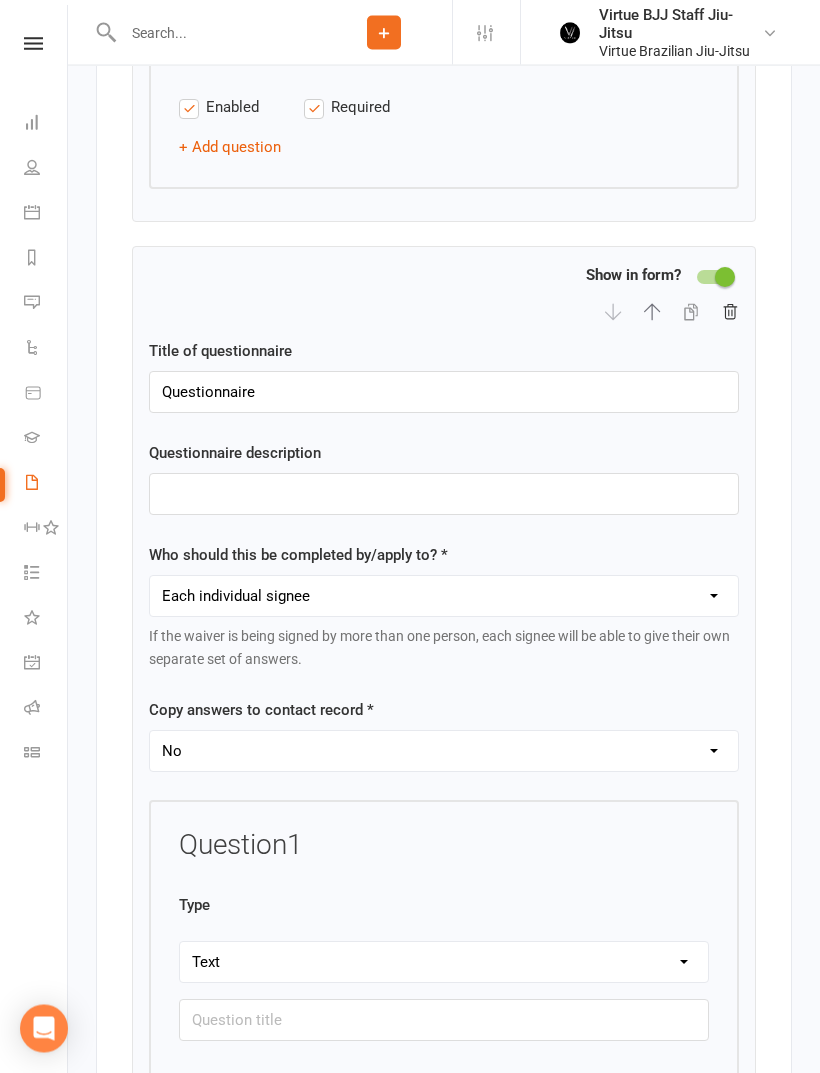 click 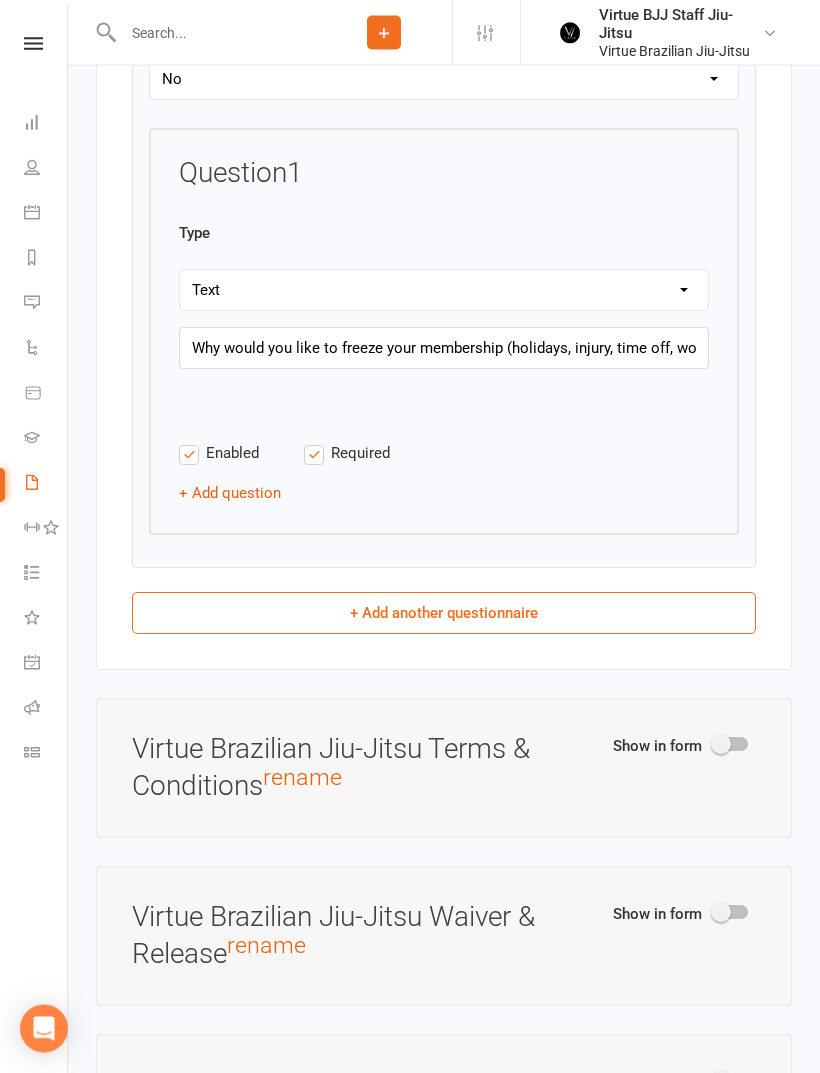 scroll, scrollTop: 3434, scrollLeft: 0, axis: vertical 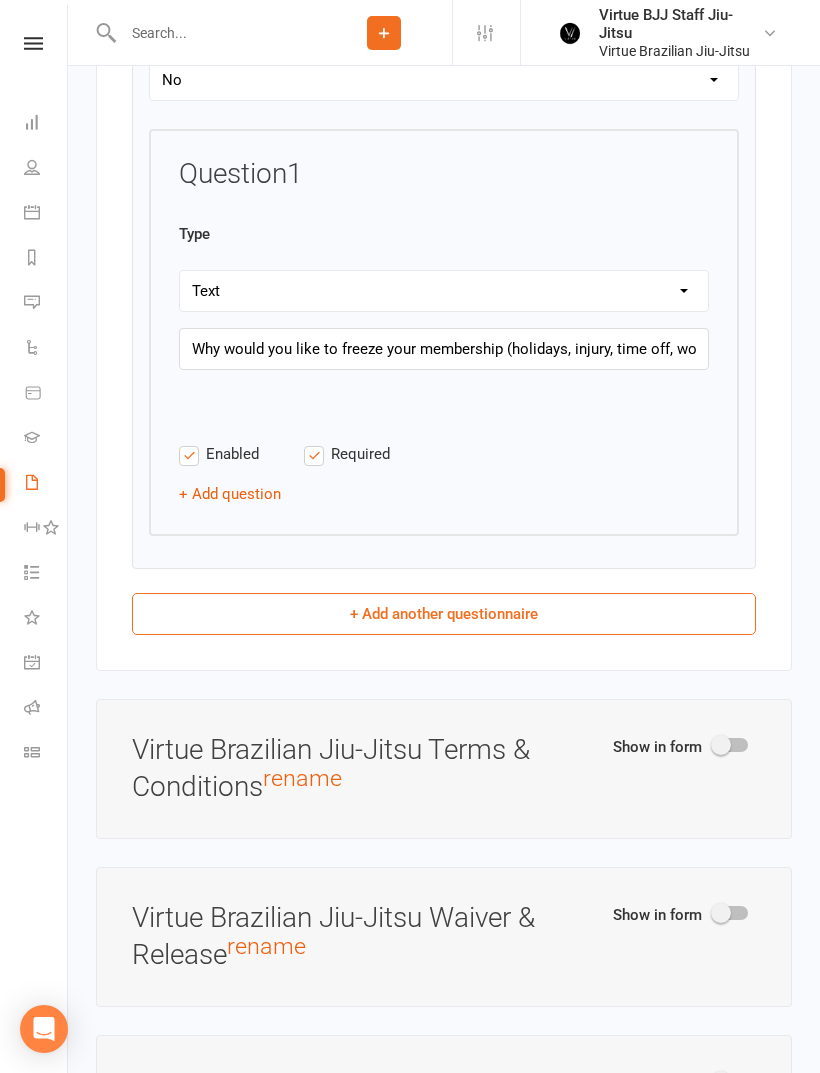 click on "+ Add question" at bounding box center [230, 494] 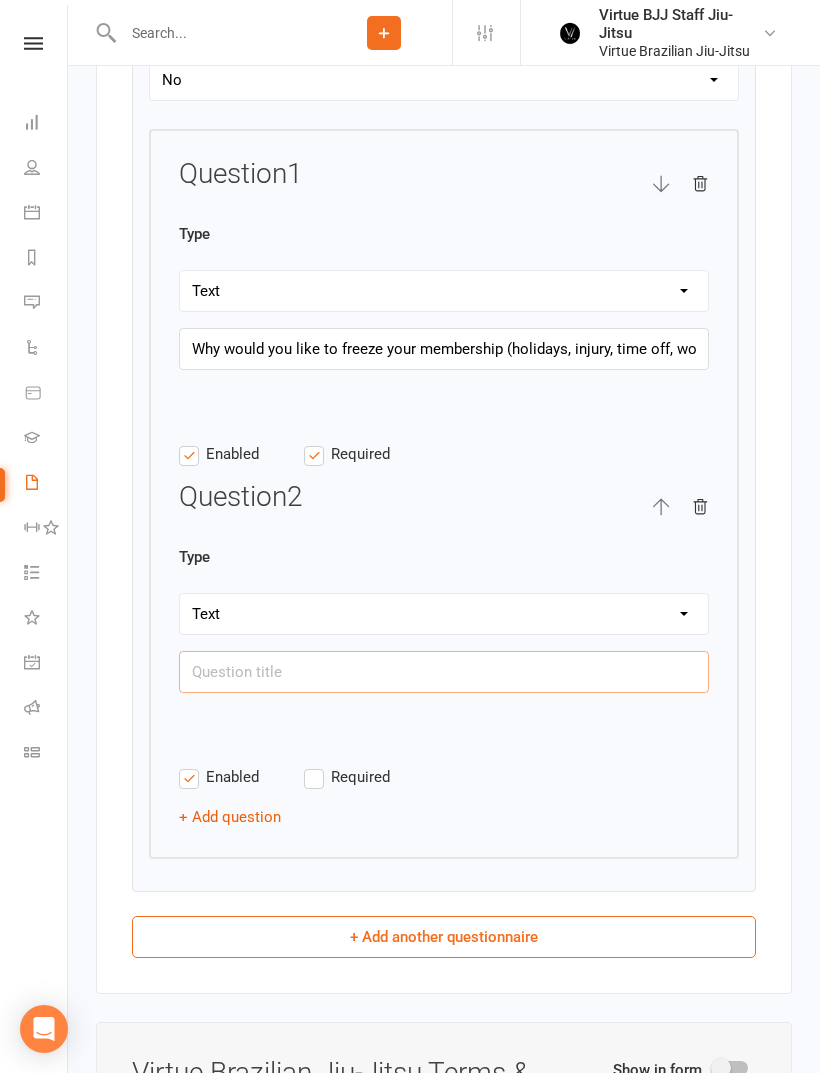 click at bounding box center [444, 672] 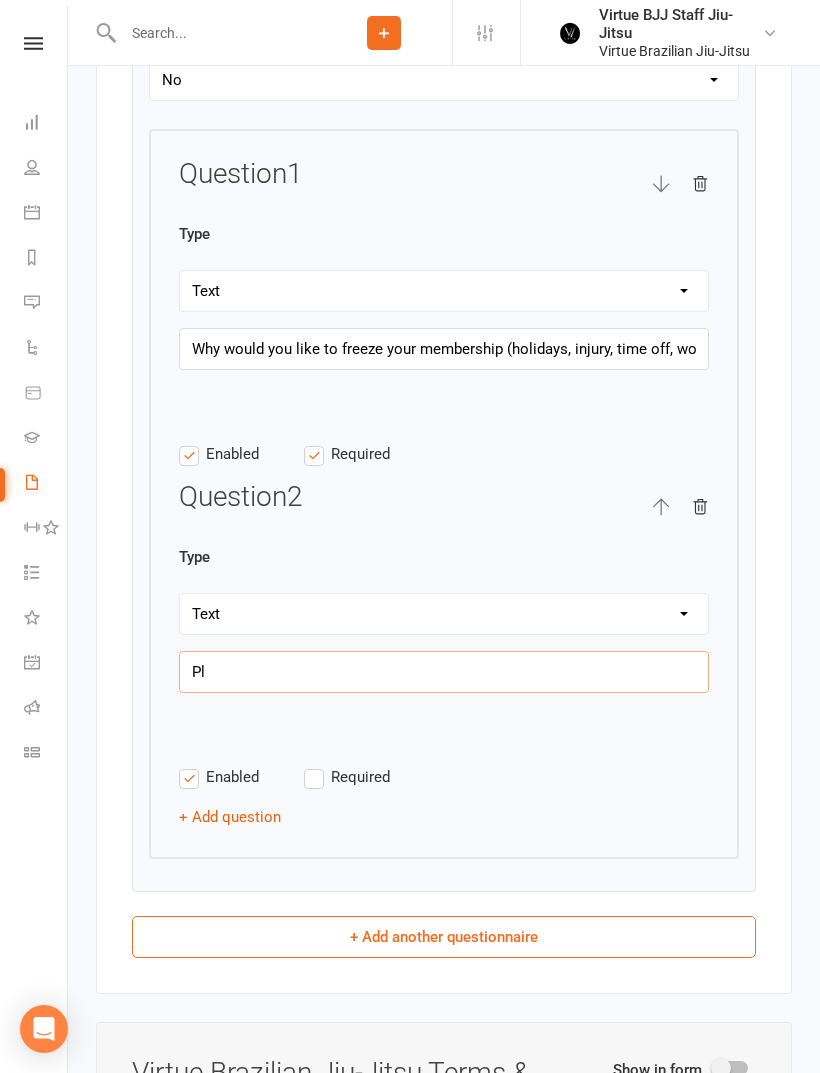 type on "P" 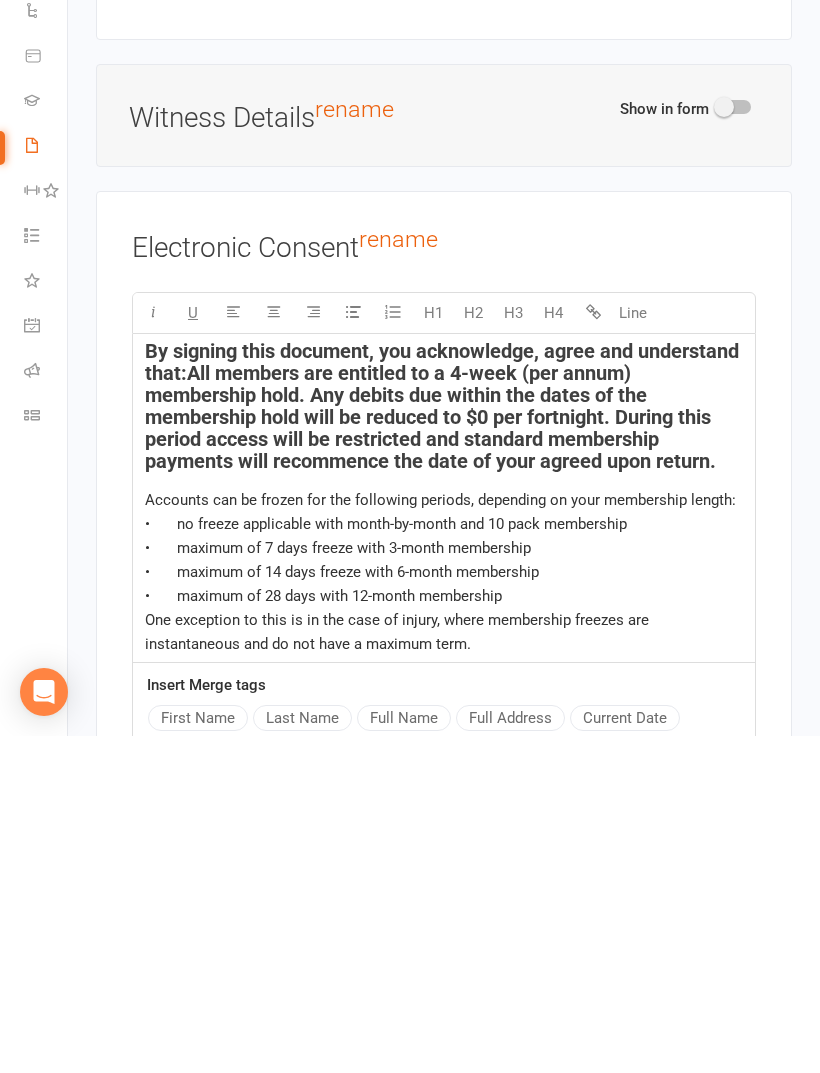 scroll, scrollTop: 4972, scrollLeft: 0, axis: vertical 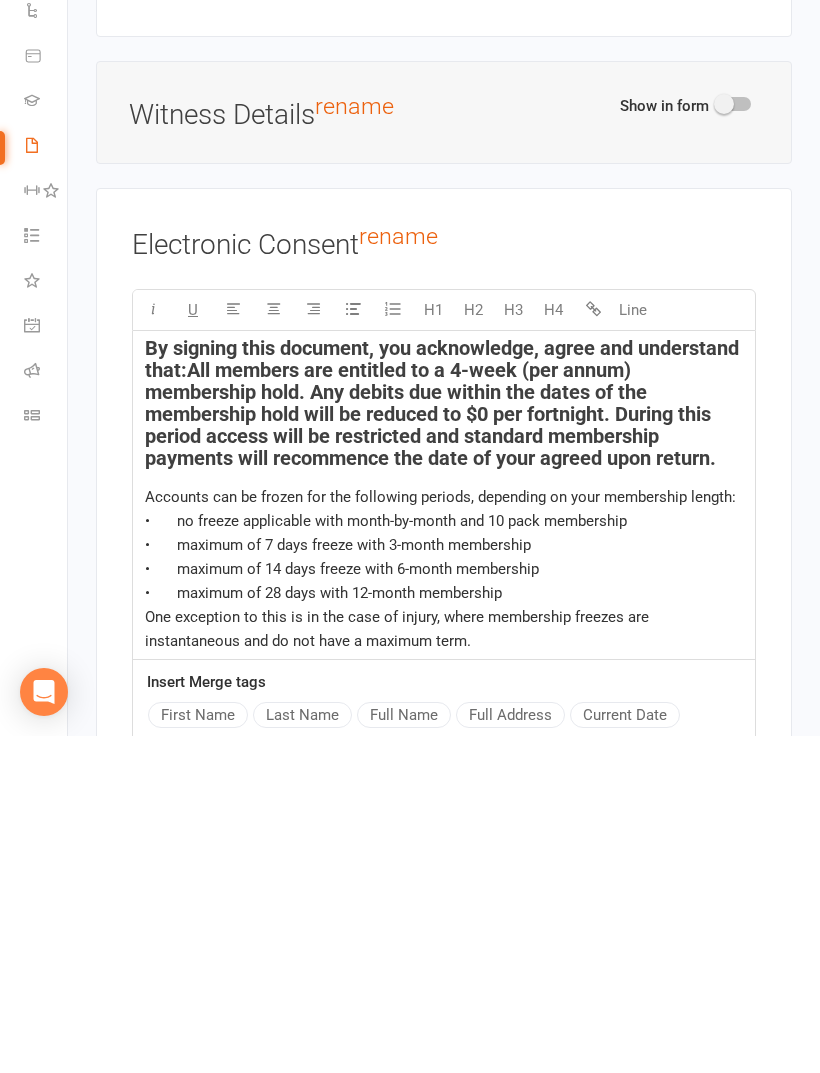 click on "All members are entitled to a 4-week (per annum) membership hold. Any debits due within the dates of the membership hold will be reduced to $0 per fortnight. During this period access will be restricted and standard membership payments will recommence the date of your agreed upon return." at bounding box center [430, 751] 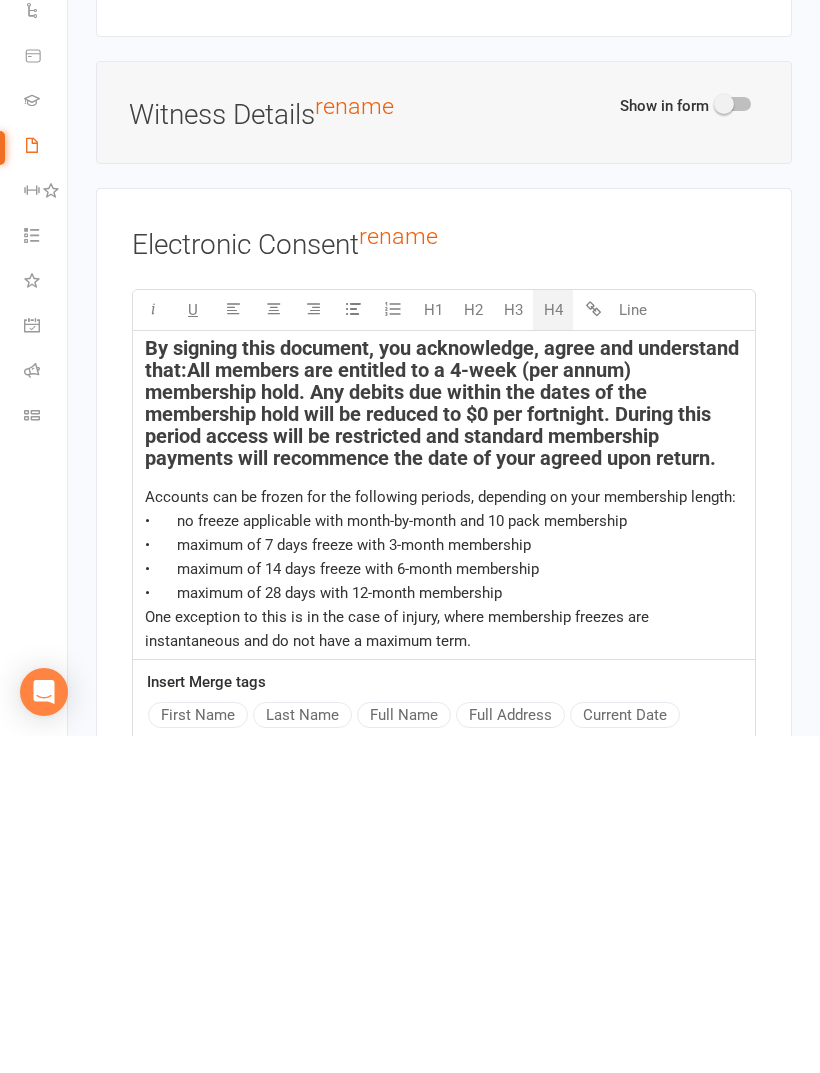 click on "All members are entitled to a 4-week (per annum) membership hold. Any debits due within the dates of the membership hold will be reduced to $0 per fortnight. During this period access will be restricted and standard membership payments will recommence the date of your agreed upon return." at bounding box center [430, 751] 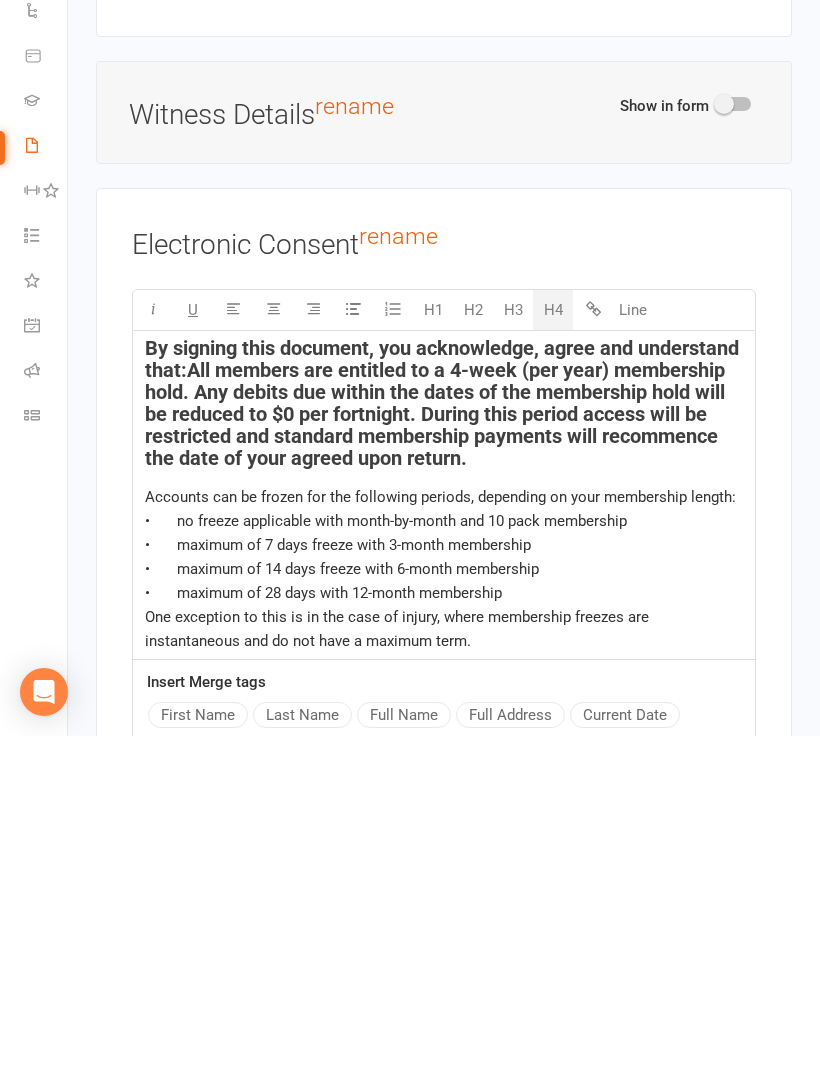 click on "All members are entitled to a 4-week (per year) membership hold. Any debits due within the dates of the membership hold will be reduced to $0 per fortnight. During this period access will be restricted and standard membership payments will recommence the date of your agreed upon return." at bounding box center [437, 751] 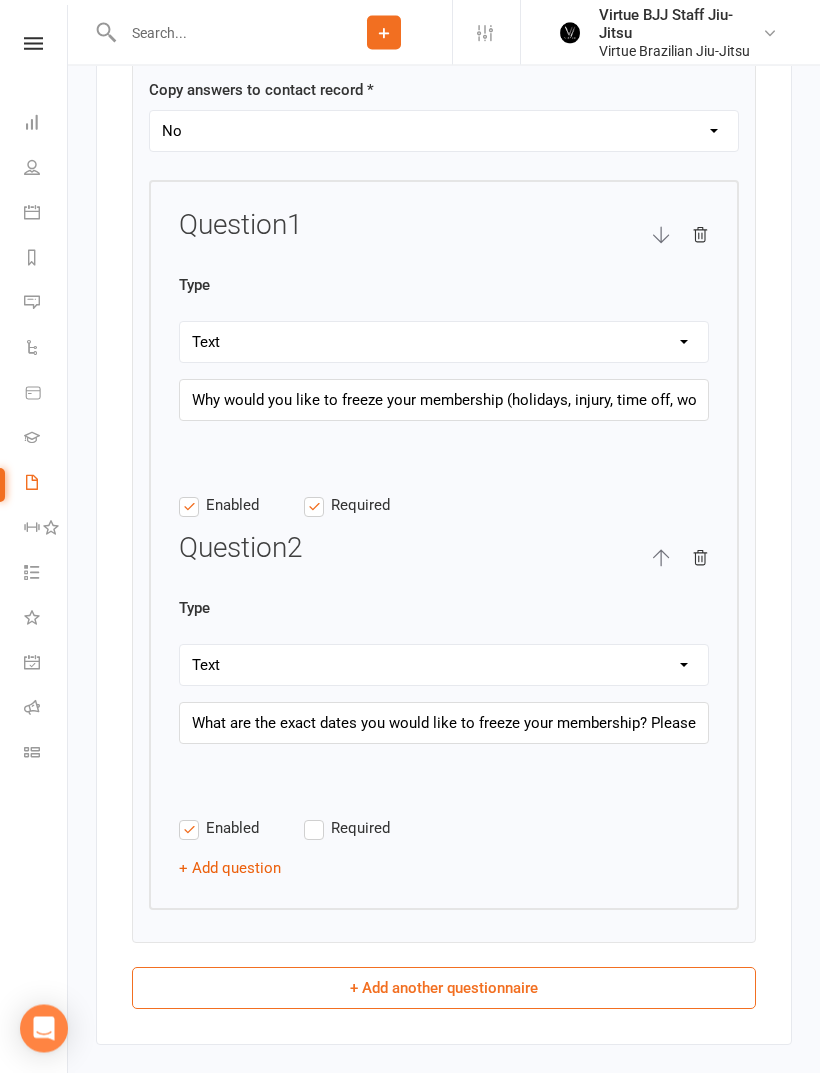 scroll, scrollTop: 3386, scrollLeft: 0, axis: vertical 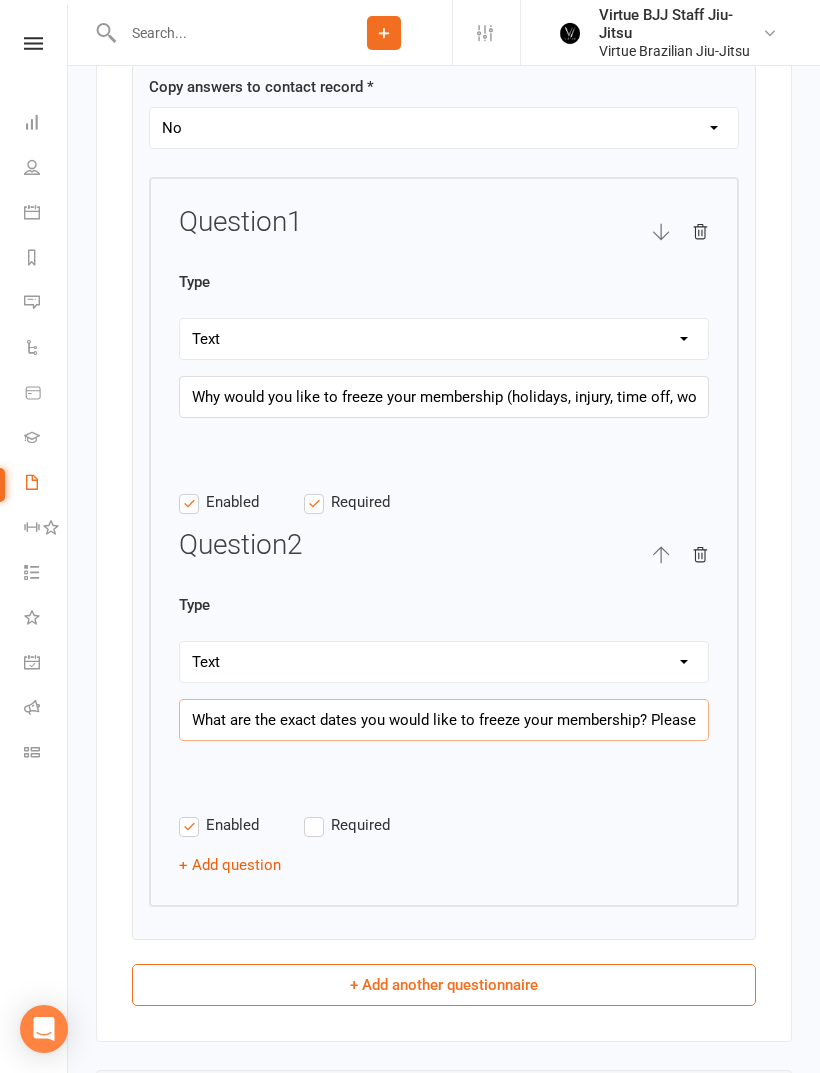 click on "What are the exact dates you would like to freeze your membership? Please provide the start and end of membership hold (max 28 days per year)" at bounding box center (444, 720) 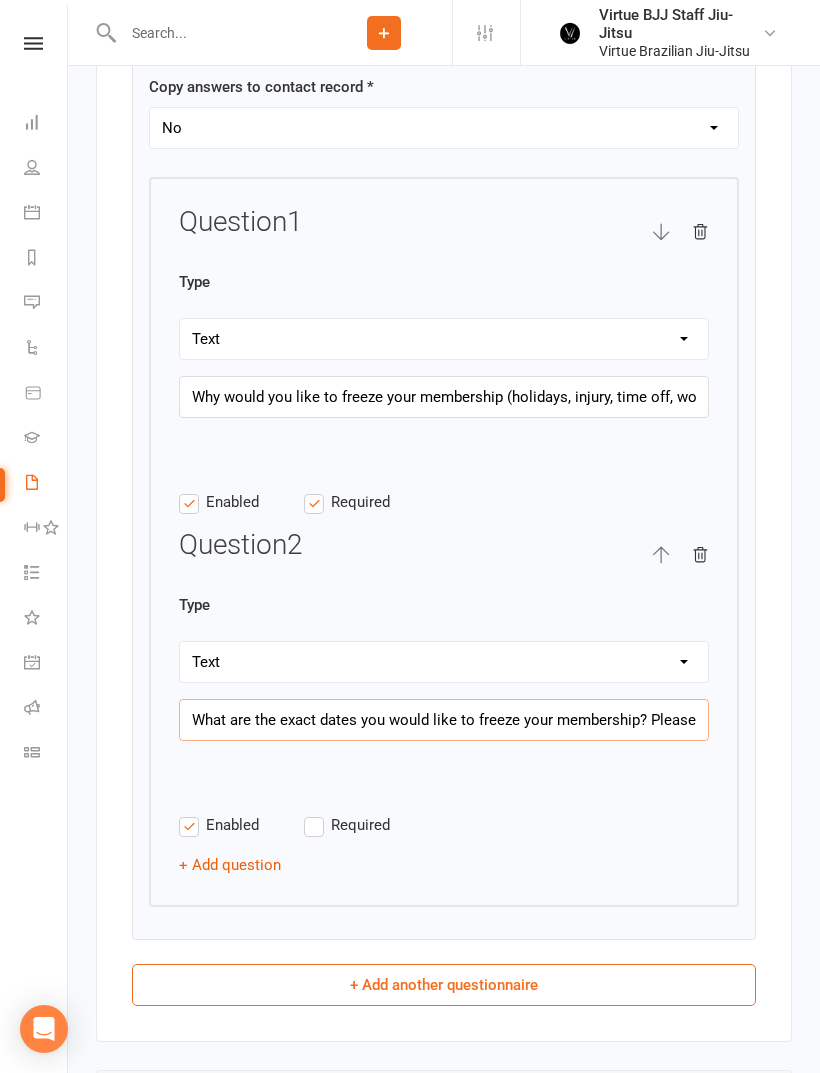 click on "What are the exact dates you would like to freeze your membership? Please provide the start and end of membership hold (max 28 days per year). In case of injury, you can hold for longer, type undefined if you don’t know how long it will take you to come back" at bounding box center (444, 720) 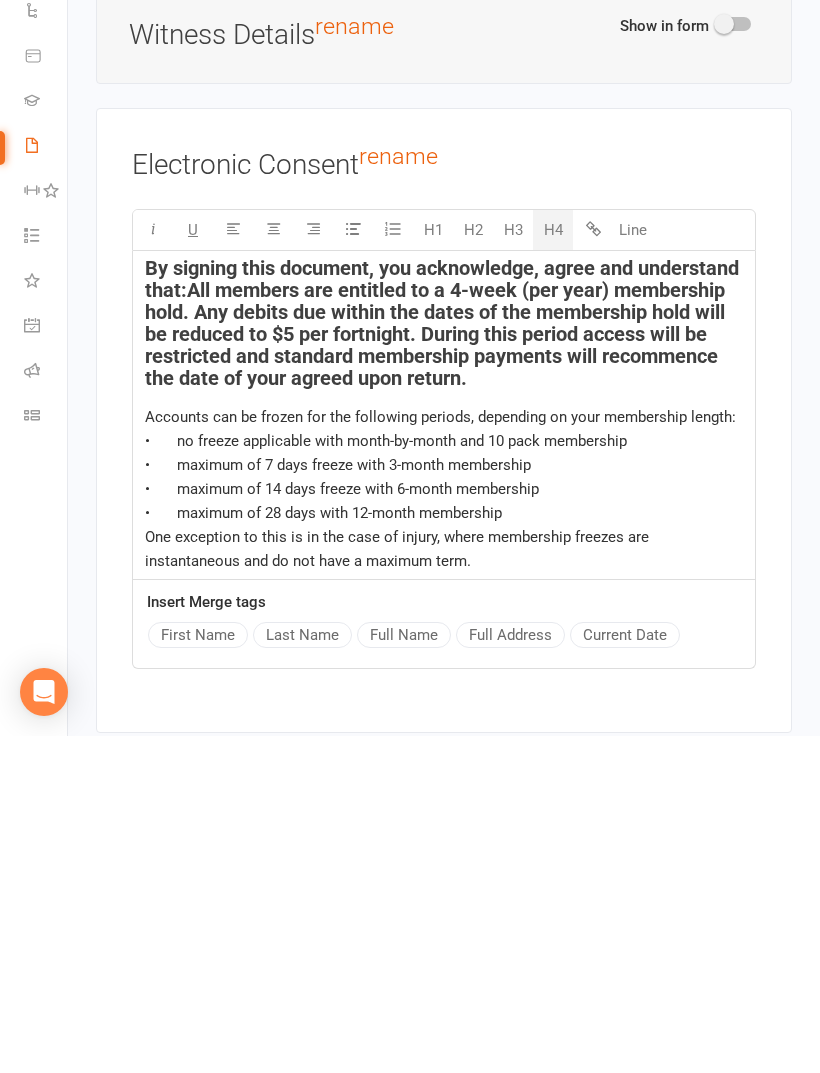 scroll, scrollTop: 5053, scrollLeft: 0, axis: vertical 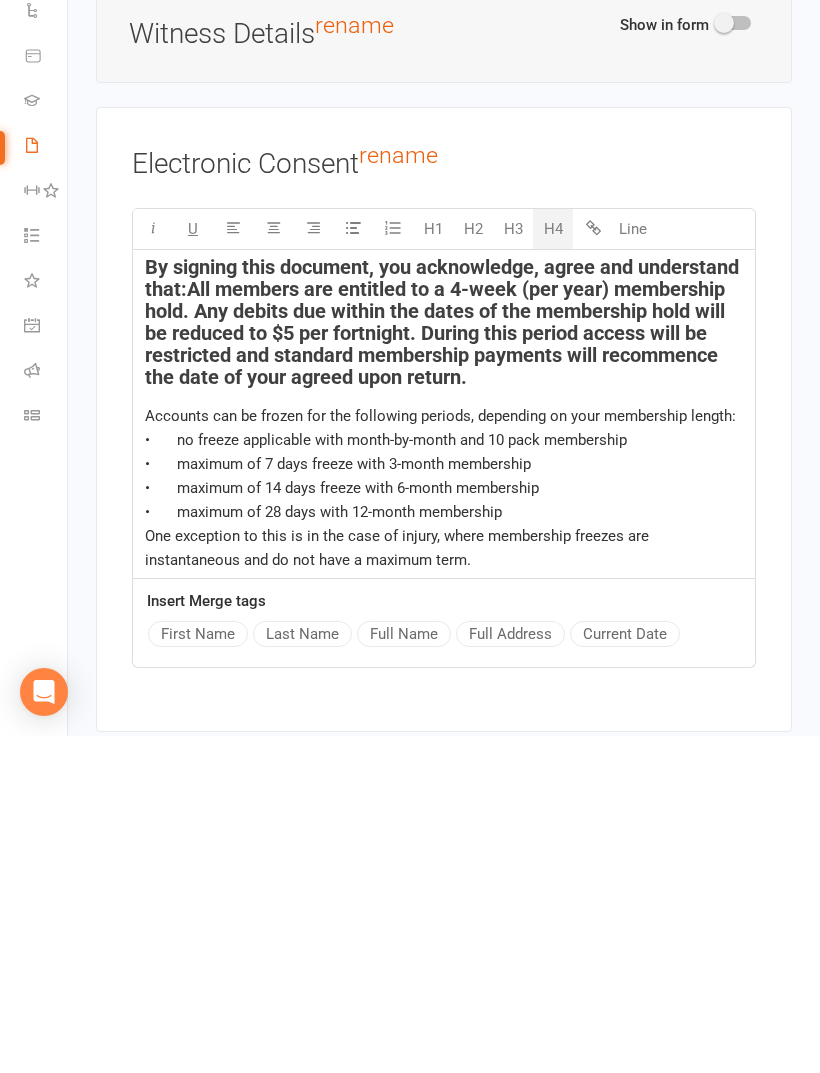 type on "What are the exact dates you would like to freeze your membership? Please provide the start and end of membership hold (max 28 days per year). In case of injury, you can hold for longer. Type UNDEFINED if you don’t know how long it will take you to come back in case of injury" 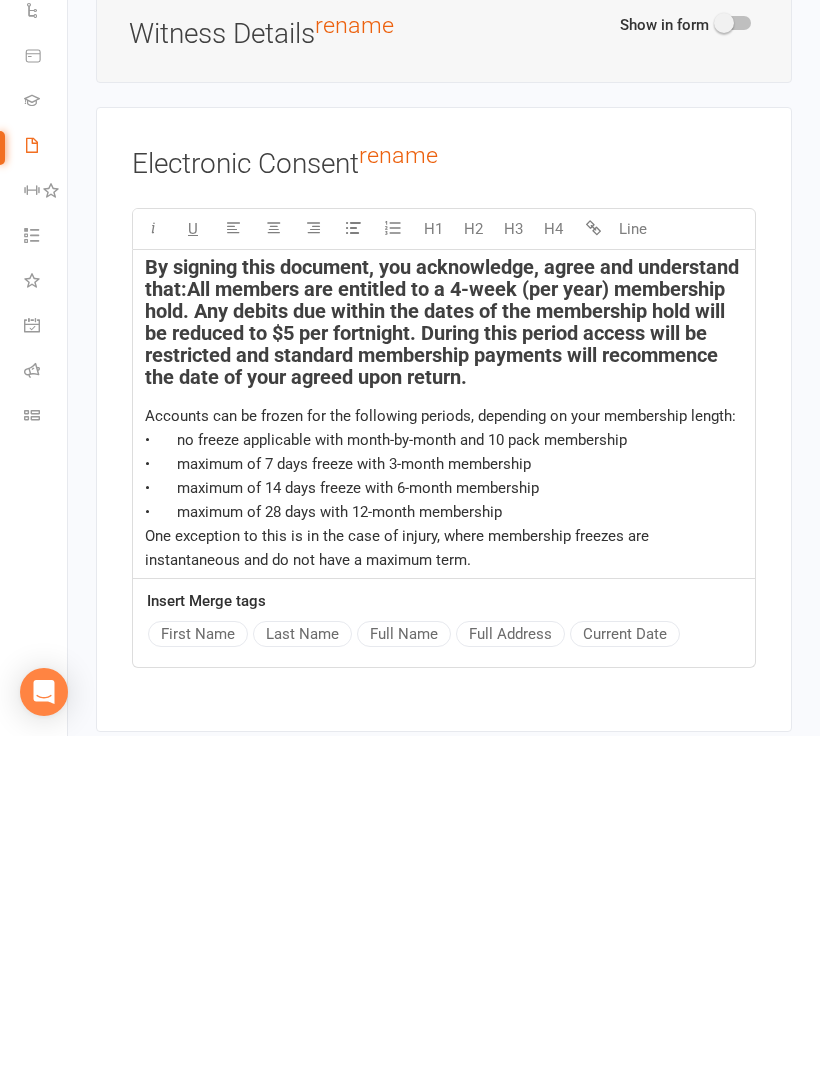 click on "•	maximum of 14 days freeze with 6-month membership" at bounding box center (342, 825) 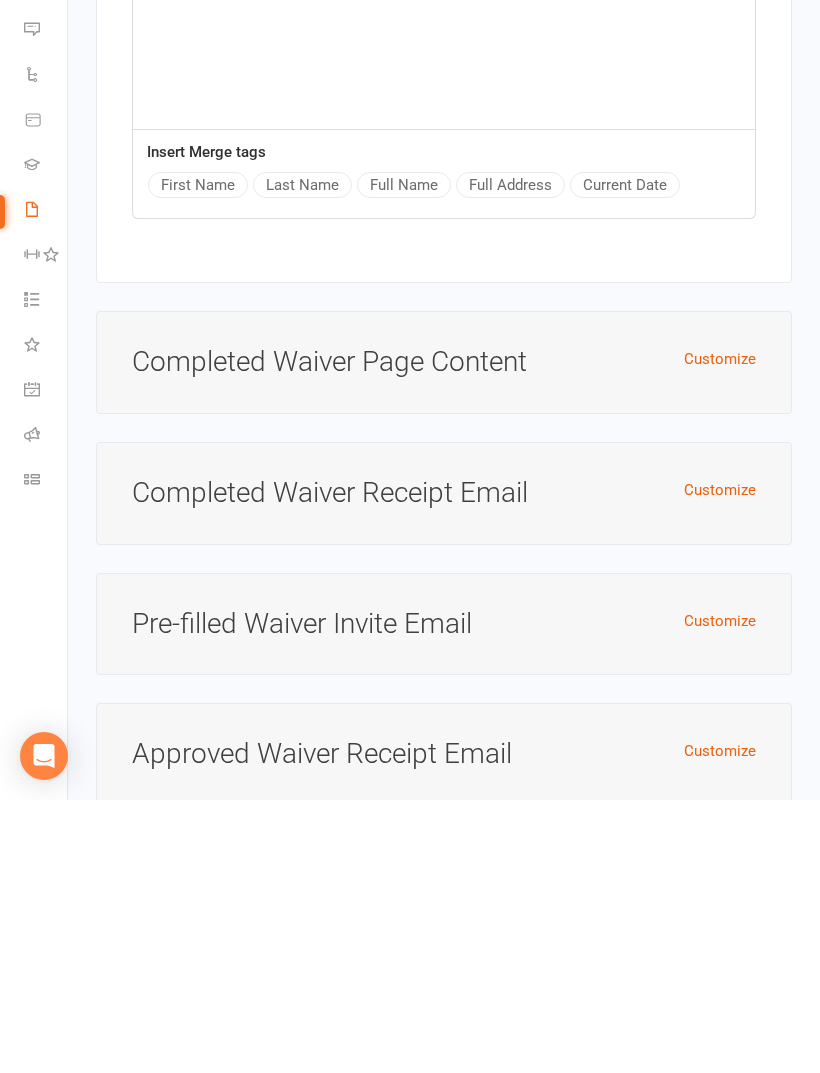 scroll, scrollTop: 5656, scrollLeft: 0, axis: vertical 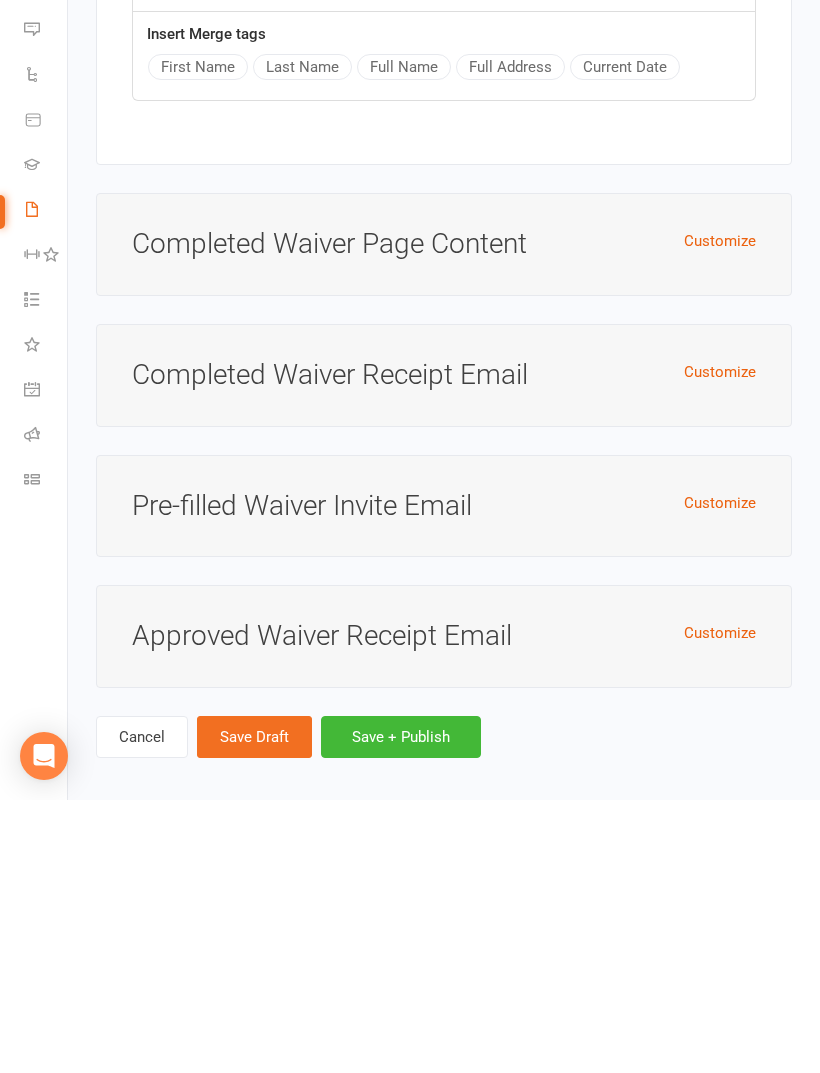 click on "Save + Publish" at bounding box center (401, 1010) 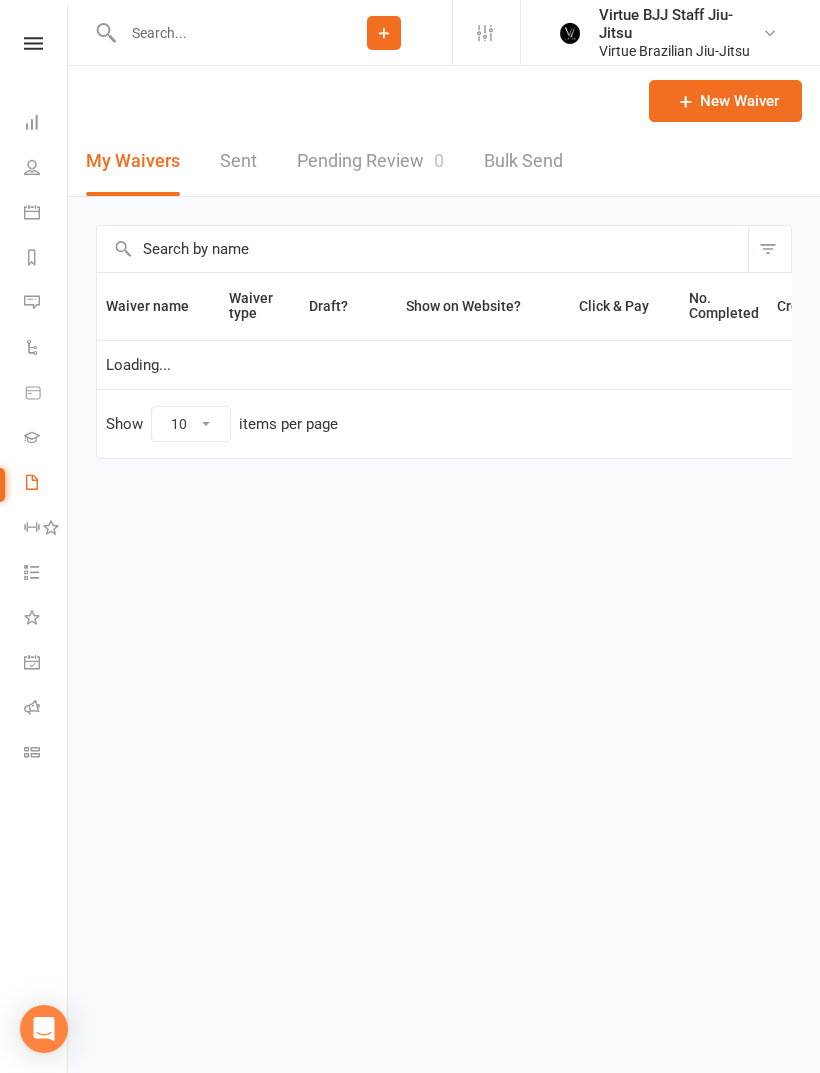 scroll, scrollTop: 0, scrollLeft: 0, axis: both 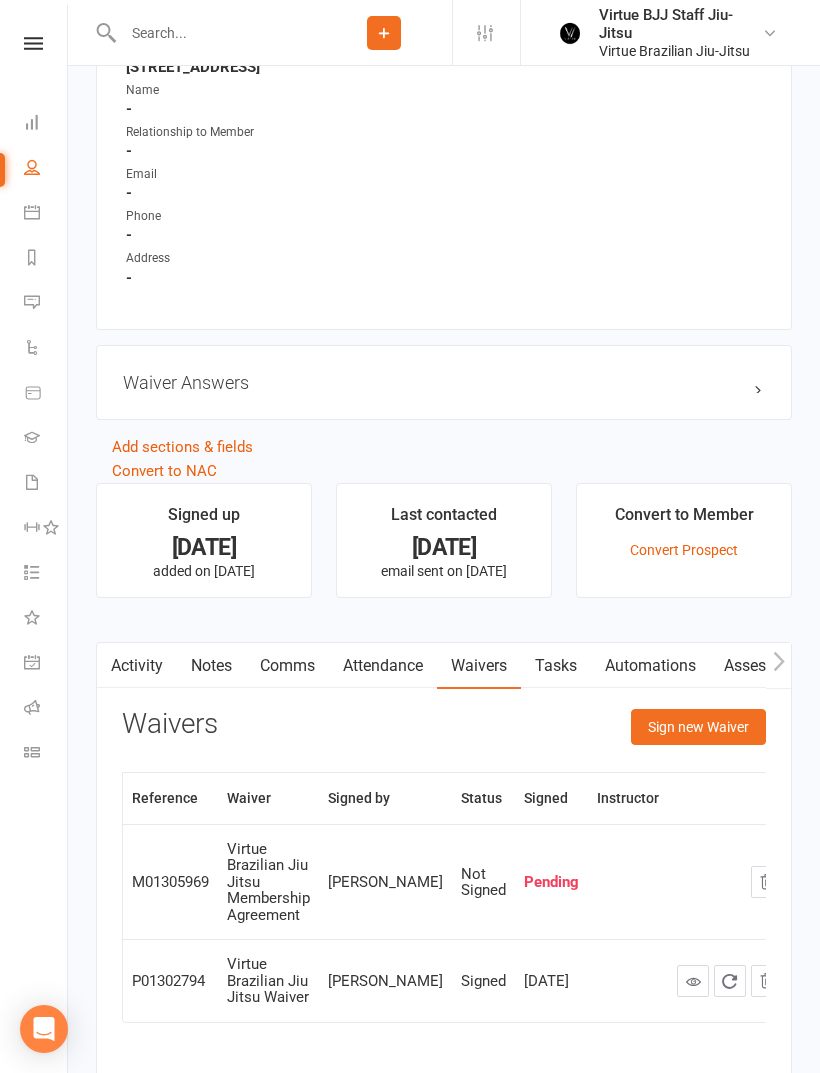 click at bounding box center (485, 33) 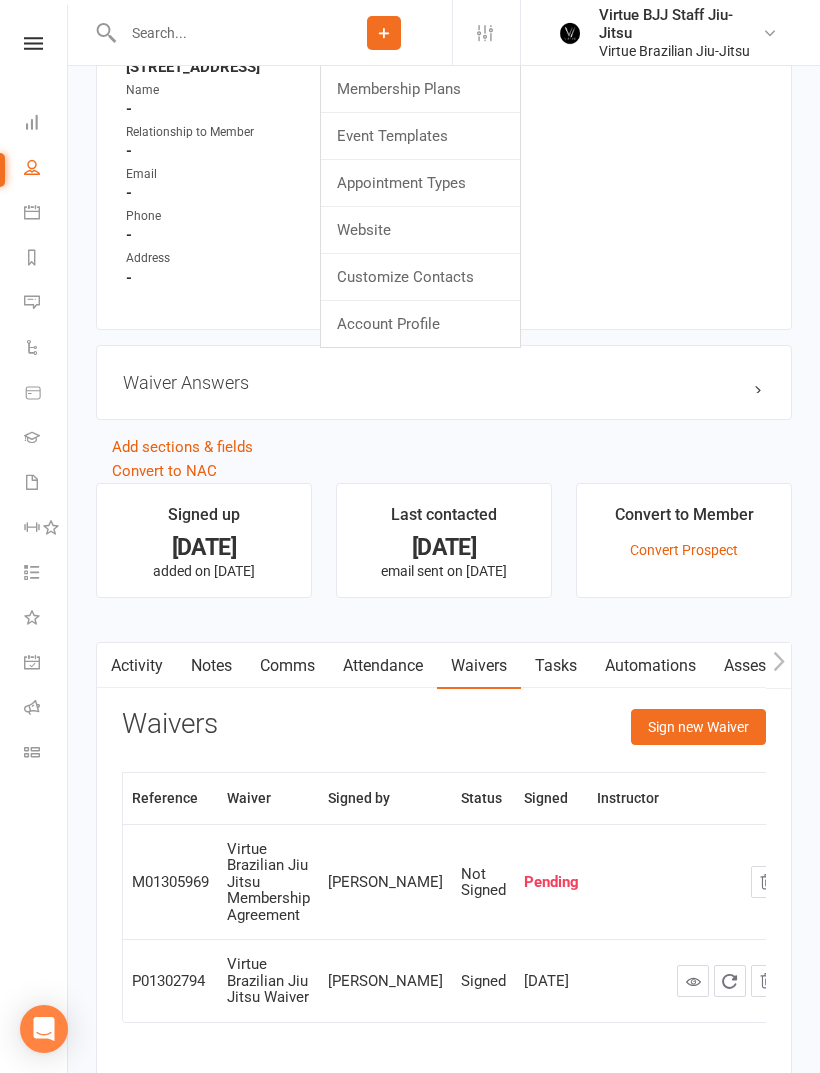 click on "Waivers" at bounding box center (46, 484) 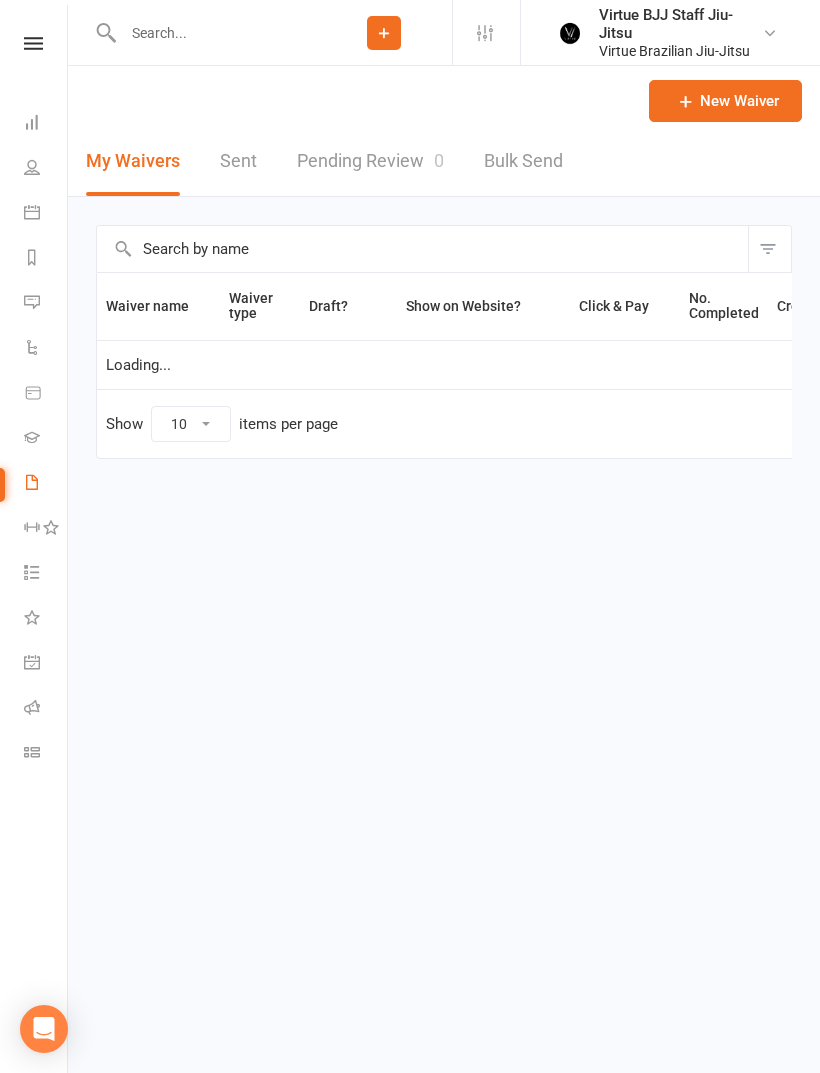 scroll, scrollTop: 0, scrollLeft: 0, axis: both 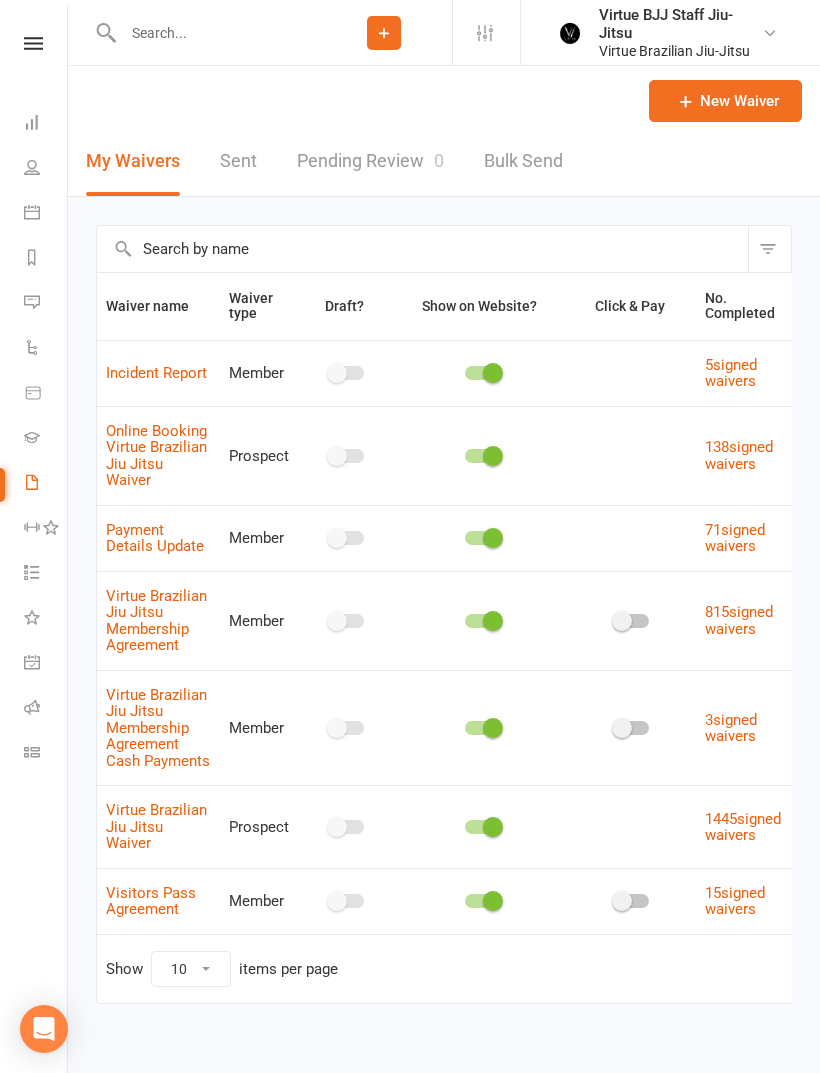 click on "Virtue Brazilian Jiu Jitsu Membership Agreement" at bounding box center (156, 621) 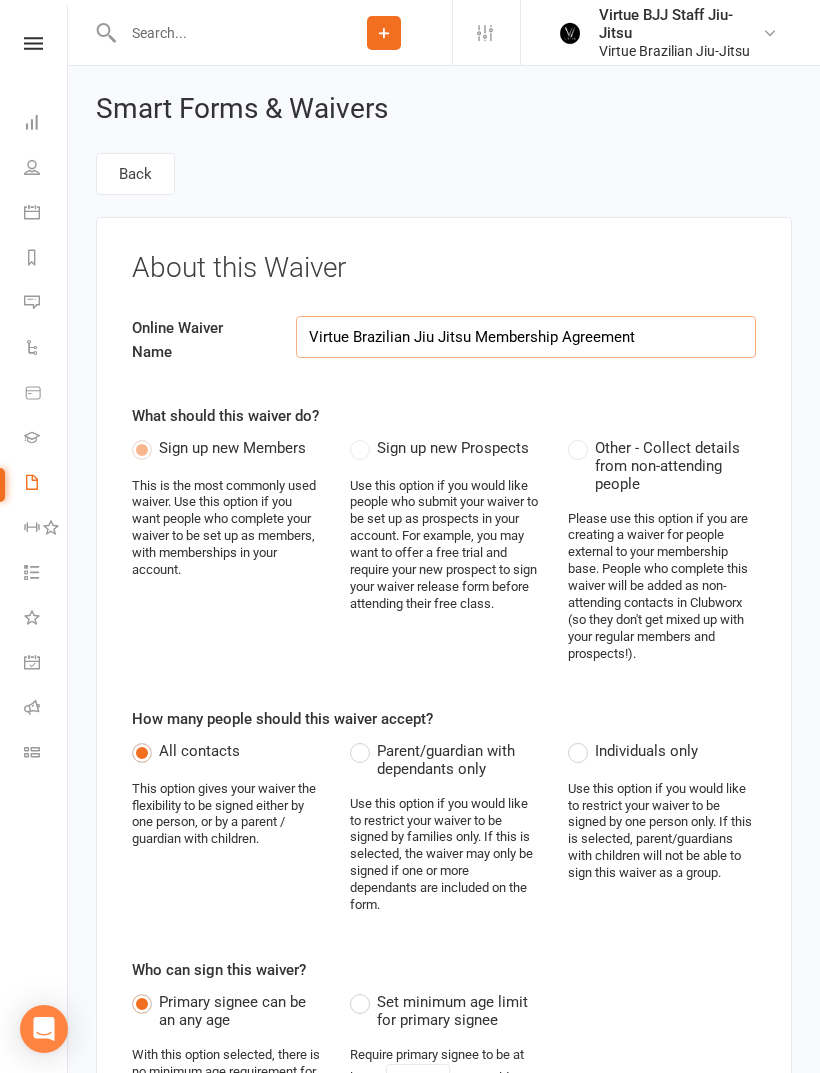 select on "applies_to_all_signees" 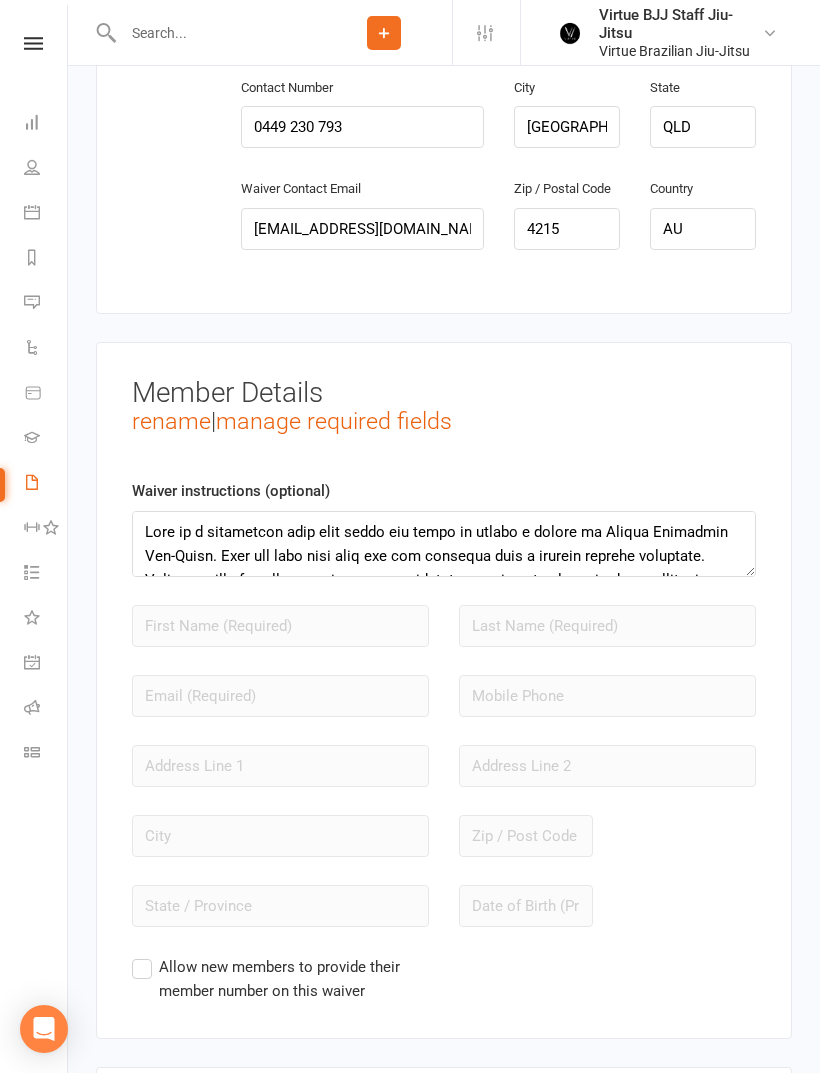 scroll, scrollTop: 1837, scrollLeft: 0, axis: vertical 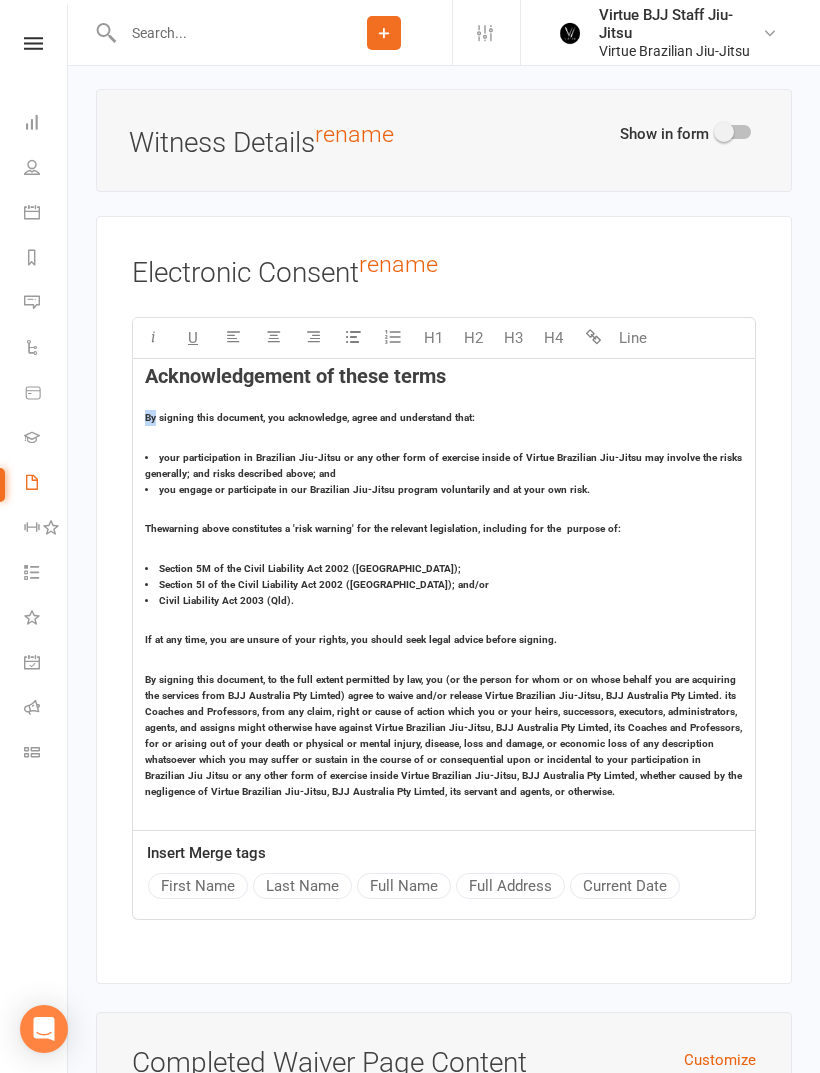 click on "Acknowledgement of these terms" at bounding box center [295, 376] 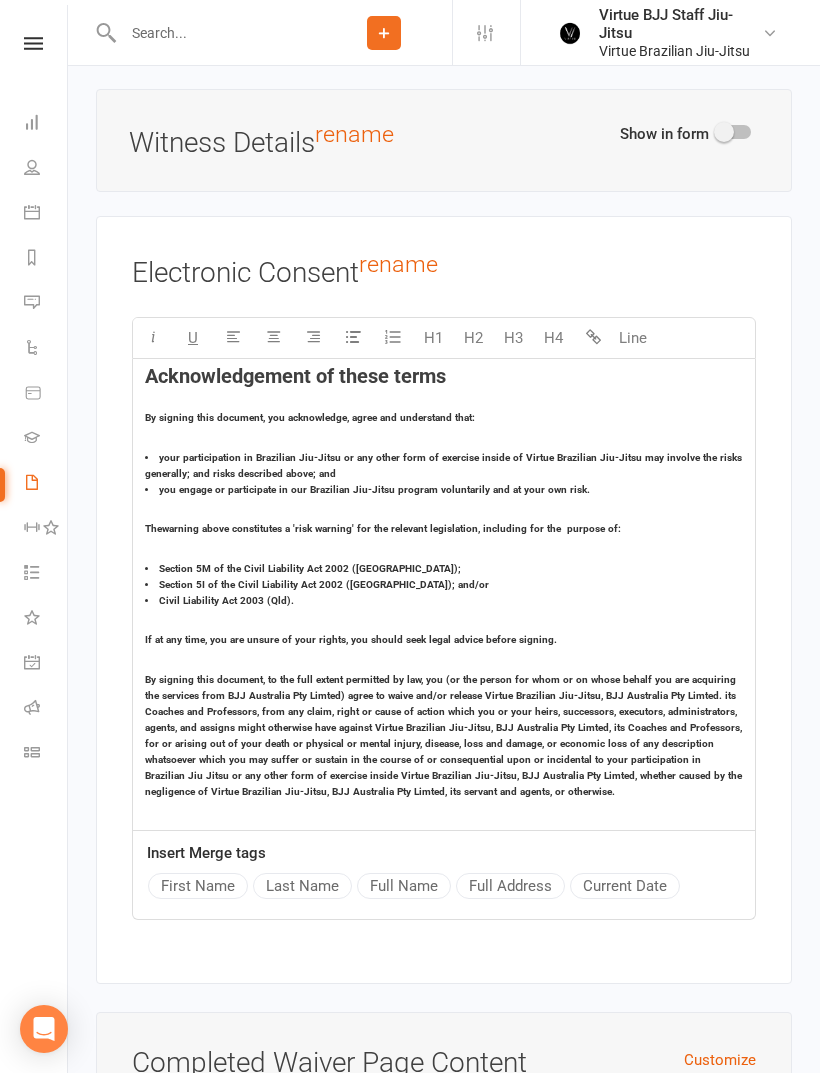 click on "Acknowledgement of these terms" at bounding box center [295, 376] 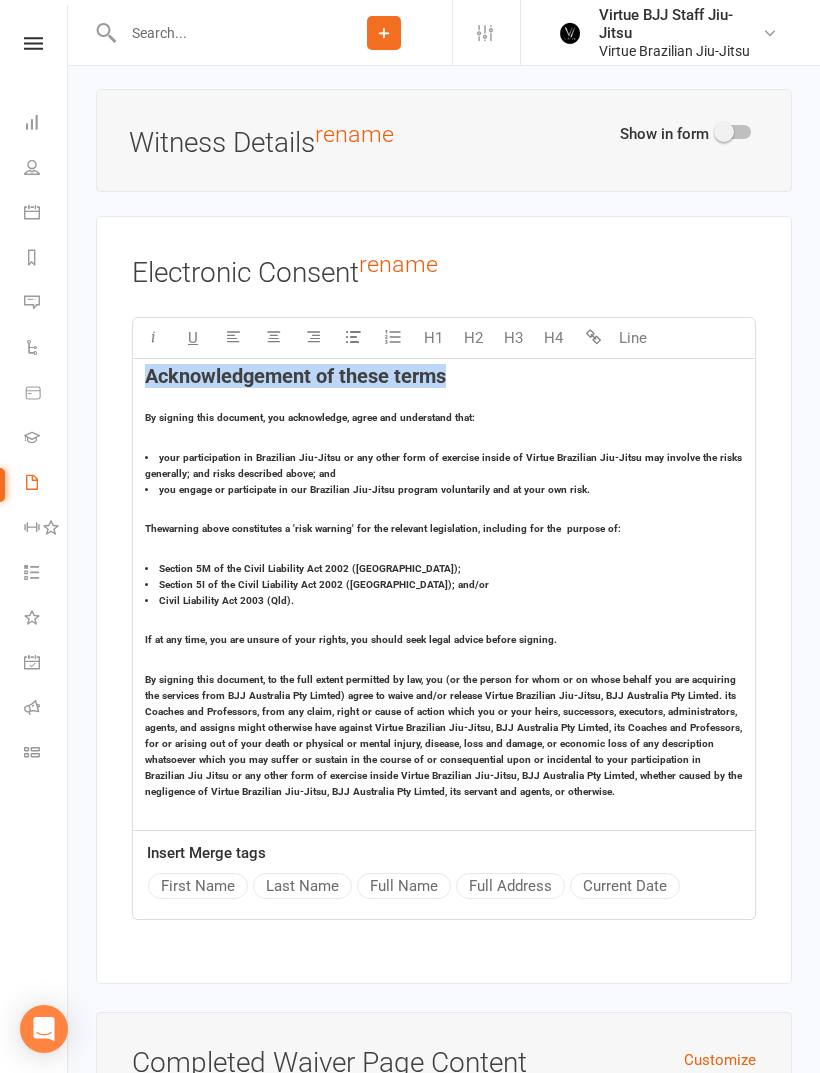 click on "Section 5M of the Civil Liability Act 2002 (NSW);" at bounding box center (444, 569) 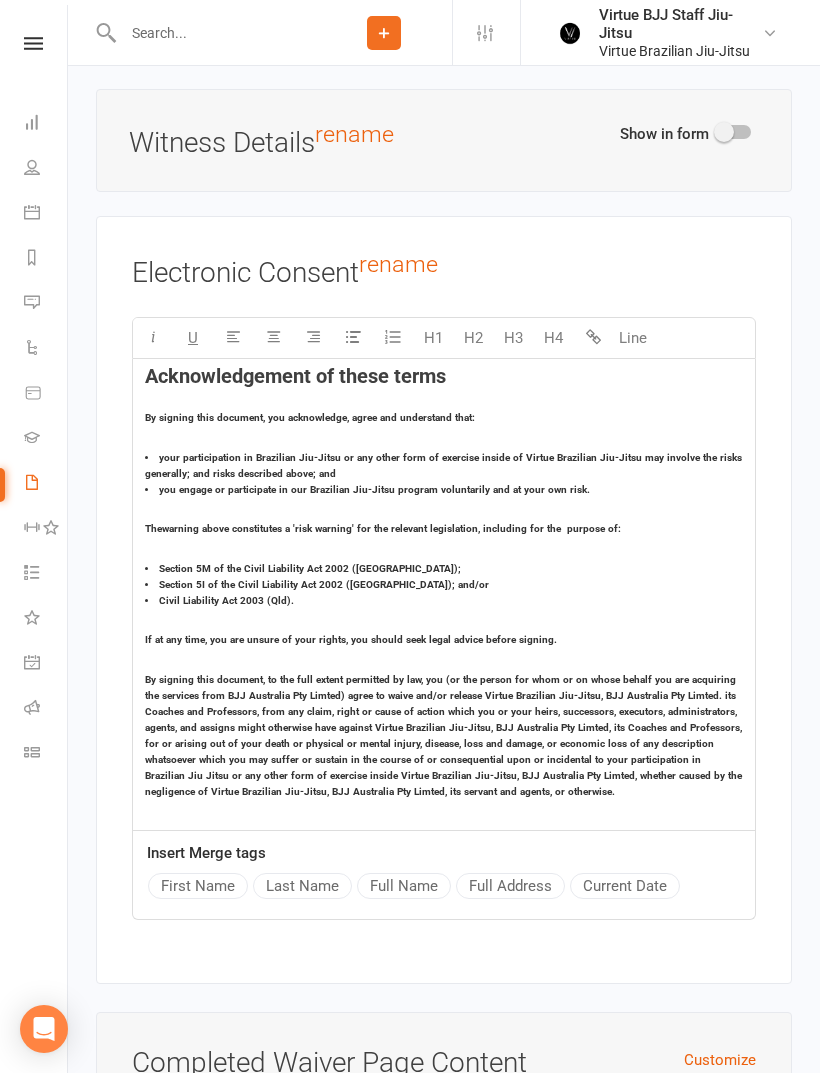 click on "Acknowledgement of these terms By signing this document, you acknowledge, agree and understand that: your participation in Brazilian Jiu-Jitsu or any other form of exercise inside of Virtue Brazilian Jiu-Jitsu may involve the risks generally; and risks described above; and  you engage or participate in our Brazilian Jiu-Jitsu program voluntarily and at your own risk.   The  warning above constitutes a 'risk warning' for the relevant legislation, including for the  purpose of:  Section 5M of the Civil Liability Act 2002 (NSW);   Section 5I of the Civil Liability Act 2002 (WA); and/or Civil Liability Act 2003 (Qld).   If at any time, you are unsure of your rights, you should seek legal advice before signing." at bounding box center (444, 594) 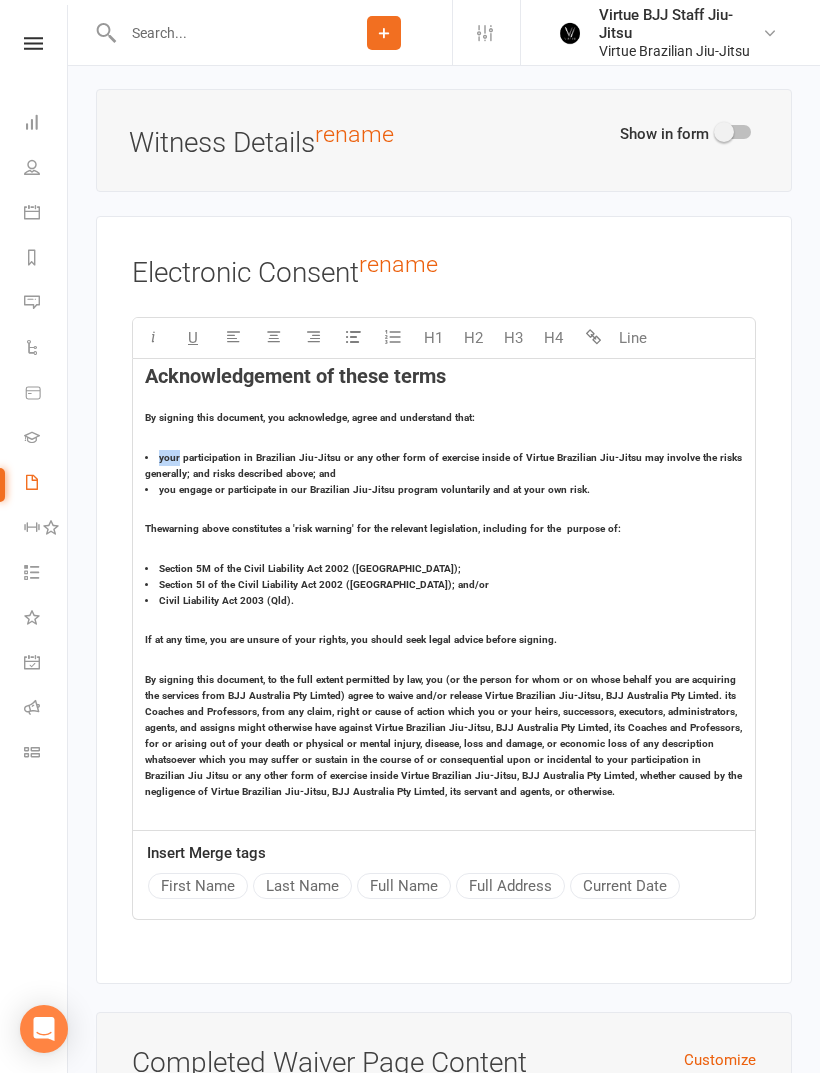 click on "By signing this document, you acknowledge, agree and understand that:" at bounding box center [310, 417] 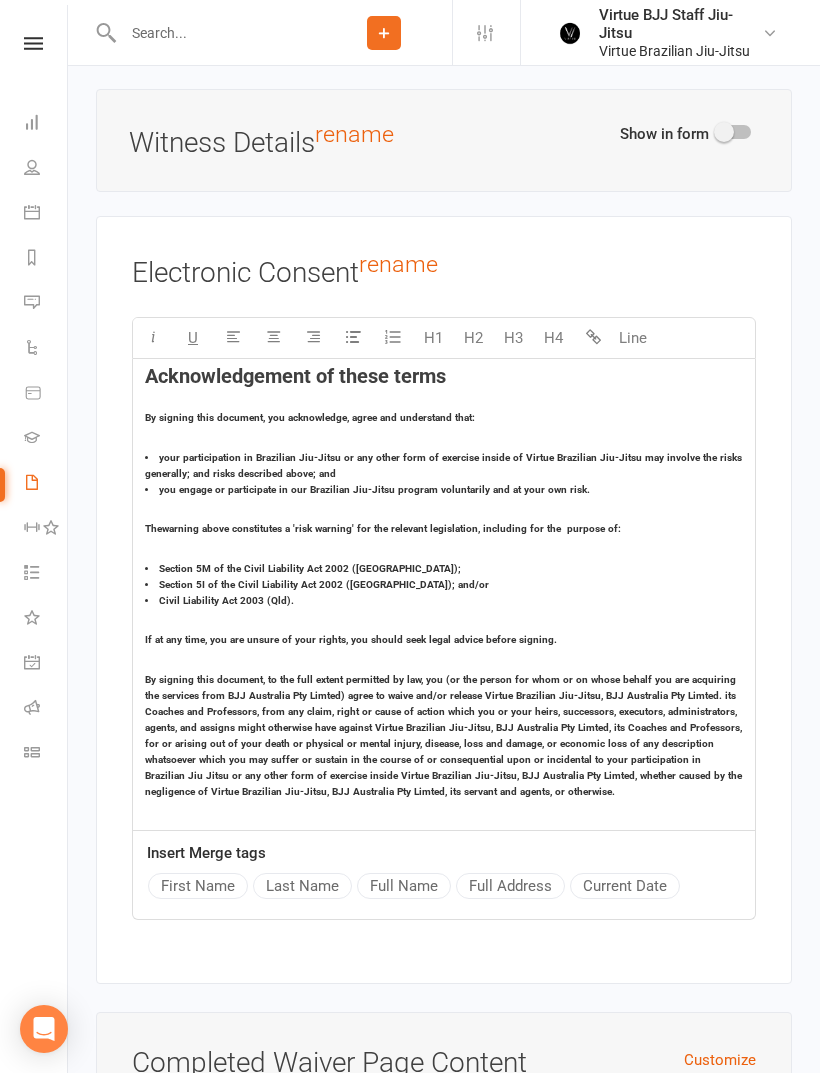 click on "Acknowledgement of these terms By signing this document, you acknowledge, agree and understand that: your participation in Brazilian Jiu-Jitsu or any other form of exercise inside of Virtue Brazilian Jiu-Jitsu may involve the risks generally; and risks described above; and  you engage or participate in our Brazilian Jiu-Jitsu program voluntarily and at your own risk.   The  warning above constitutes a 'risk warning' for the relevant legislation, including for the  purpose of:  Section 5M of the Civil Liability Act 2002 (NSW);   Section 5I of the Civil Liability Act 2002 (WA); and/or Civil Liability Act 2003 (Qld).   If at any time, you are unsure of your rights, you should seek legal advice before signing." at bounding box center [444, 594] 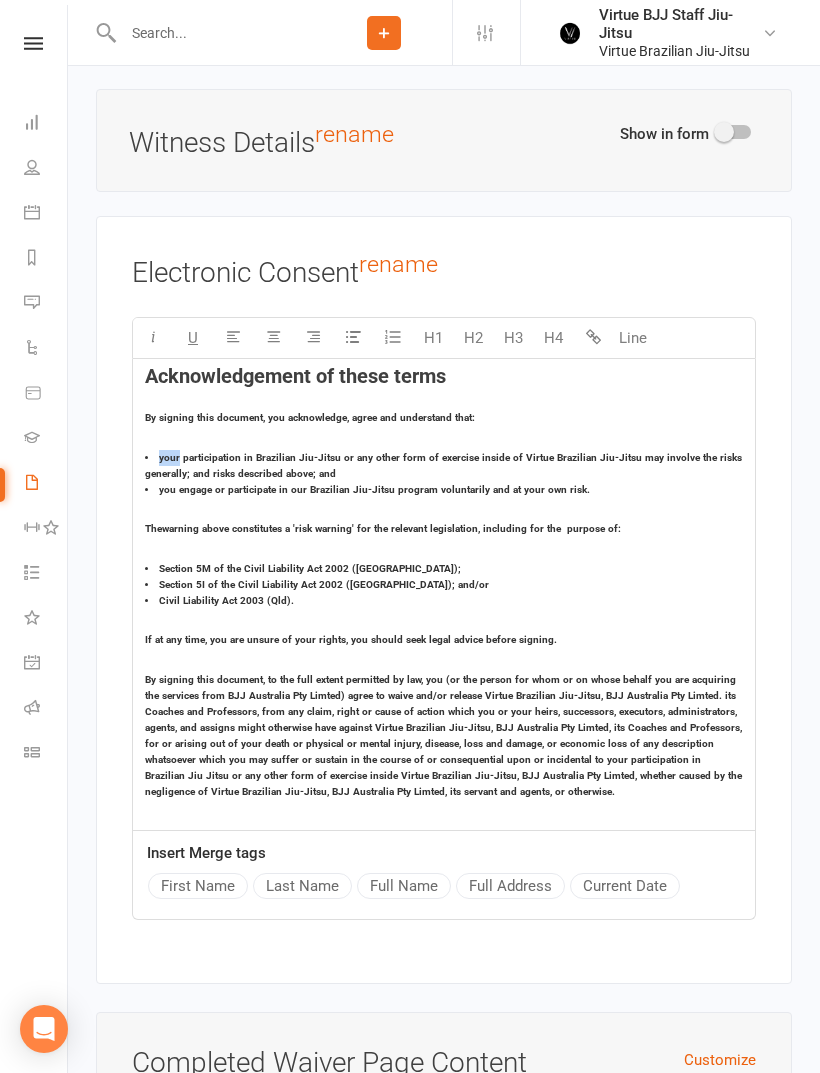 click on "Acknowledgement of these terms By signing this document, you acknowledge, agree and understand that: your participation in Brazilian Jiu-Jitsu or any other form of exercise inside of Virtue Brazilian Jiu-Jitsu may involve the risks generally; and risks described above; and  you engage or participate in our Brazilian Jiu-Jitsu program voluntarily and at your own risk.   The  warning above constitutes a 'risk warning' for the relevant legislation, including for the  purpose of:  Section 5M of the Civil Liability Act 2002 (NSW);   Section 5I of the Civil Liability Act 2002 (WA); and/or Civil Liability Act 2003 (Qld).   If at any time, you are unsure of your rights, you should seek legal advice before signing." at bounding box center (444, 594) 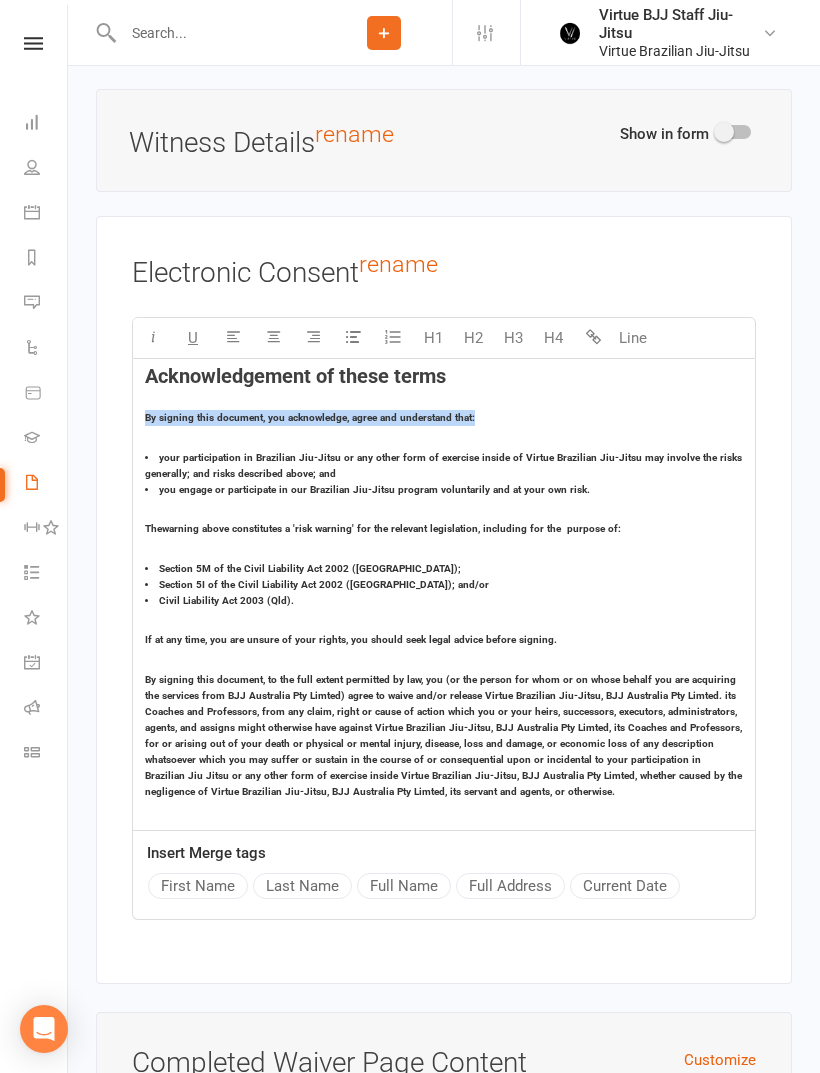 copy on "By signing this document, you acknowledge, agree and understand that:" 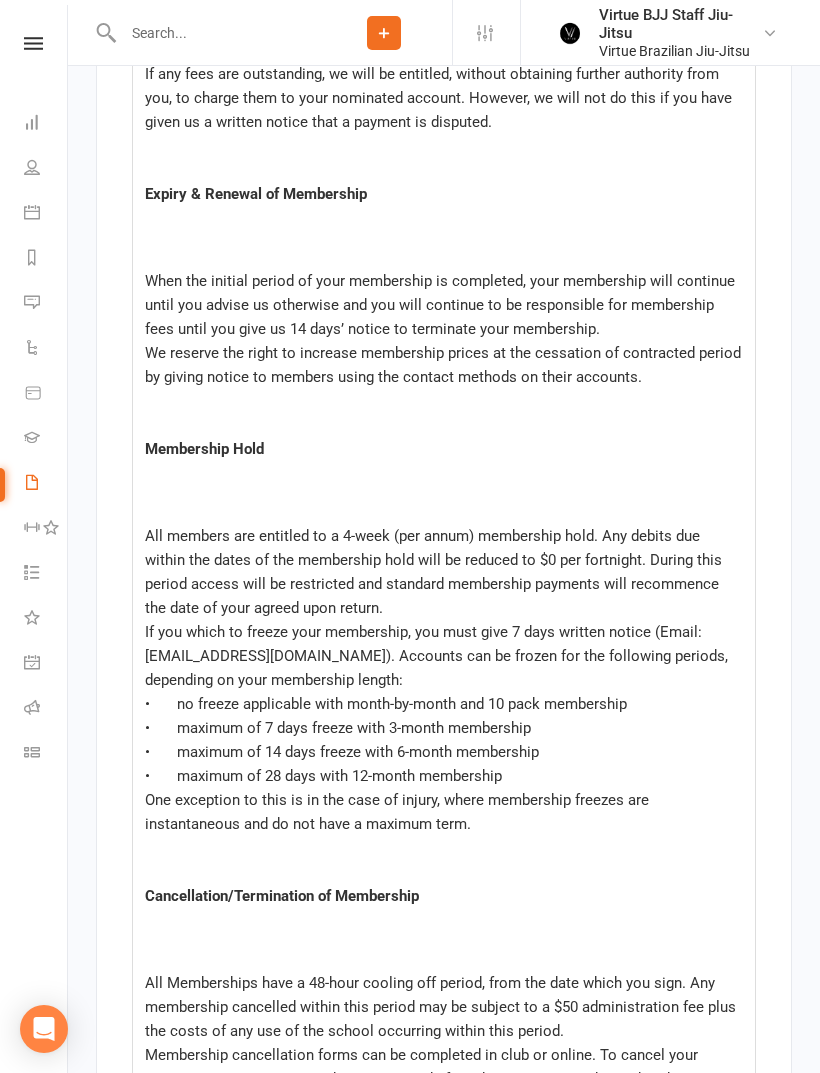 scroll, scrollTop: 9979, scrollLeft: 0, axis: vertical 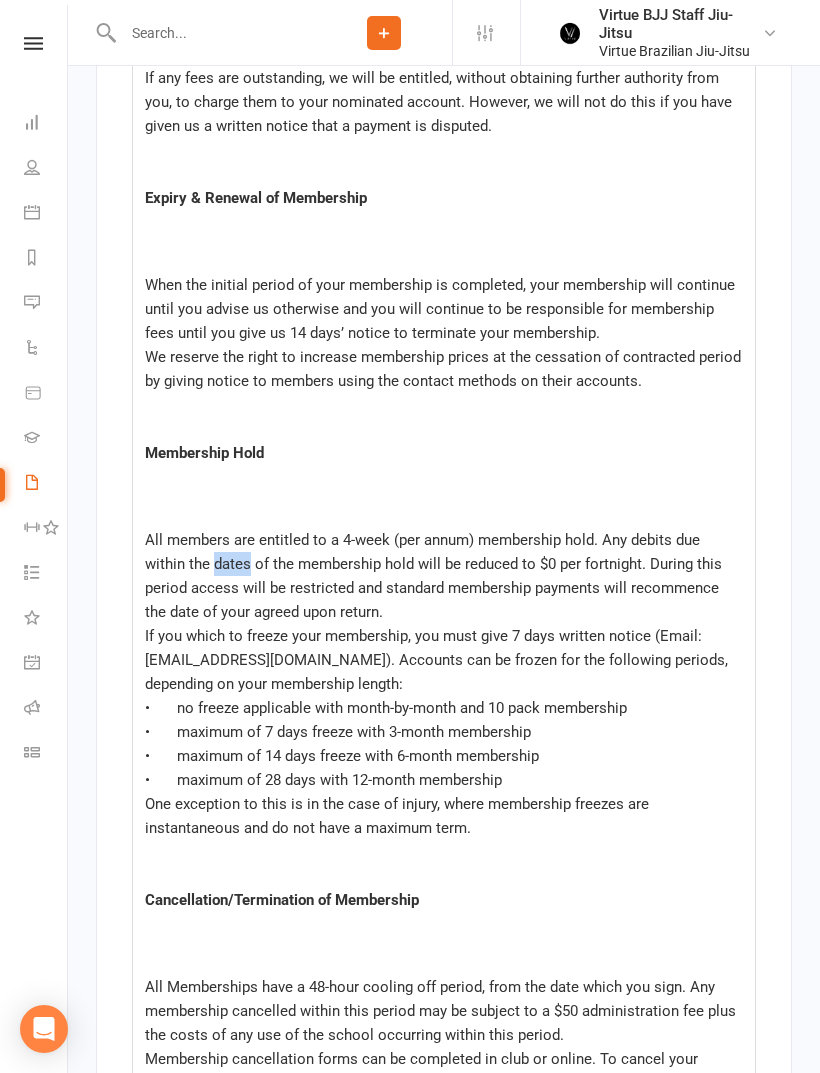 click on "All members are entitled to a 4-week (per annum) membership hold. Any debits due within the dates of the membership hold will be reduced to $0 per fortnight. During this period access will be restricted and standard membership payments will recommence the date of your agreed upon return." at bounding box center [435, 576] 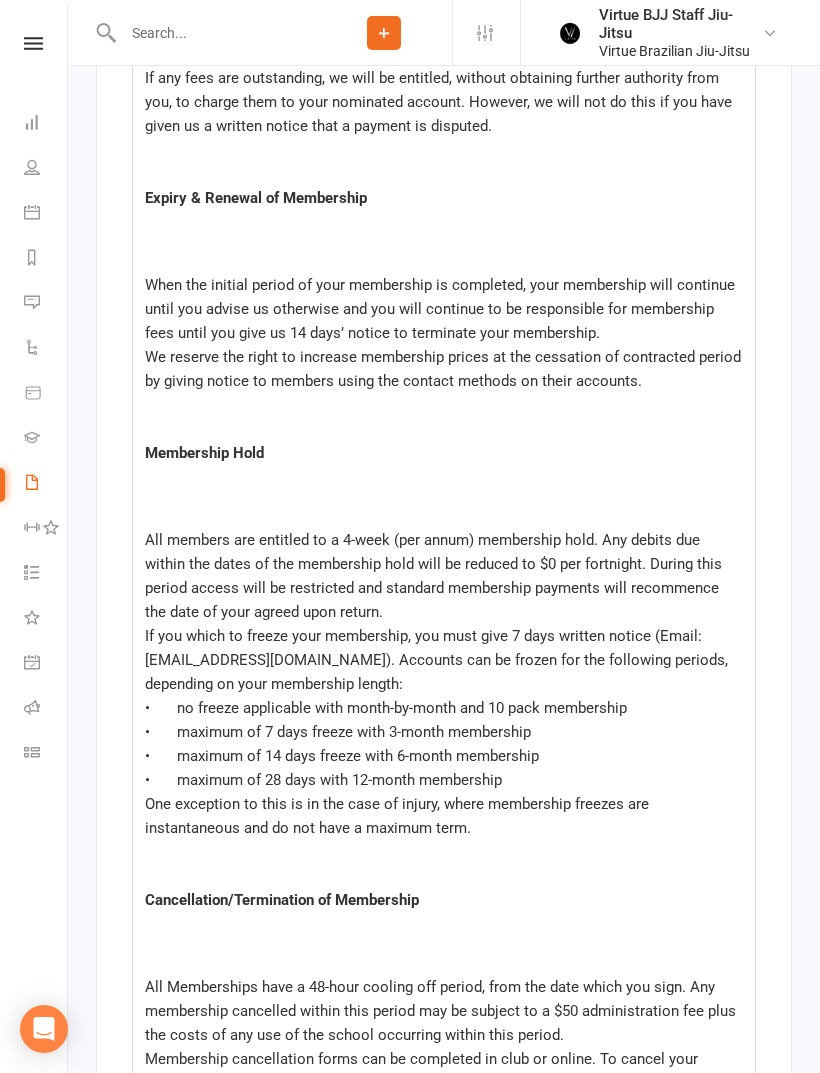 click on "All members are entitled to a 4-week (per annum) membership hold. Any debits due within the dates of the membership hold will be reduced to $0 per fortnight. During this period access will be restricted and standard membership payments will recommence the date of your agreed upon return." at bounding box center (435, 576) 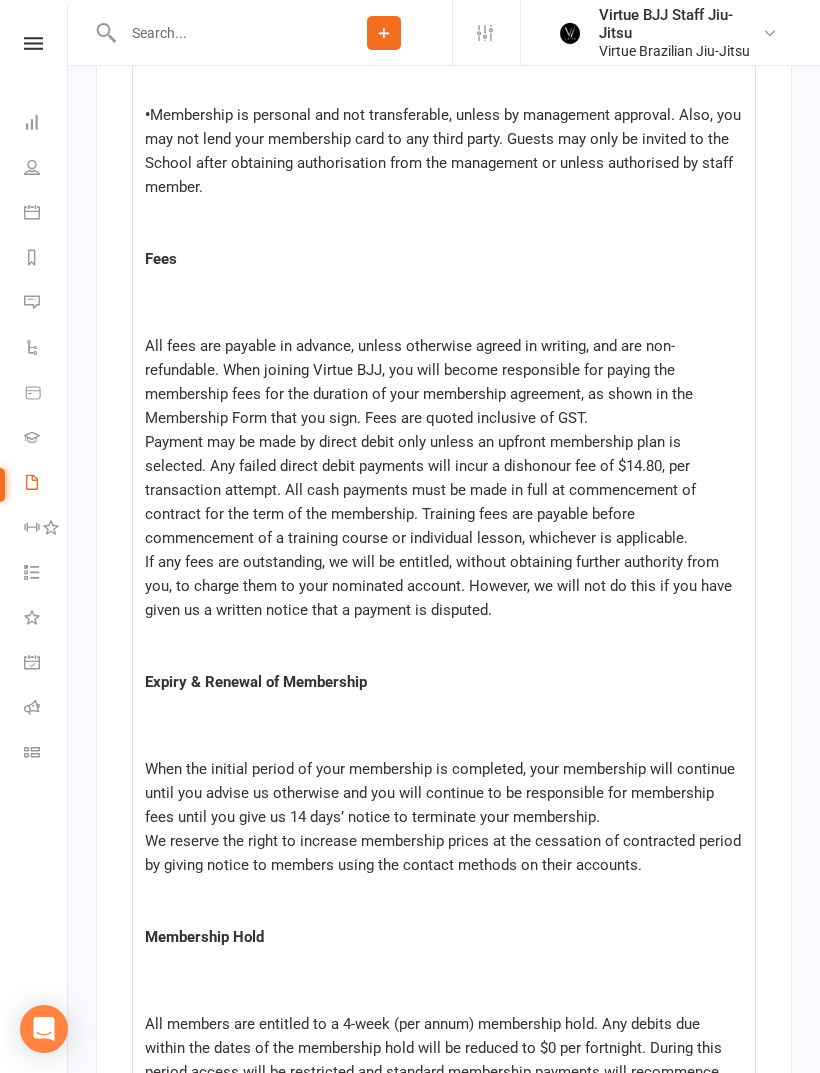 scroll, scrollTop: 9486, scrollLeft: 0, axis: vertical 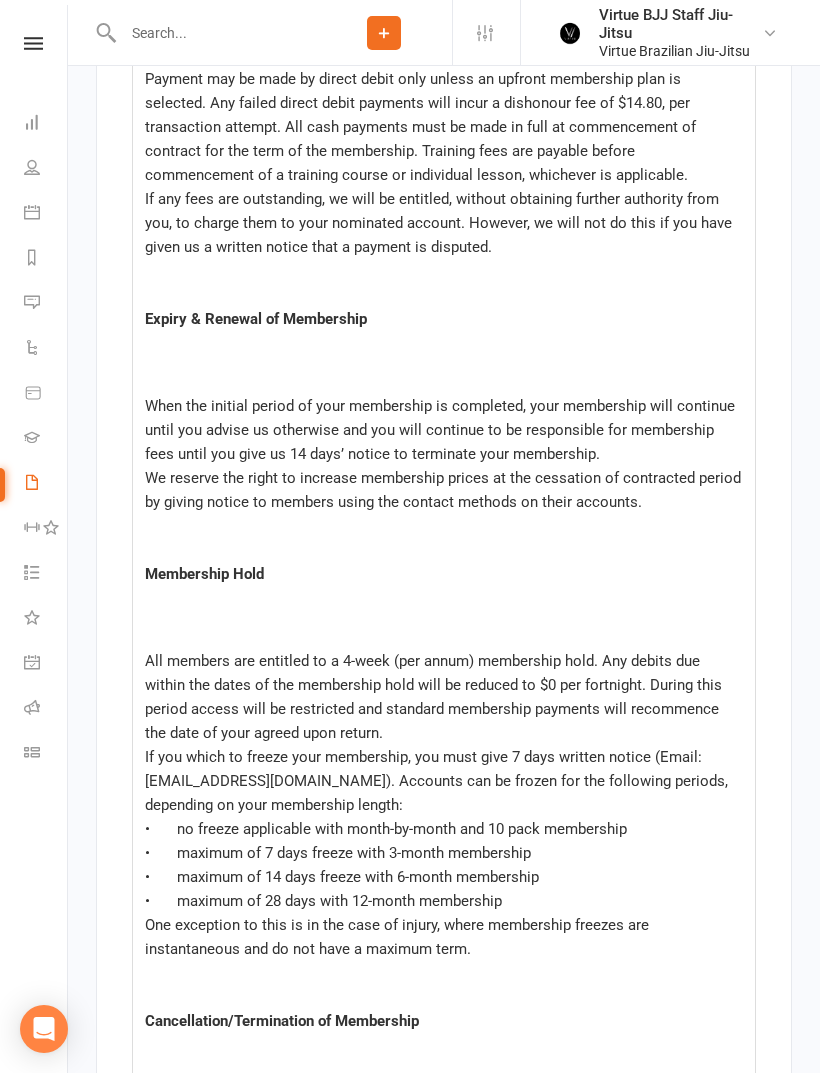 click at bounding box center (444, 538) 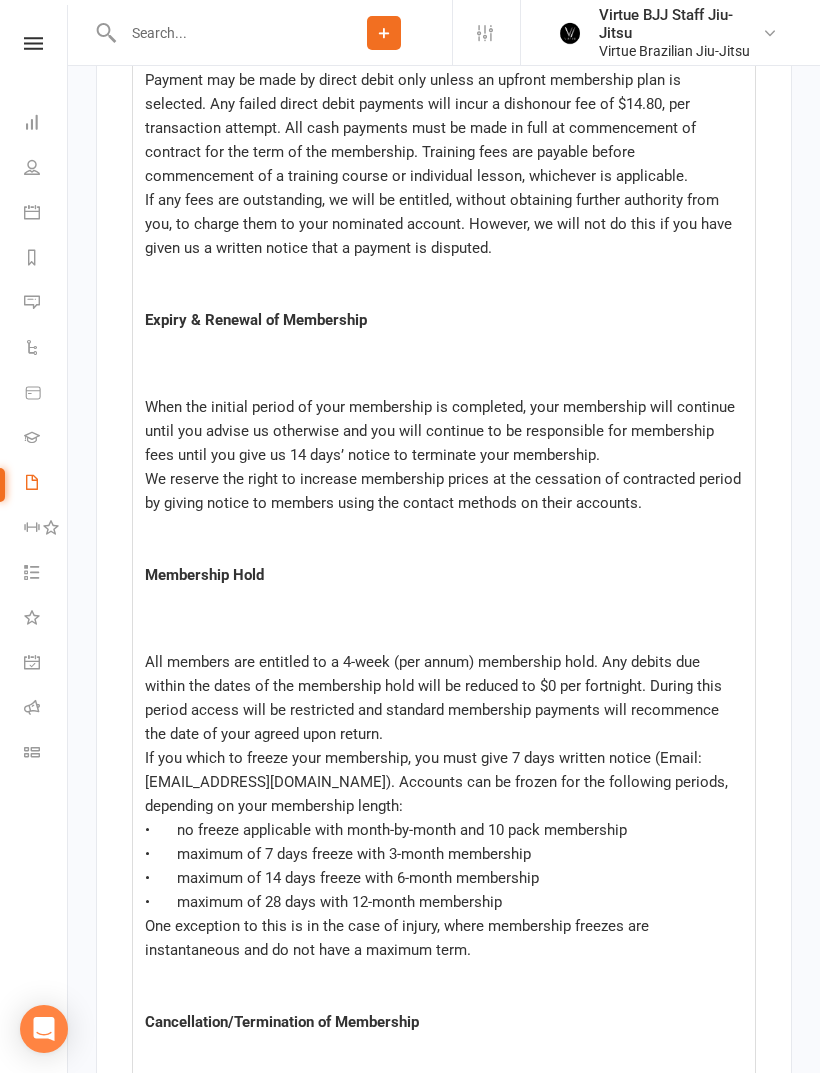 click on "If you which to freeze your membership, you must give 7 days written notice (Email: [EMAIL_ADDRESS][DOMAIN_NAME]). Accounts can be frozen for the following periods, depending on your membership length:" at bounding box center [438, 782] 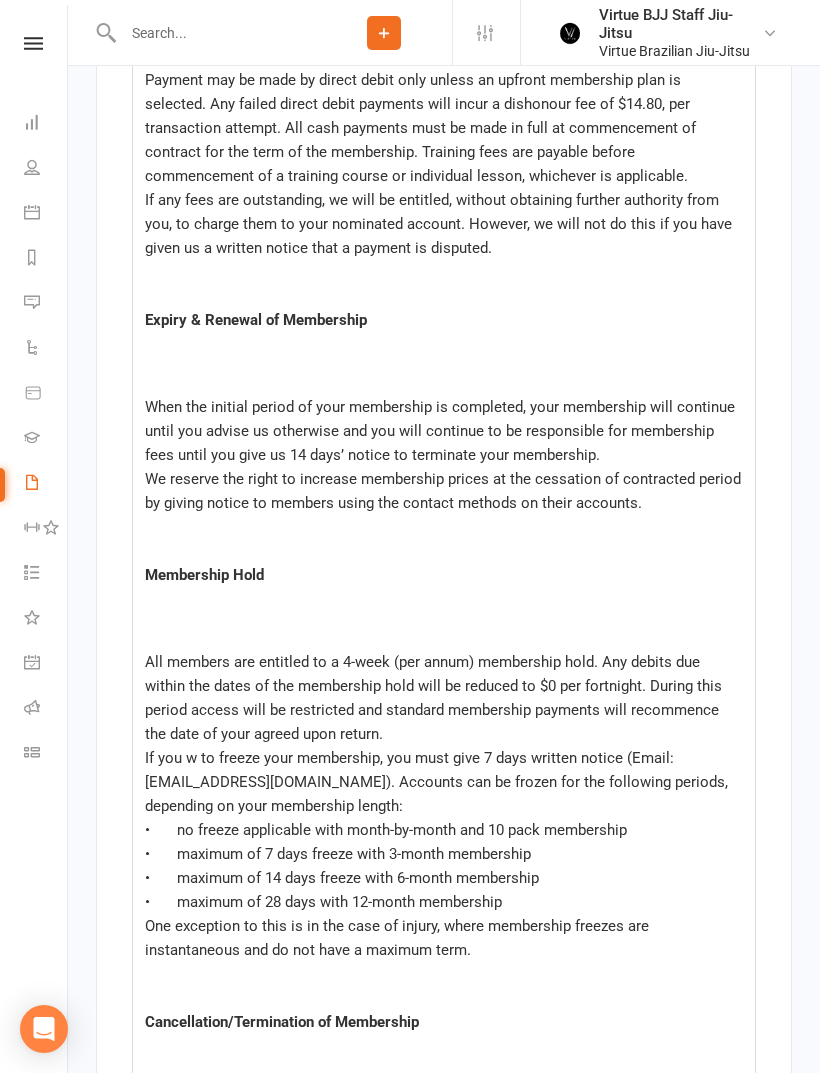 type 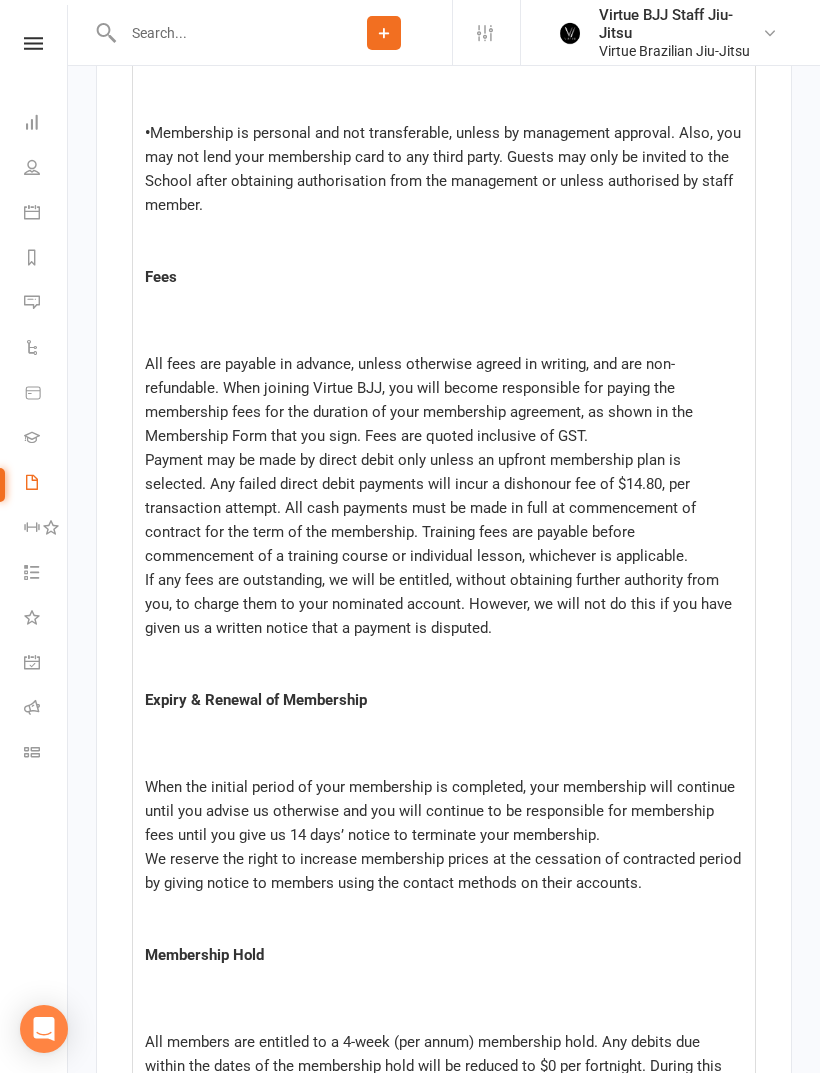 scroll, scrollTop: 9438, scrollLeft: 0, axis: vertical 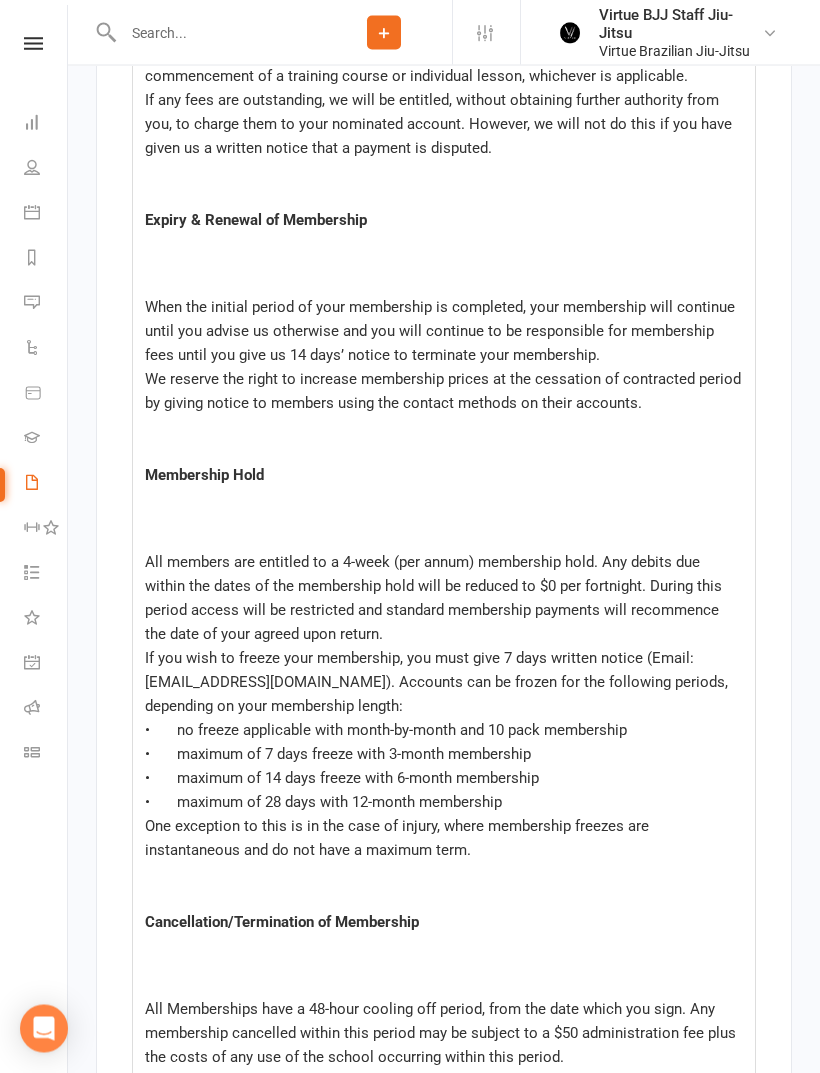 click on "All members are entitled to a 4-week (per annum) membership hold. Any debits due within the dates of the membership hold will be reduced to $0 per fortnight. During this period access will be restricted and standard membership payments will recommence the date of your agreed upon return." at bounding box center (435, 599) 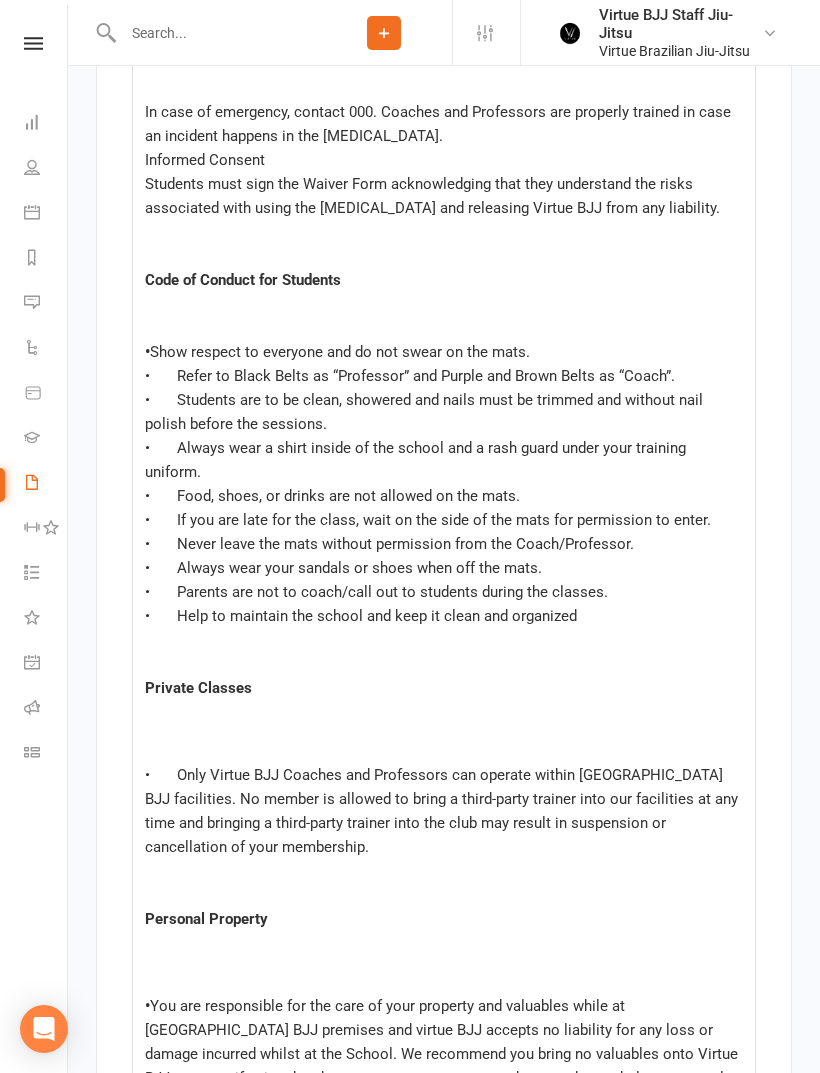 scroll, scrollTop: 7863, scrollLeft: 0, axis: vertical 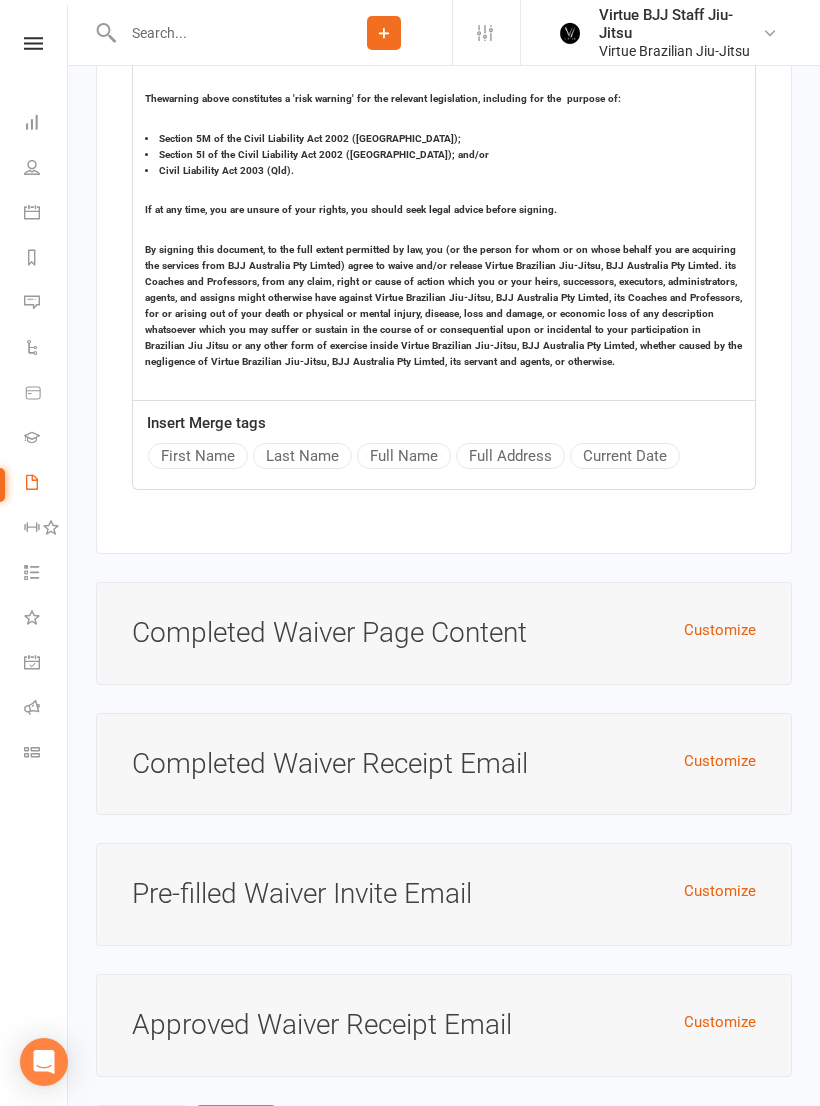 click on "Save" at bounding box center (236, 1126) 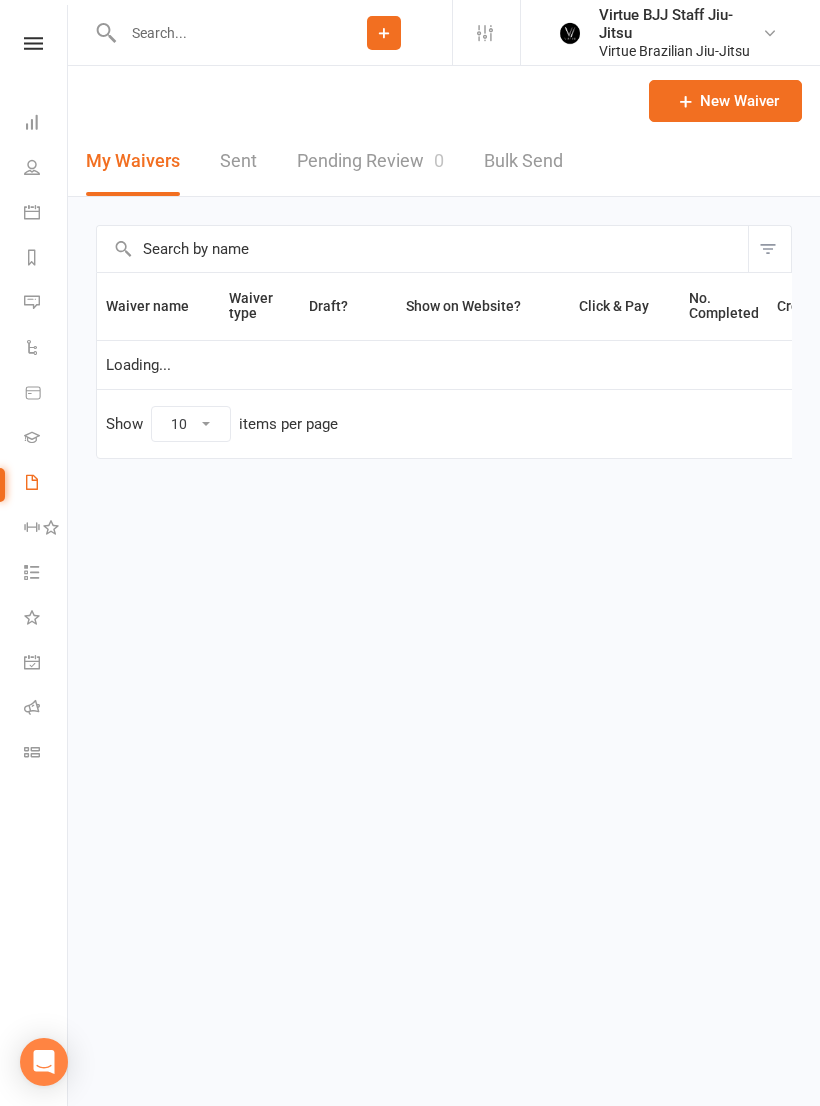 scroll, scrollTop: 0, scrollLeft: 0, axis: both 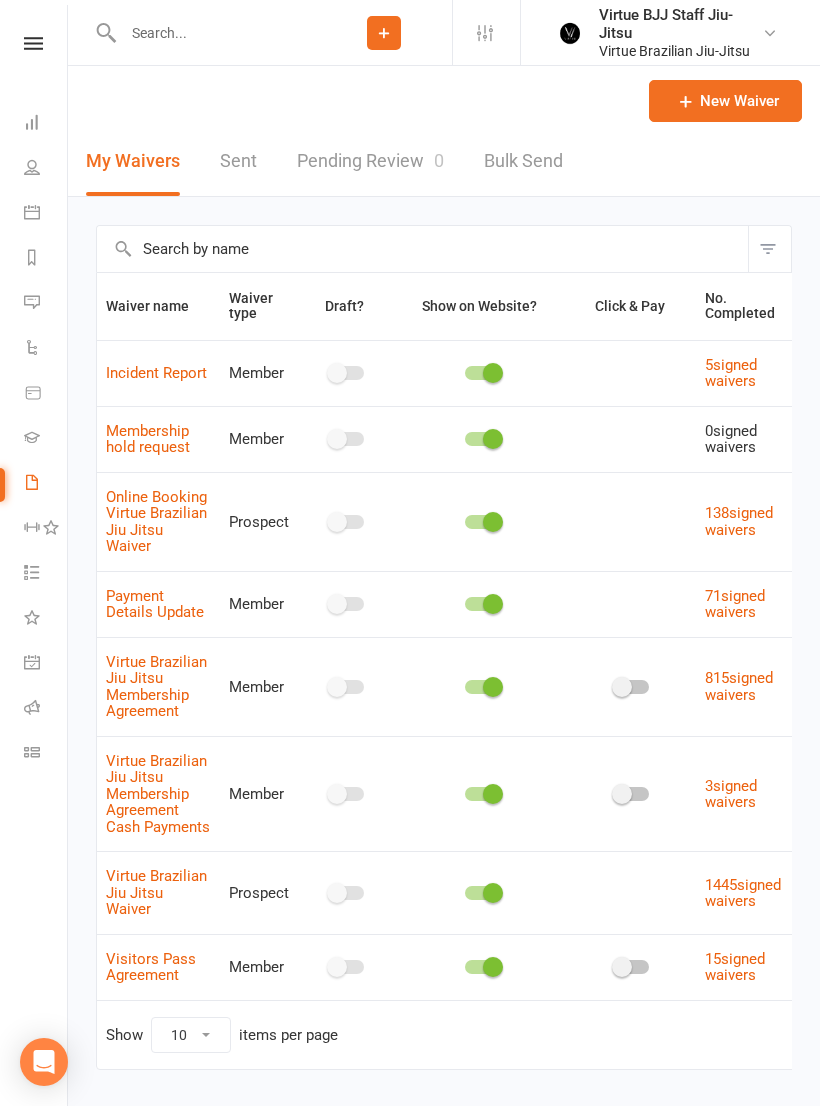 click on "Class check-in" at bounding box center [46, 754] 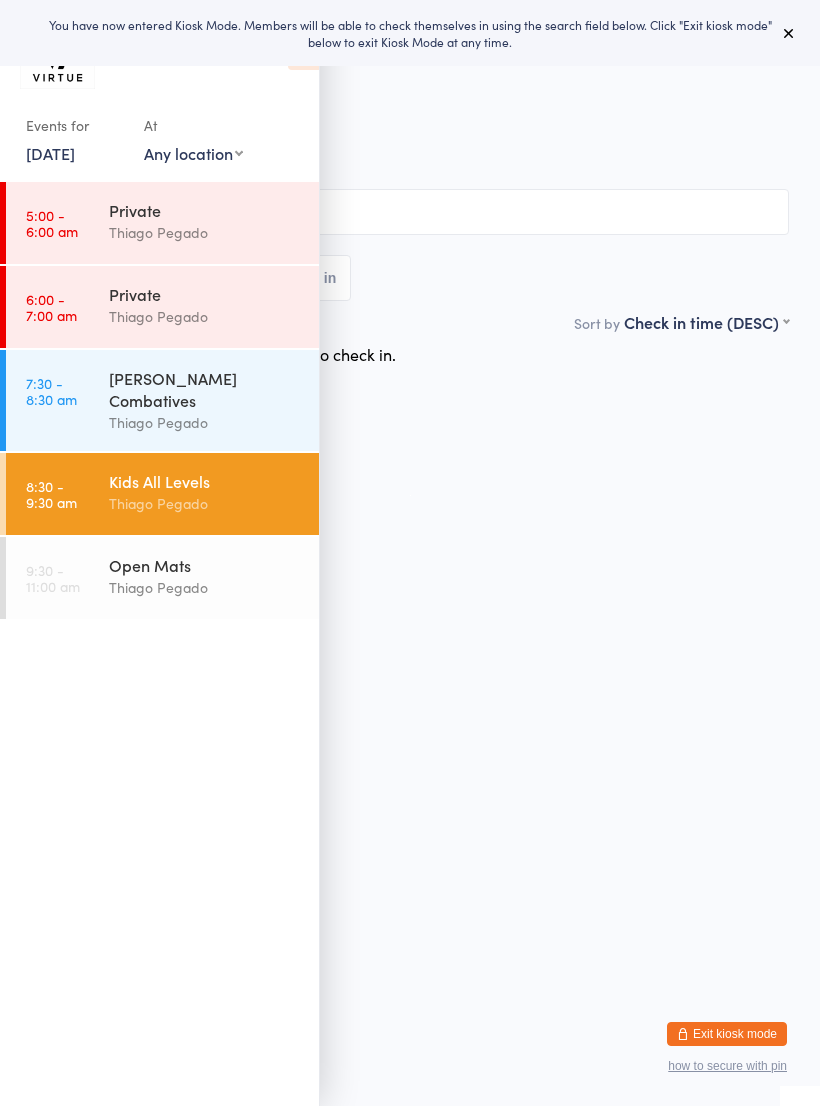 scroll, scrollTop: 0, scrollLeft: 0, axis: both 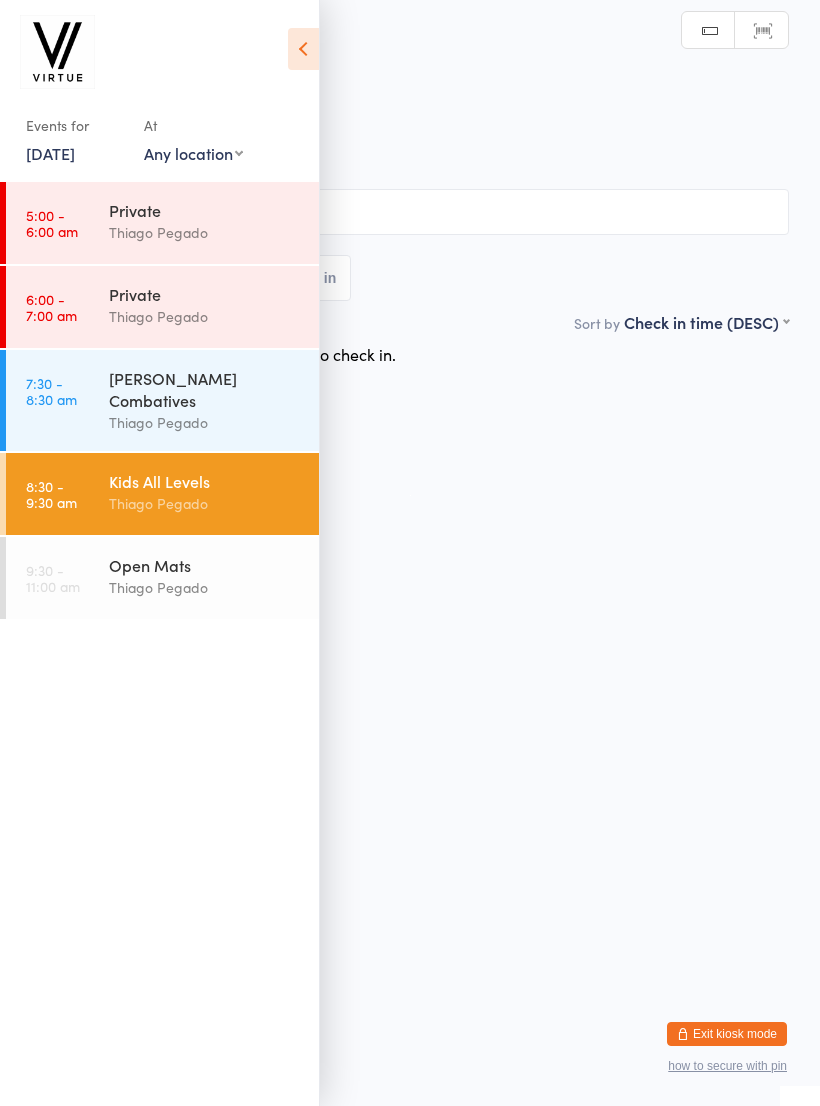 click at bounding box center (303, 49) 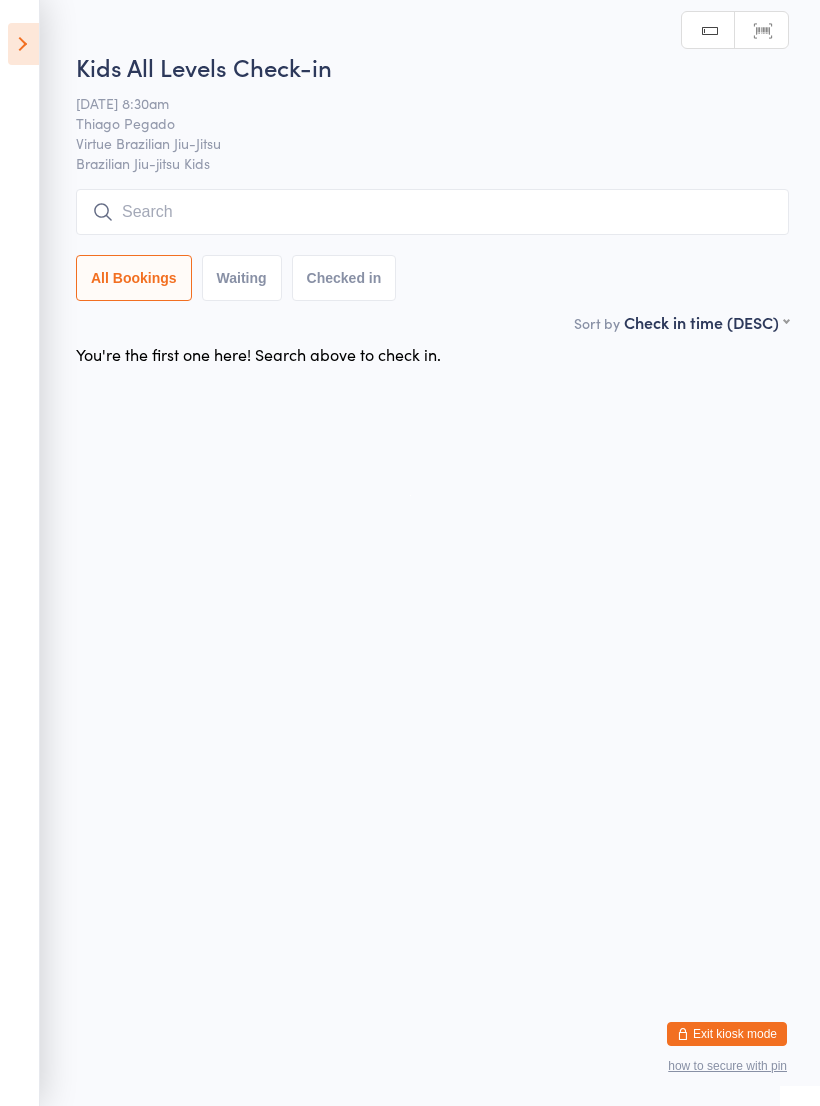 click at bounding box center (432, 212) 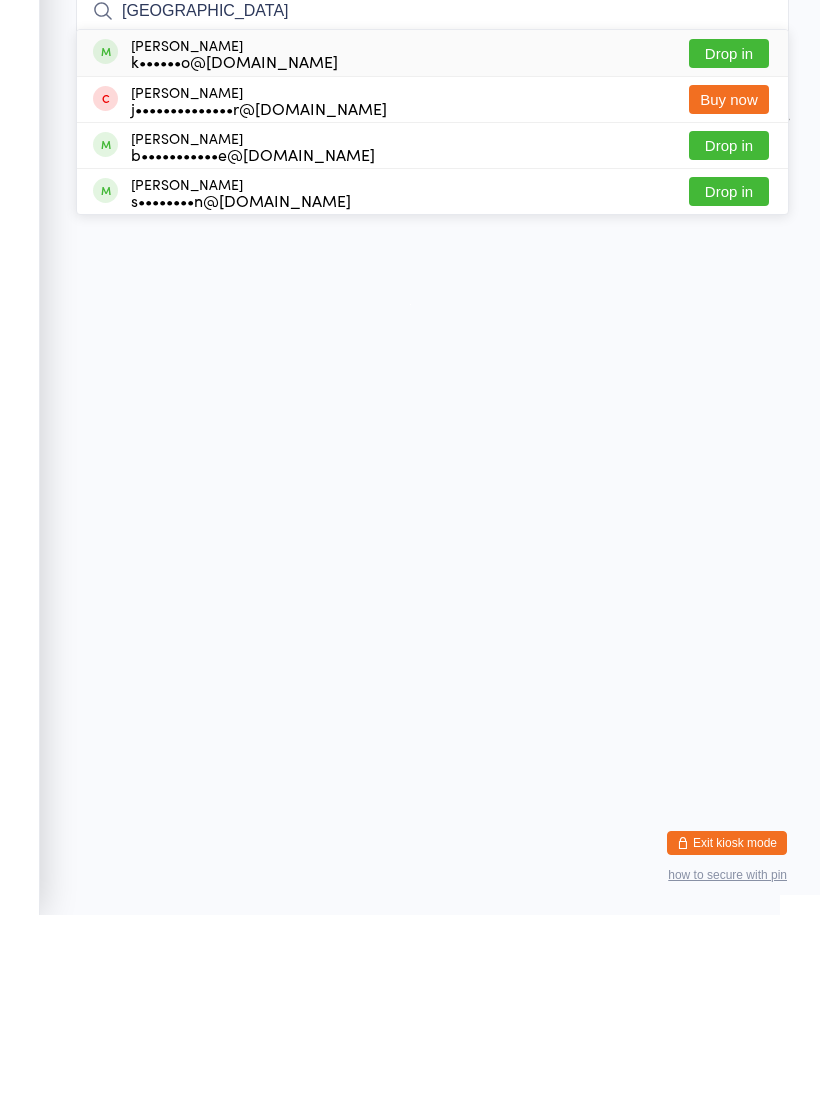 type on "Aden" 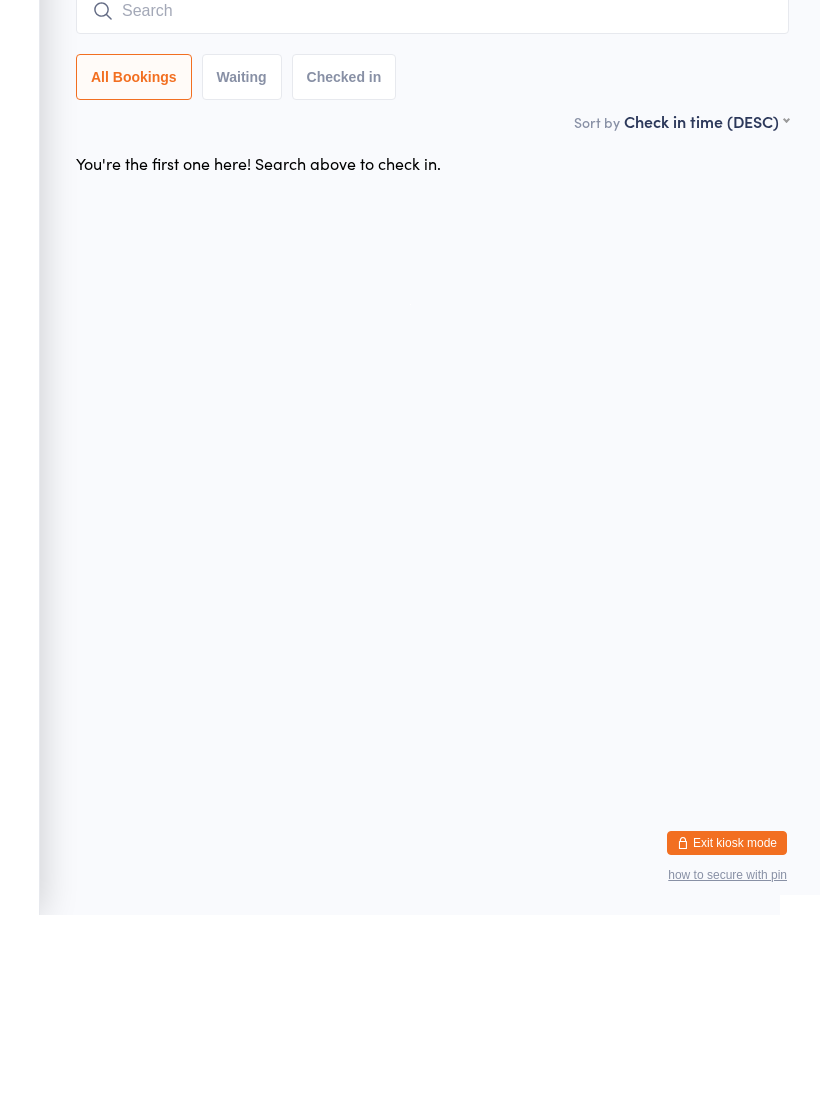 click at bounding box center [432, 202] 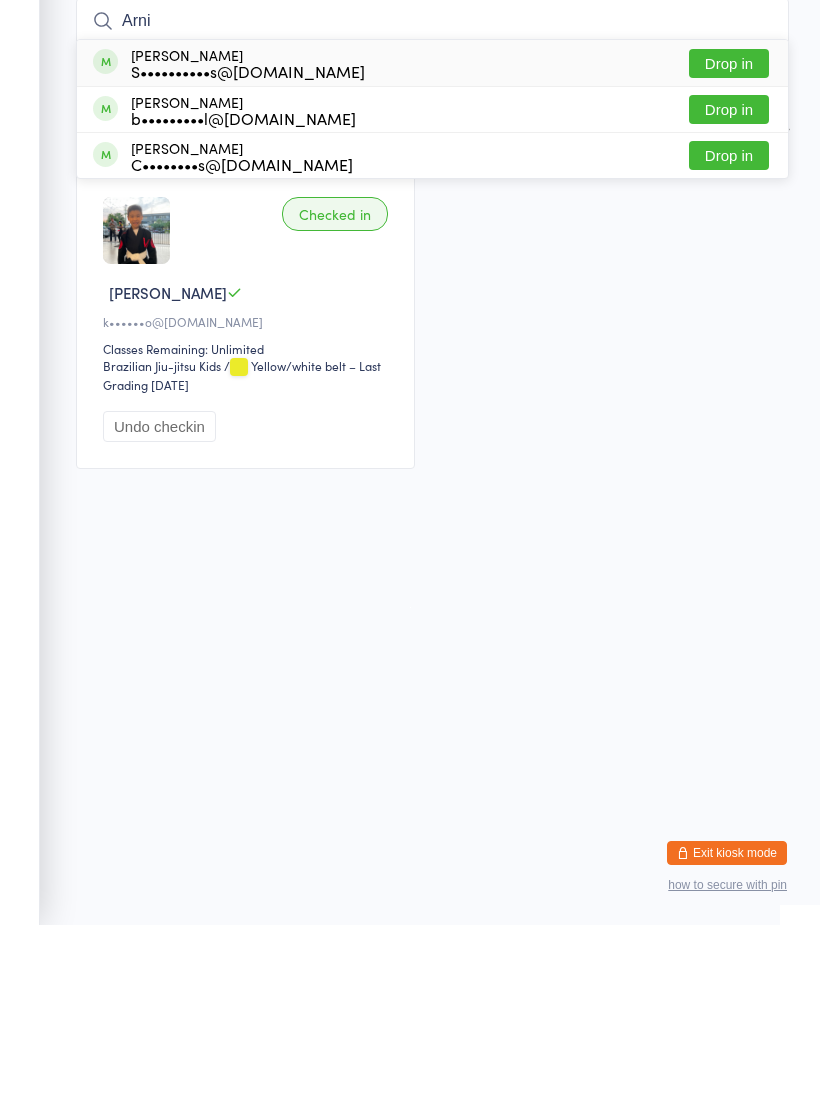 type on "Arni" 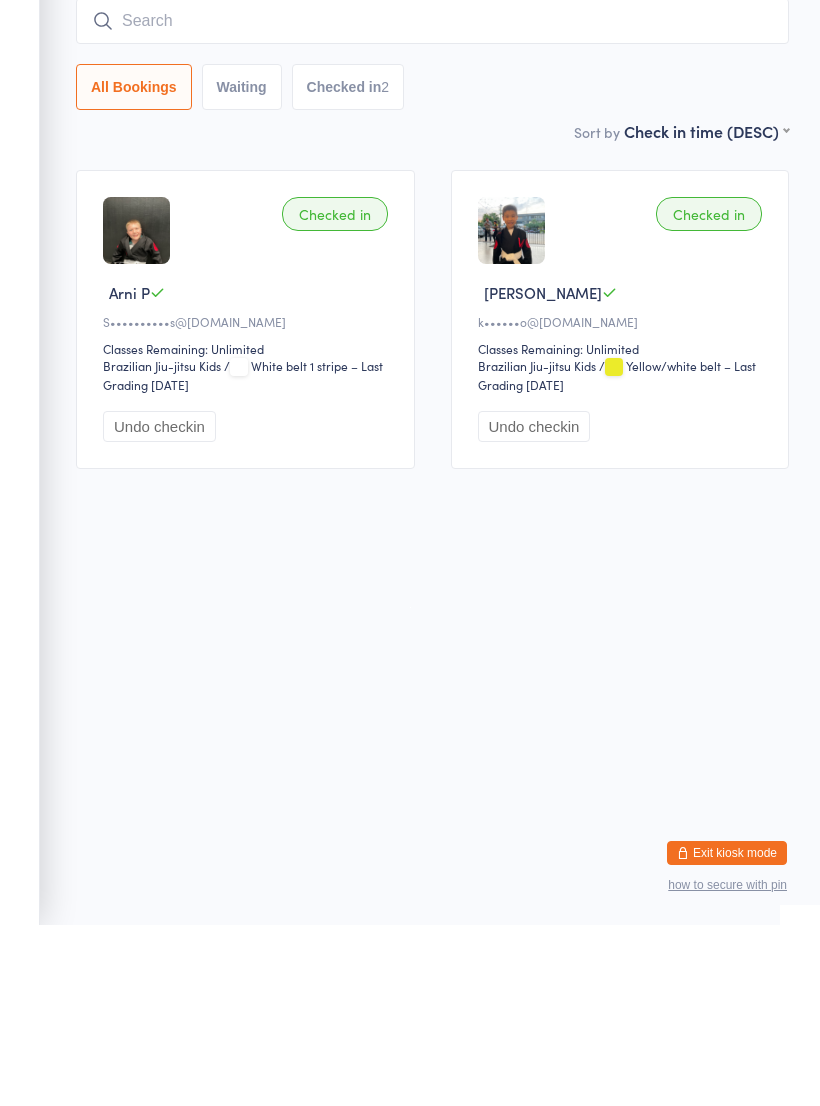 click at bounding box center (432, 202) 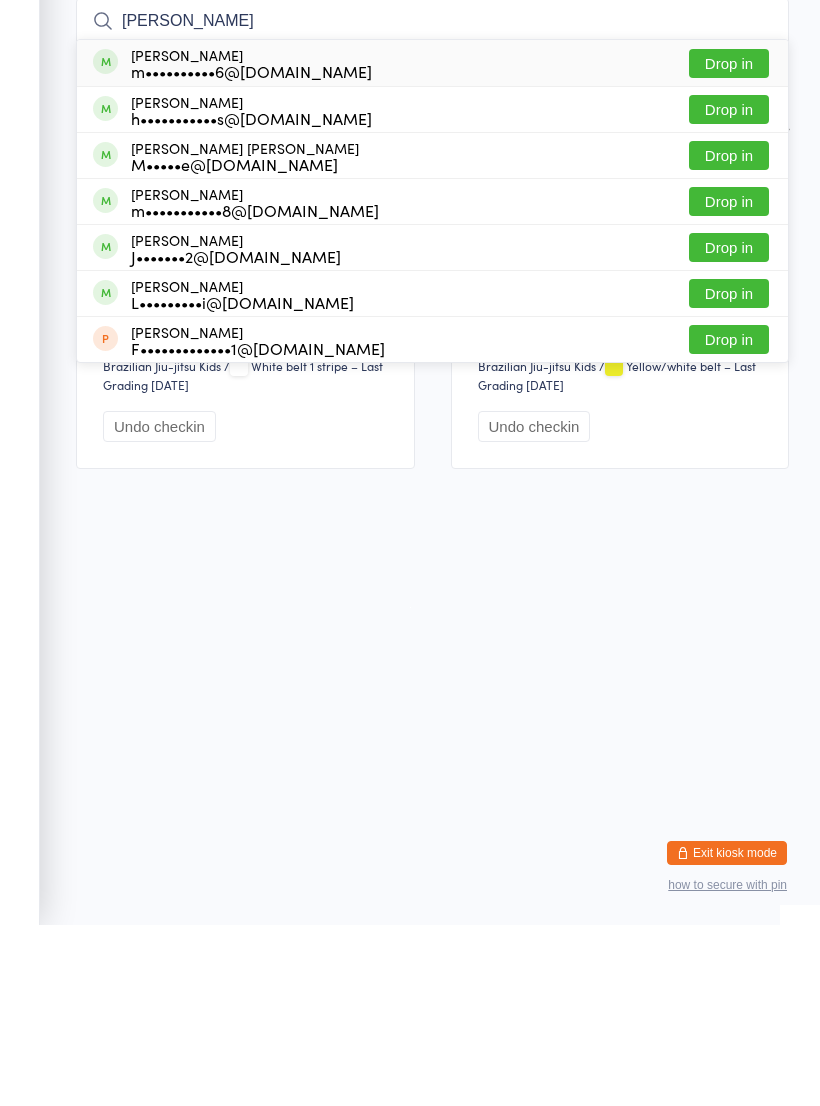 type on "Martin" 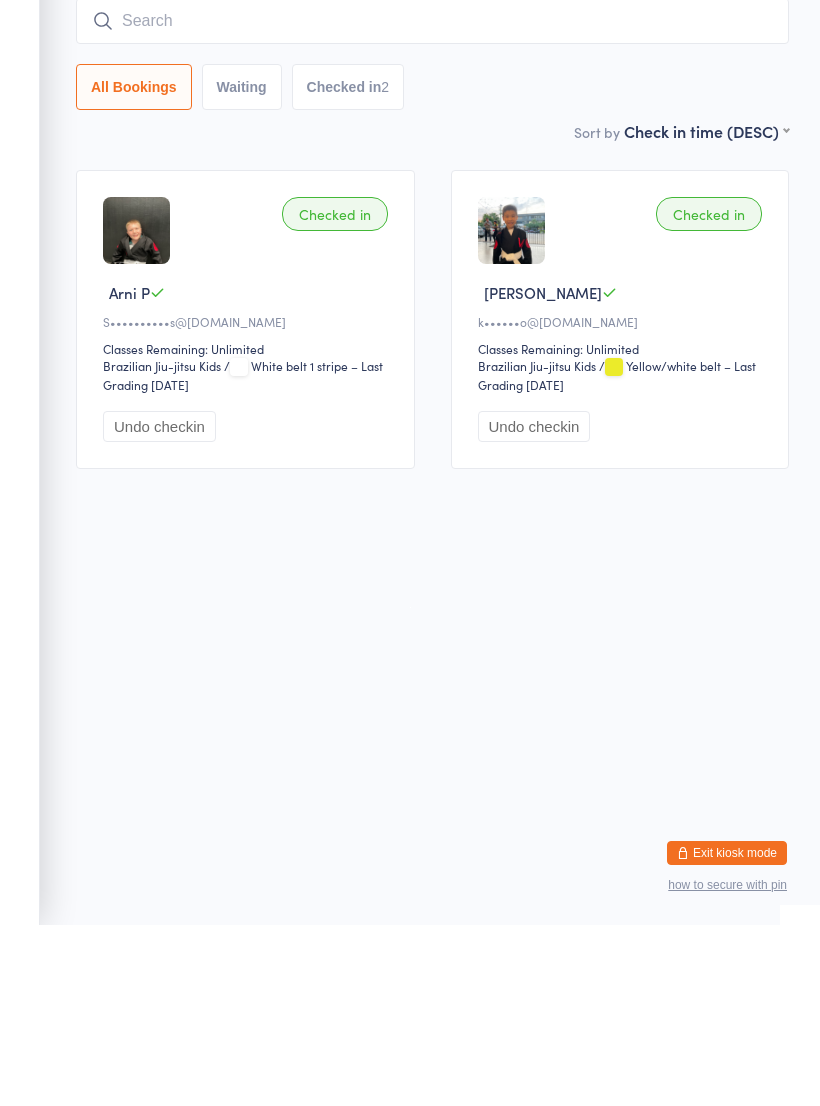 click at bounding box center (432, 202) 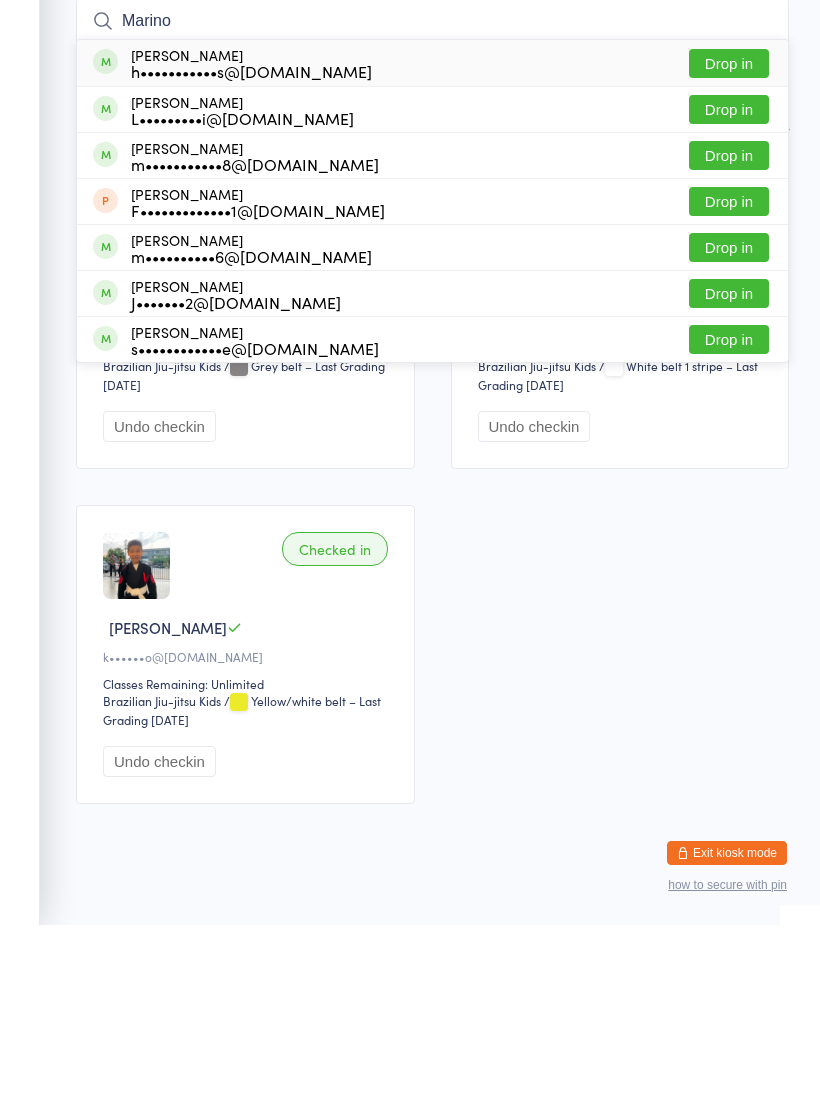 type on "Marino" 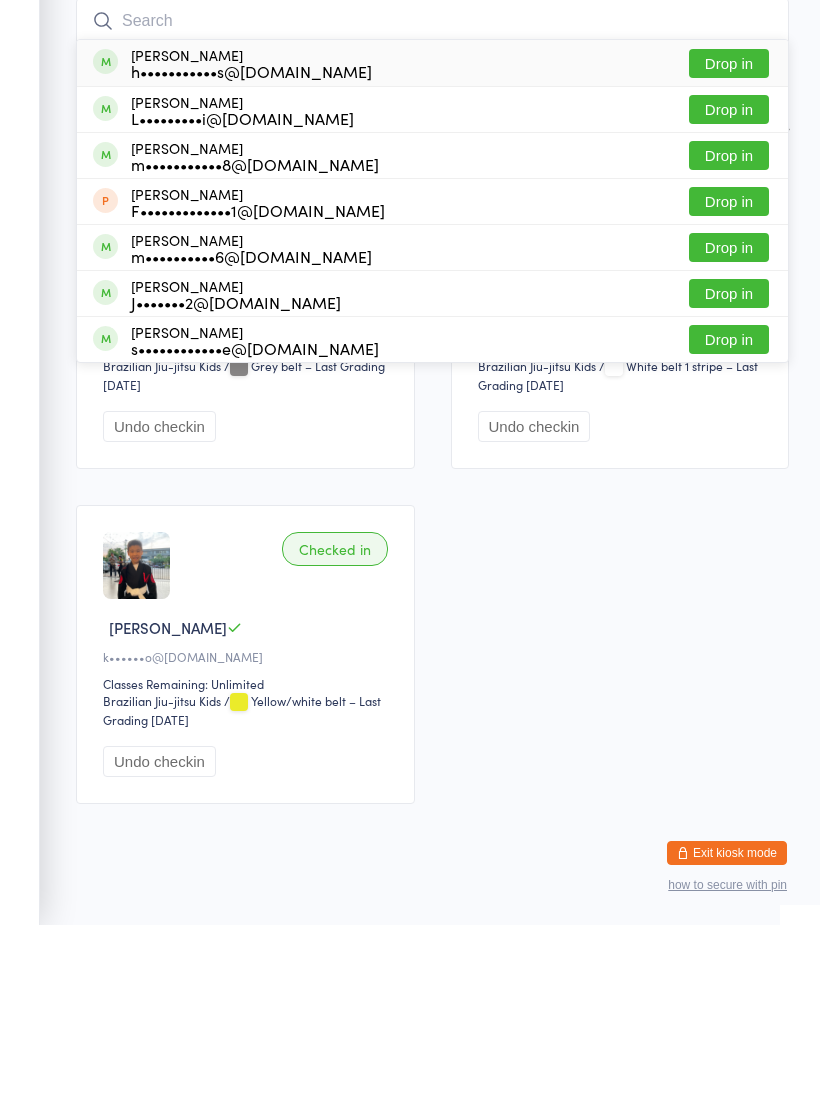 scroll, scrollTop: 51, scrollLeft: 0, axis: vertical 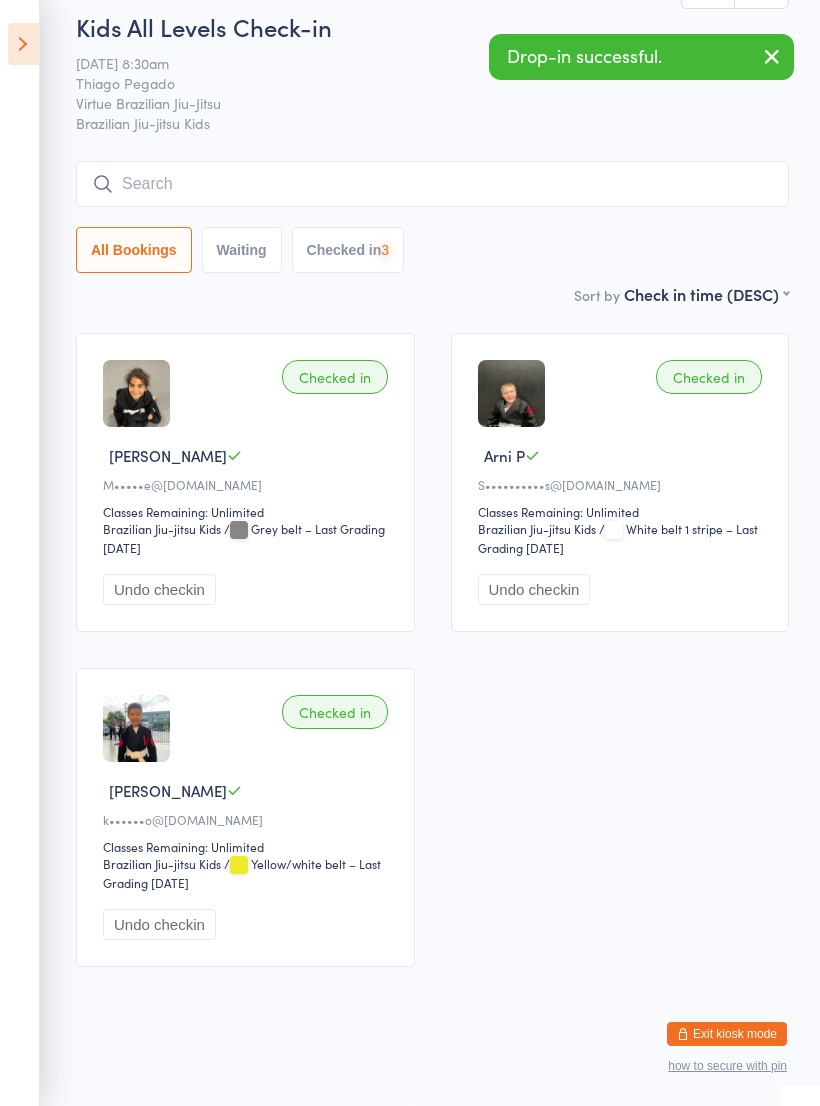 click at bounding box center (432, 184) 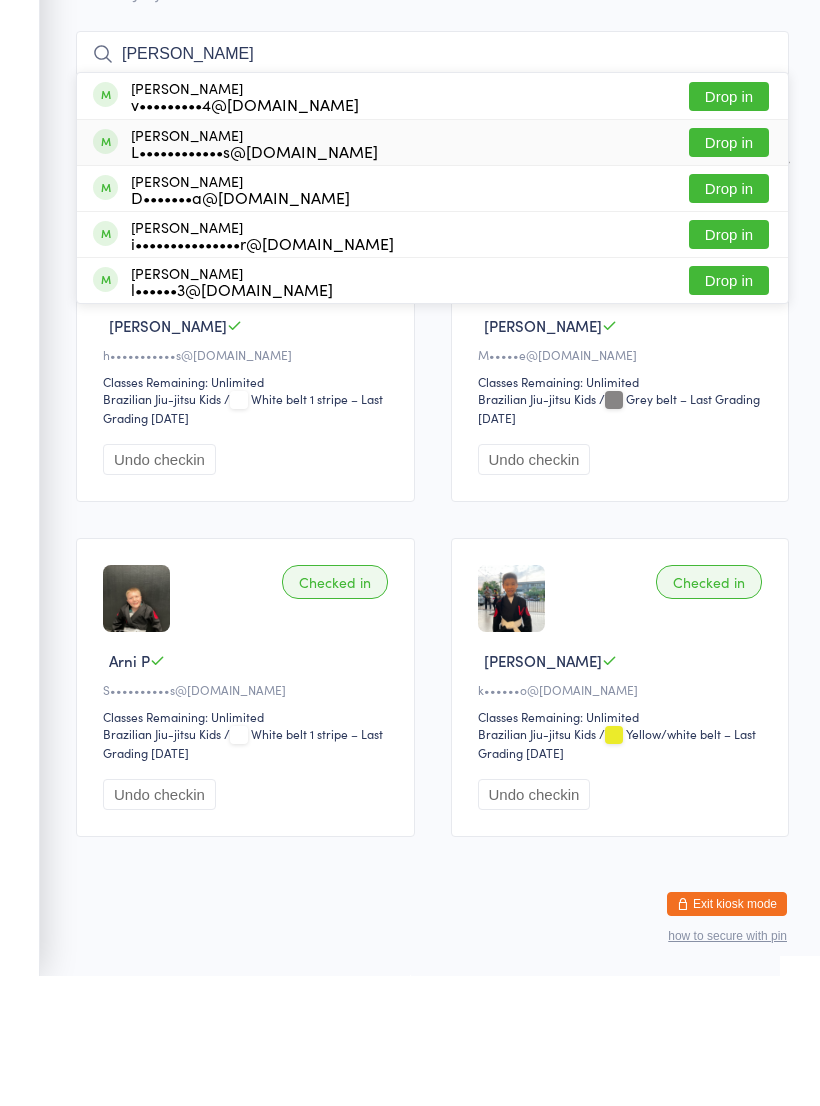 type on "Lucas" 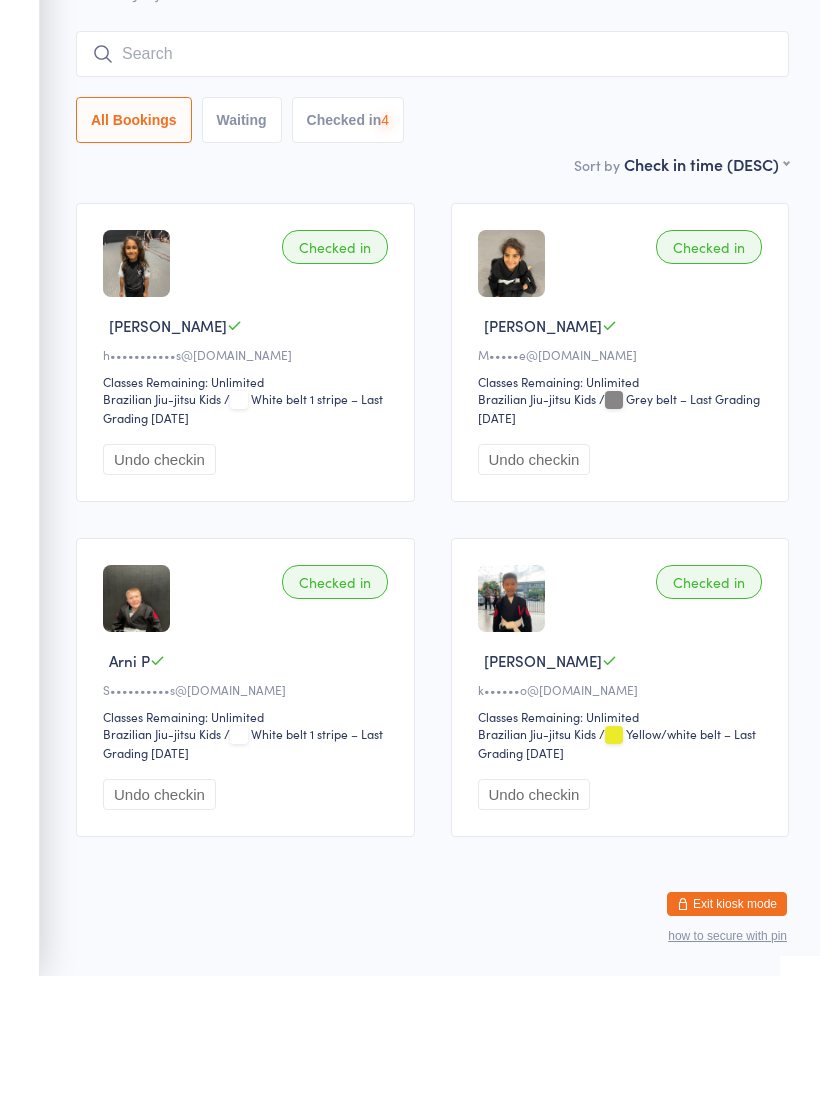 click at bounding box center (432, 184) 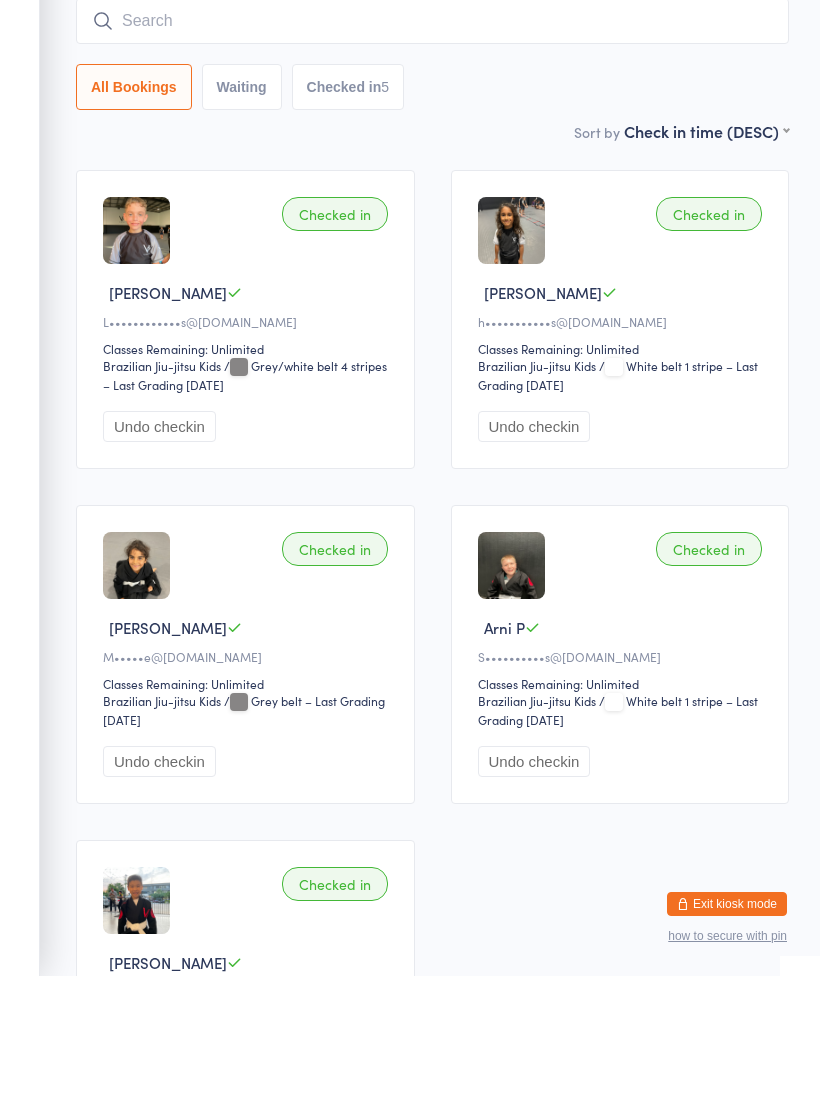 click at bounding box center (432, 151) 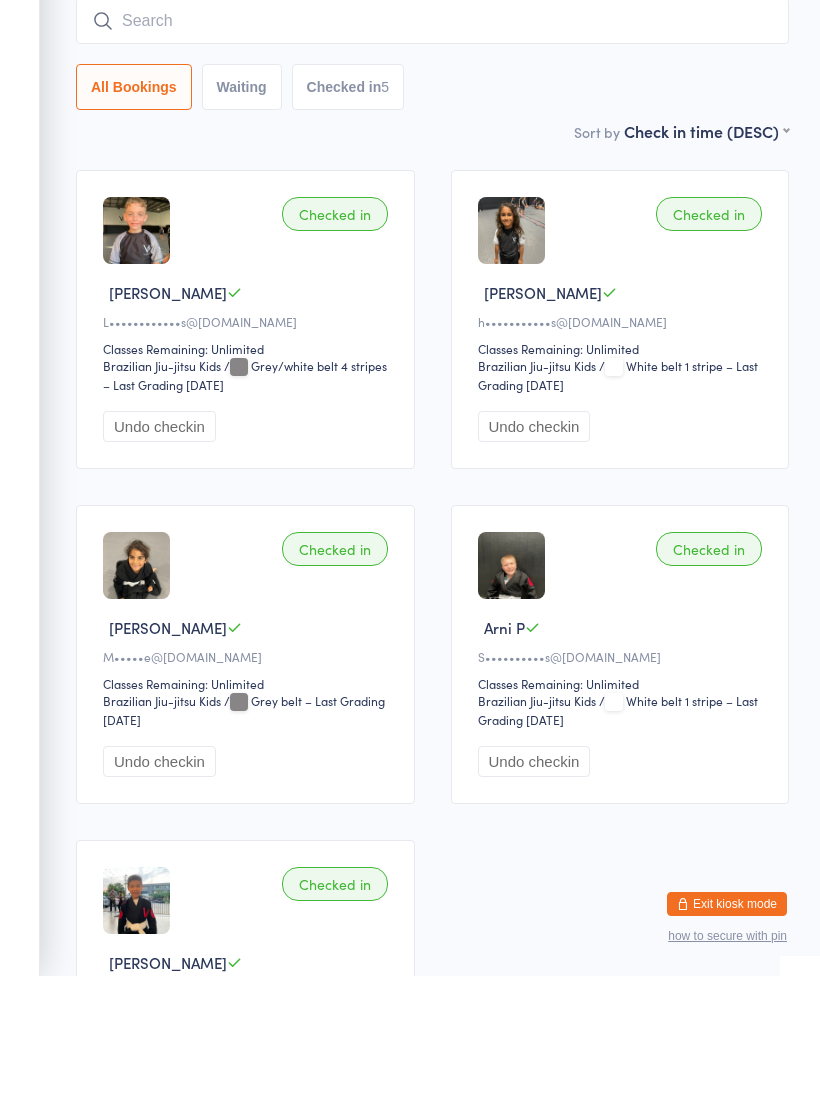 type on "N" 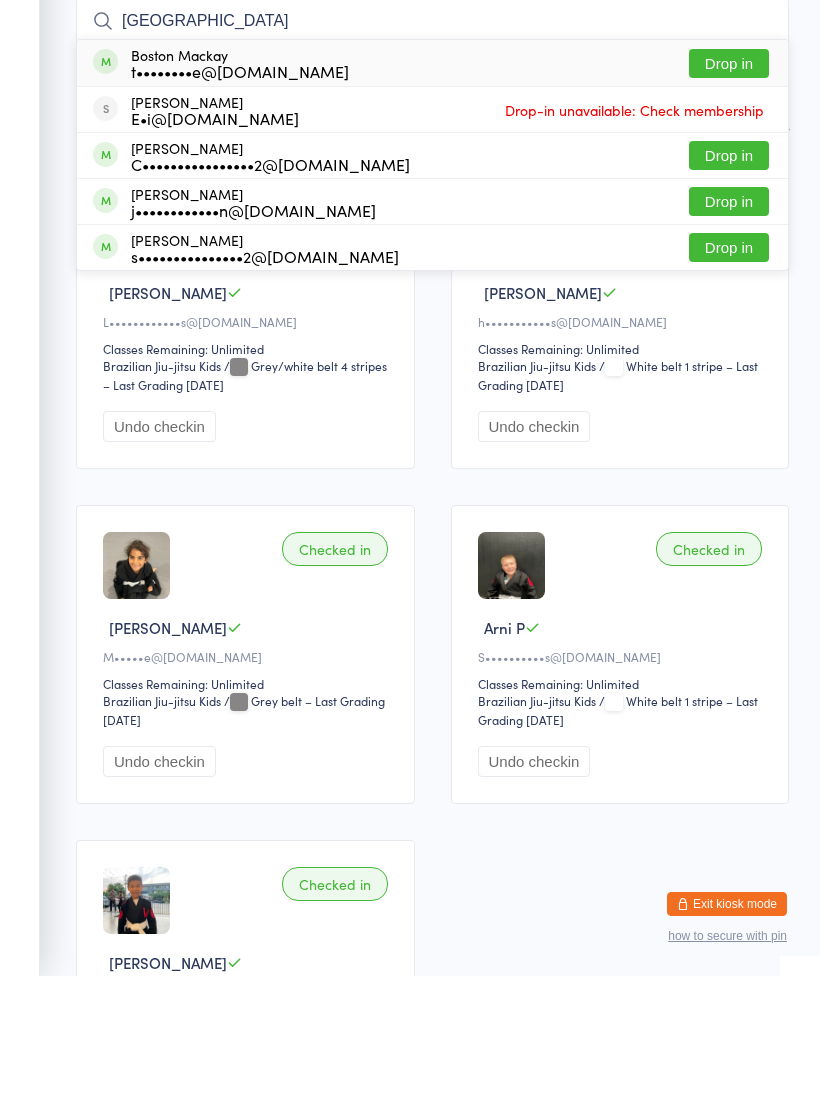 type on "Boston" 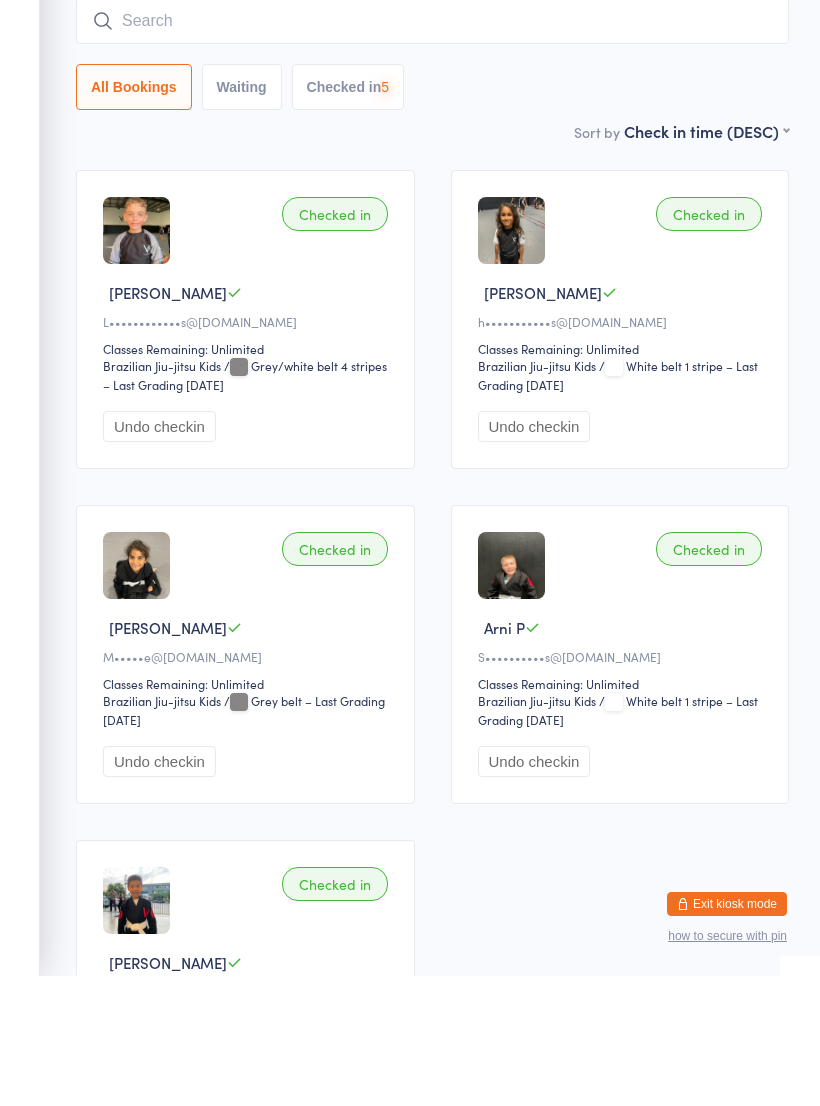 click at bounding box center (432, 151) 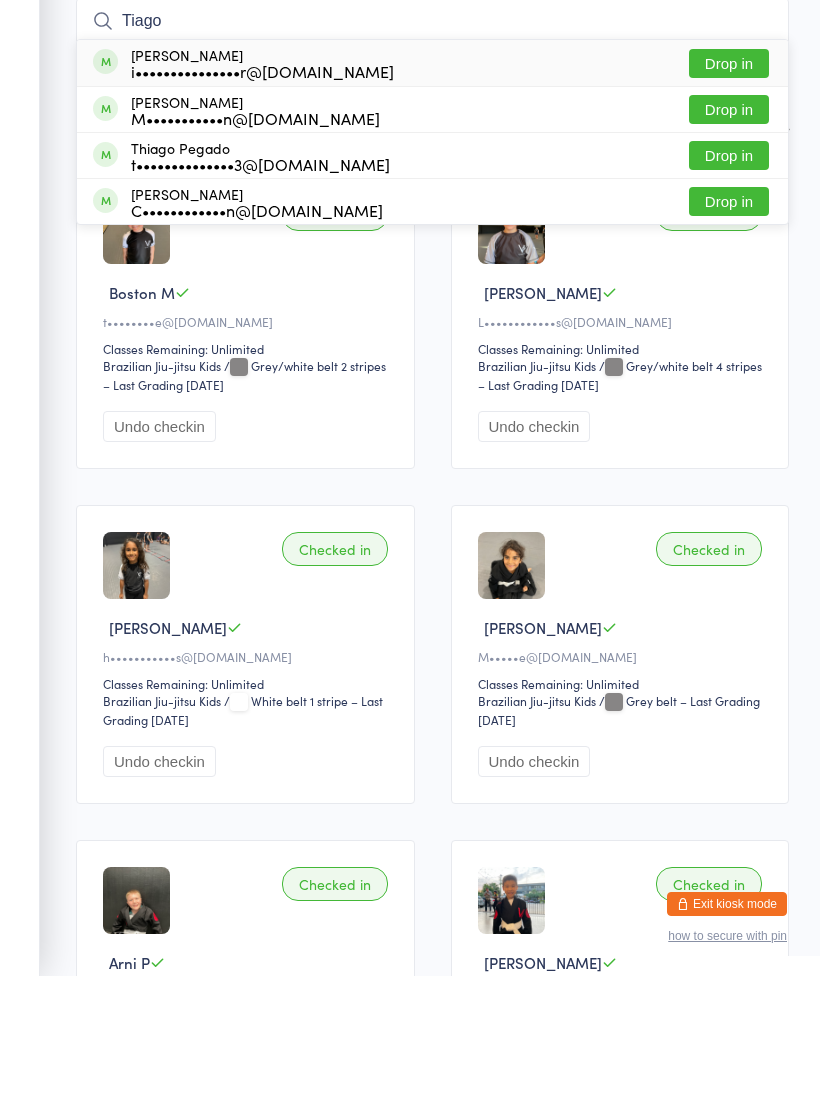type on "Tiago" 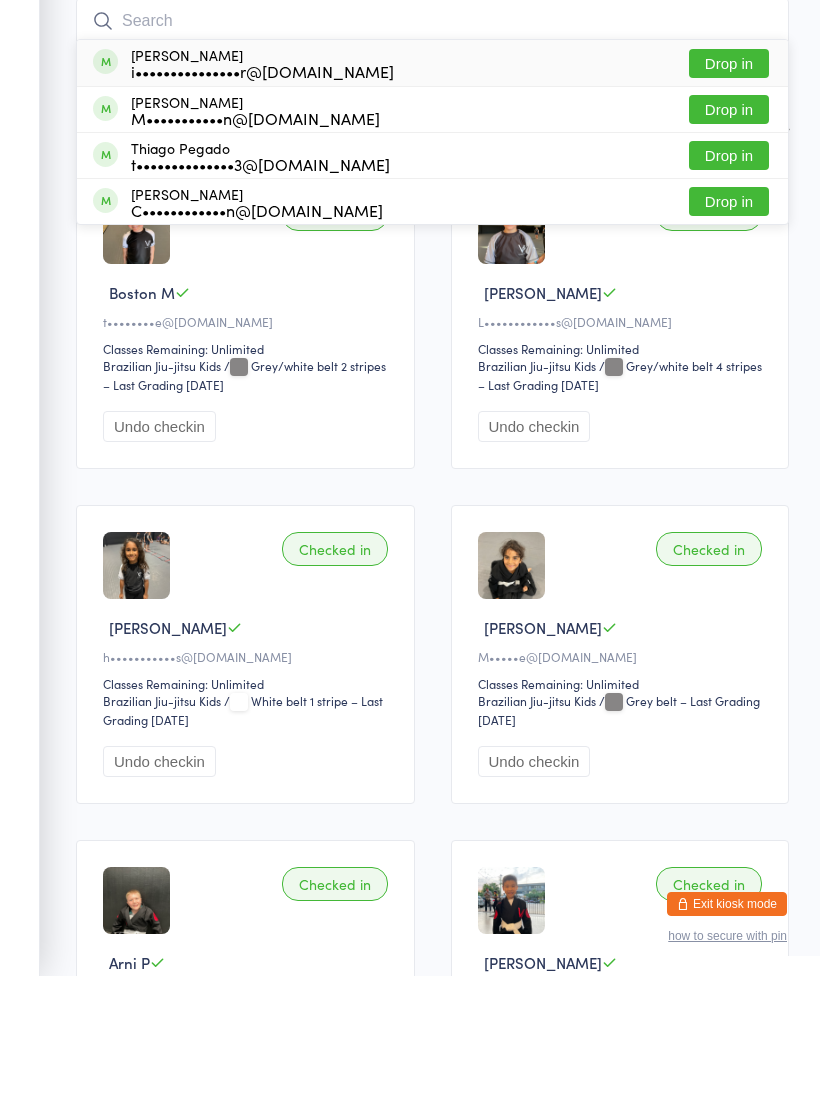scroll, scrollTop: 181, scrollLeft: 0, axis: vertical 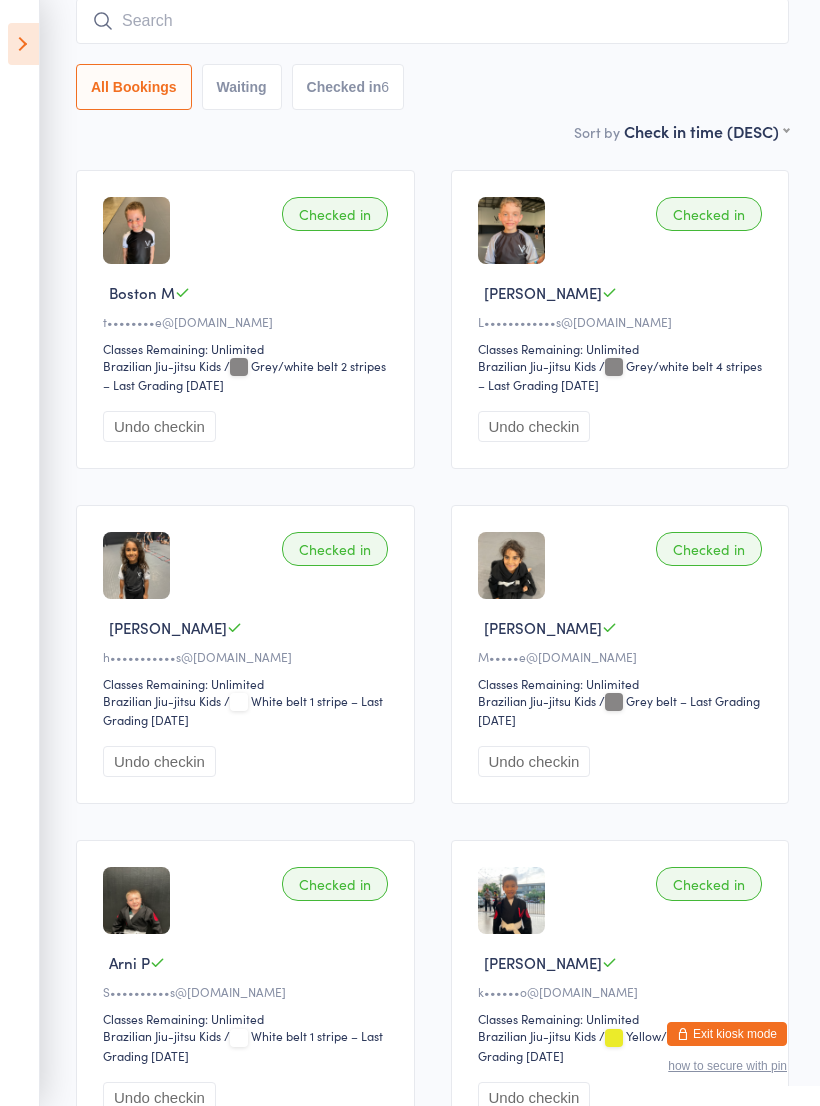 click at bounding box center [432, 21] 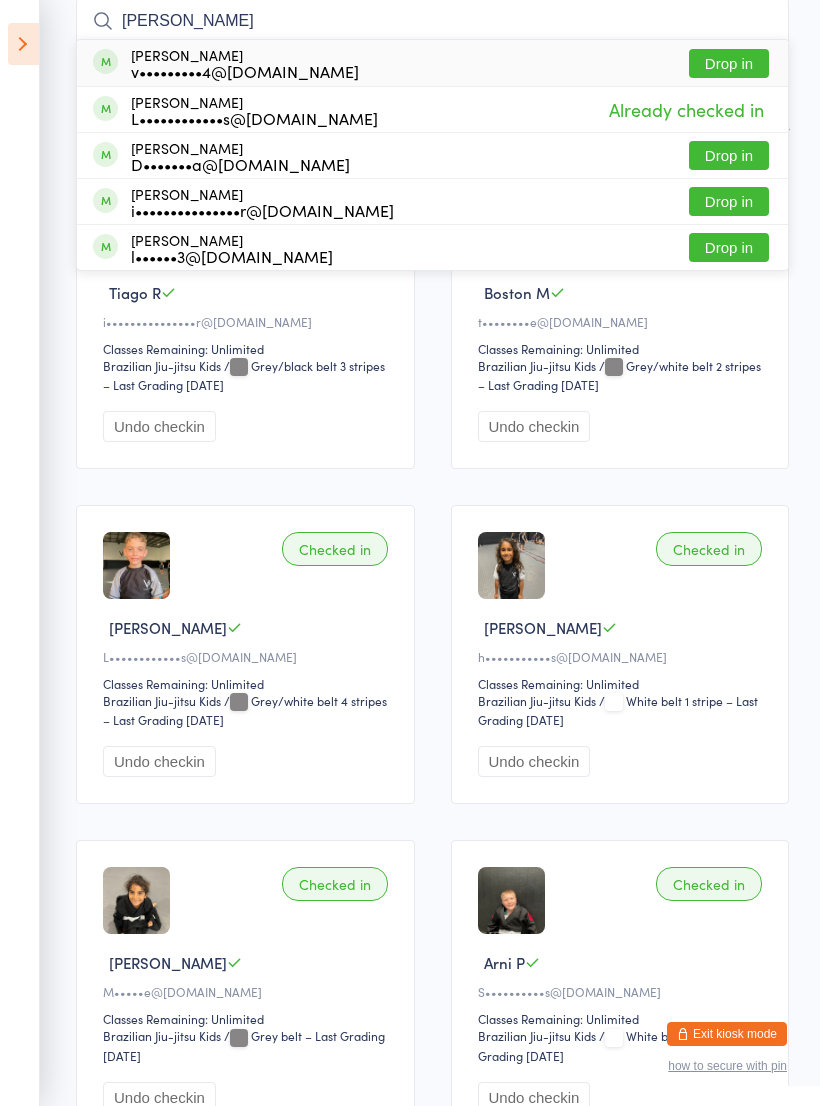 type on "Lucas" 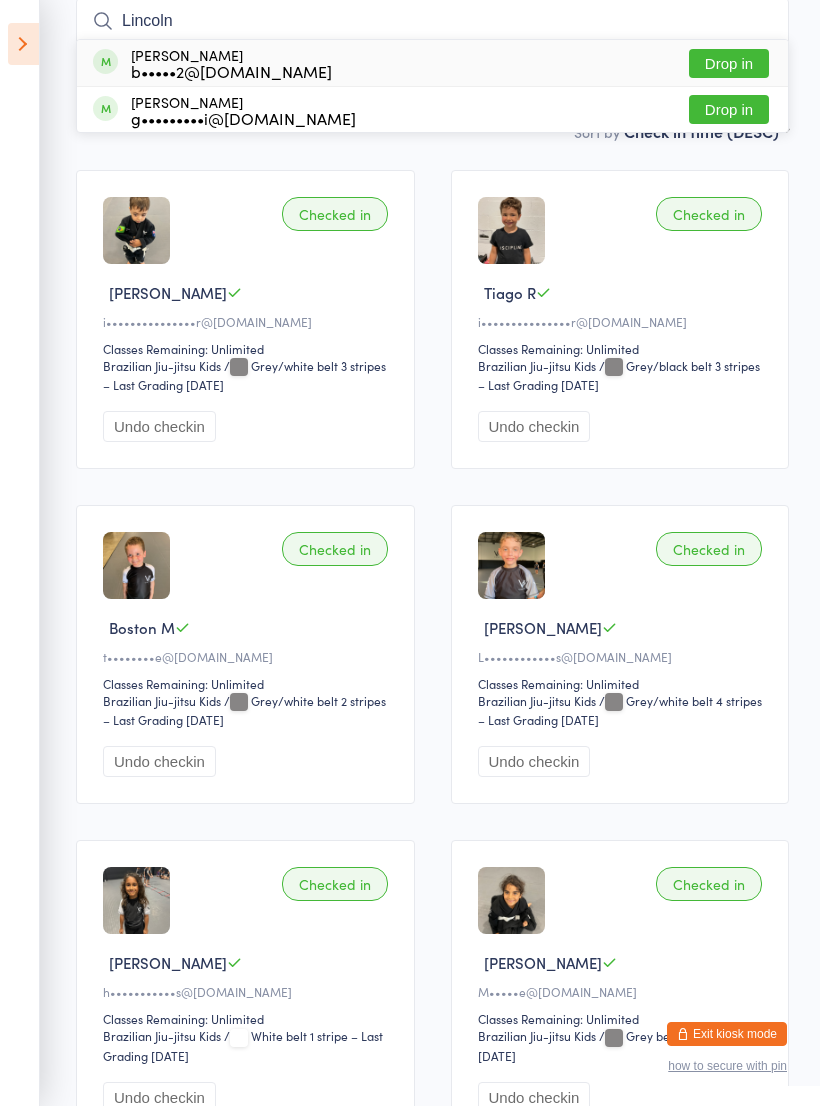 type on "Lincoln" 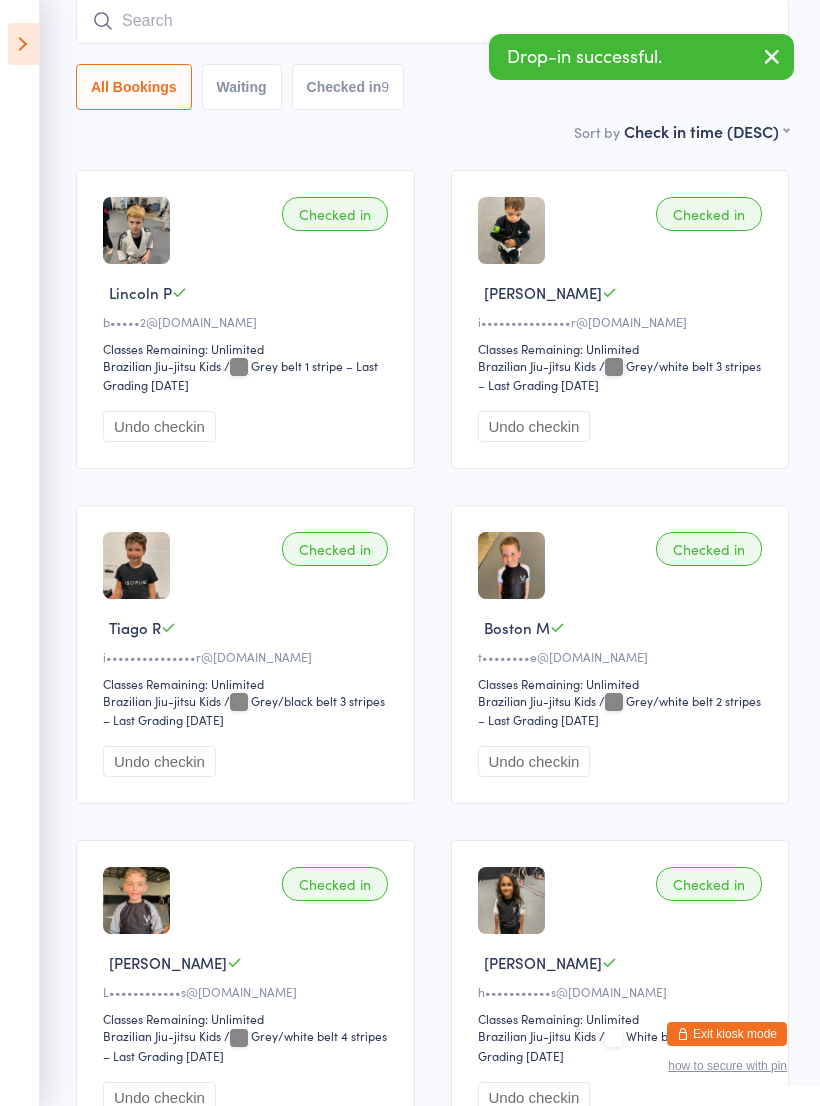 click at bounding box center [432, 21] 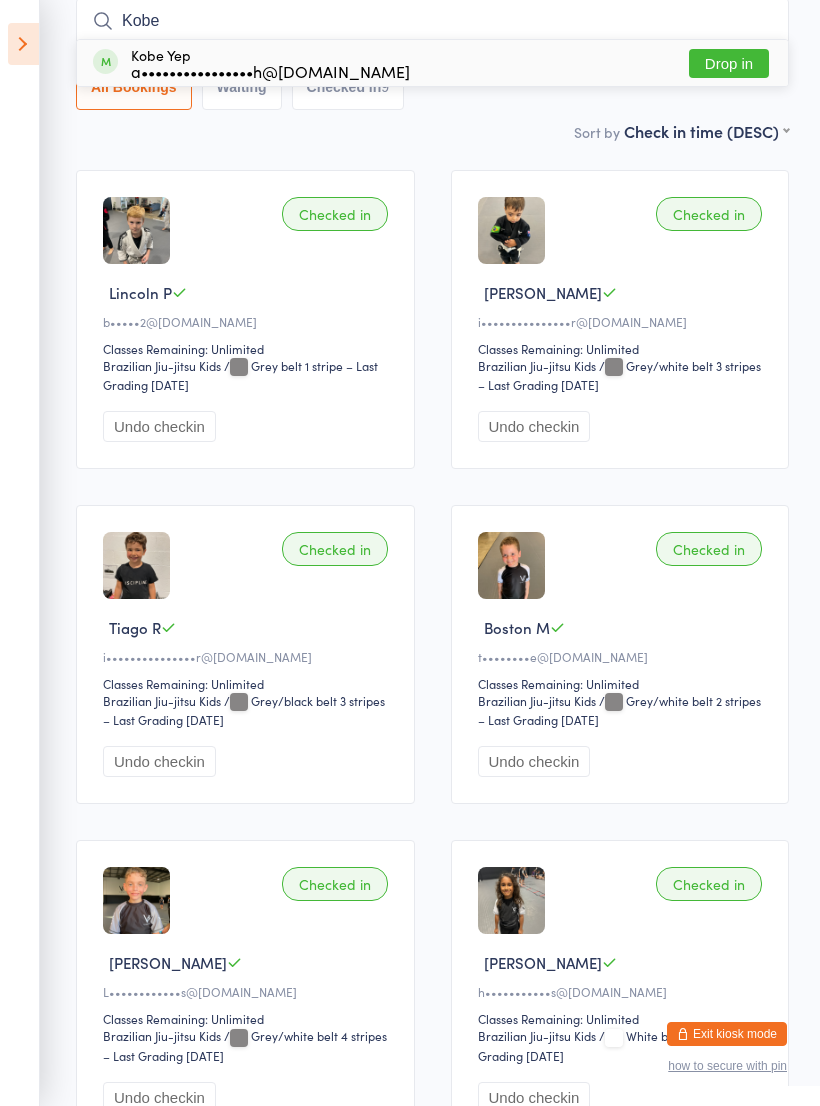 type on "Kobe" 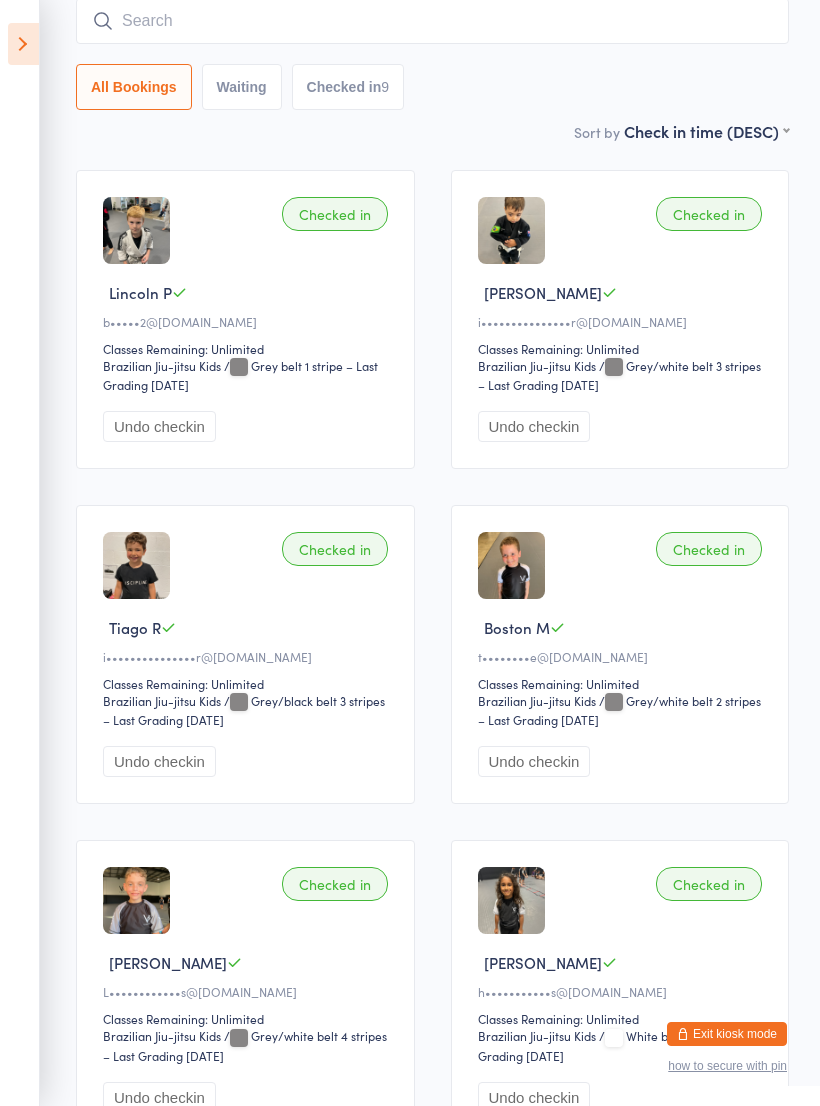 click at bounding box center (432, 21) 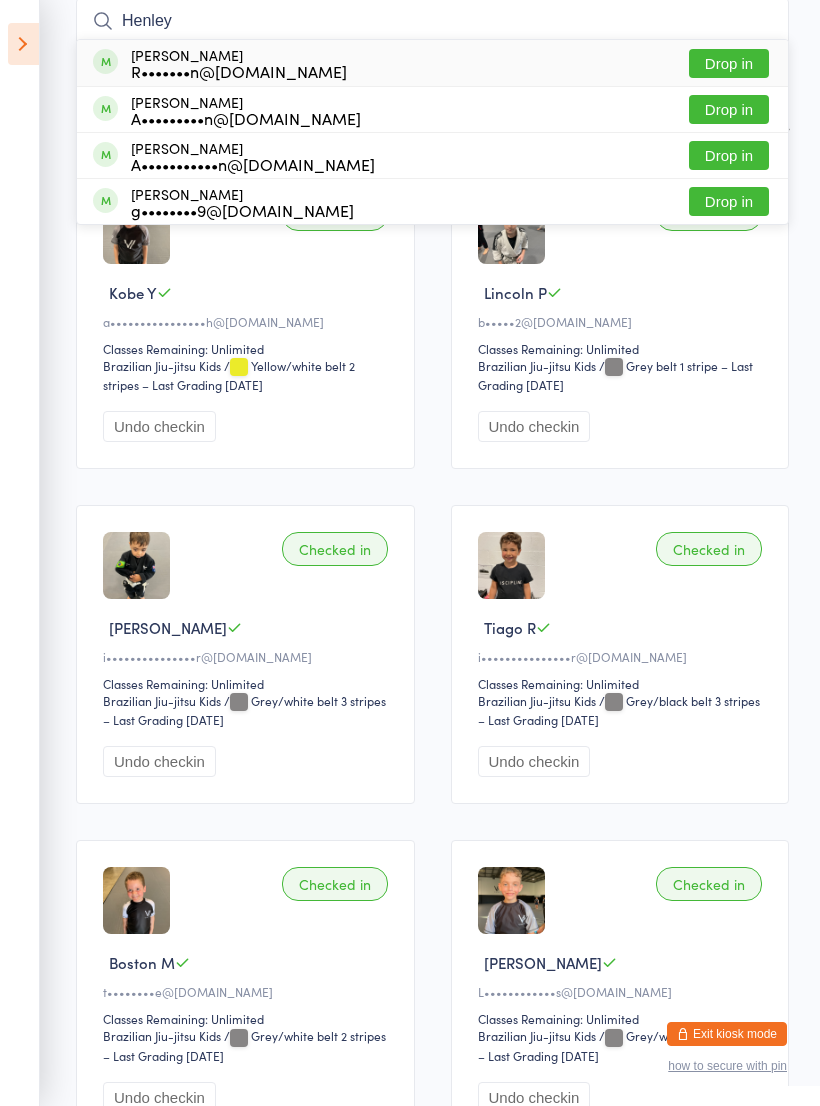 type on "Henley" 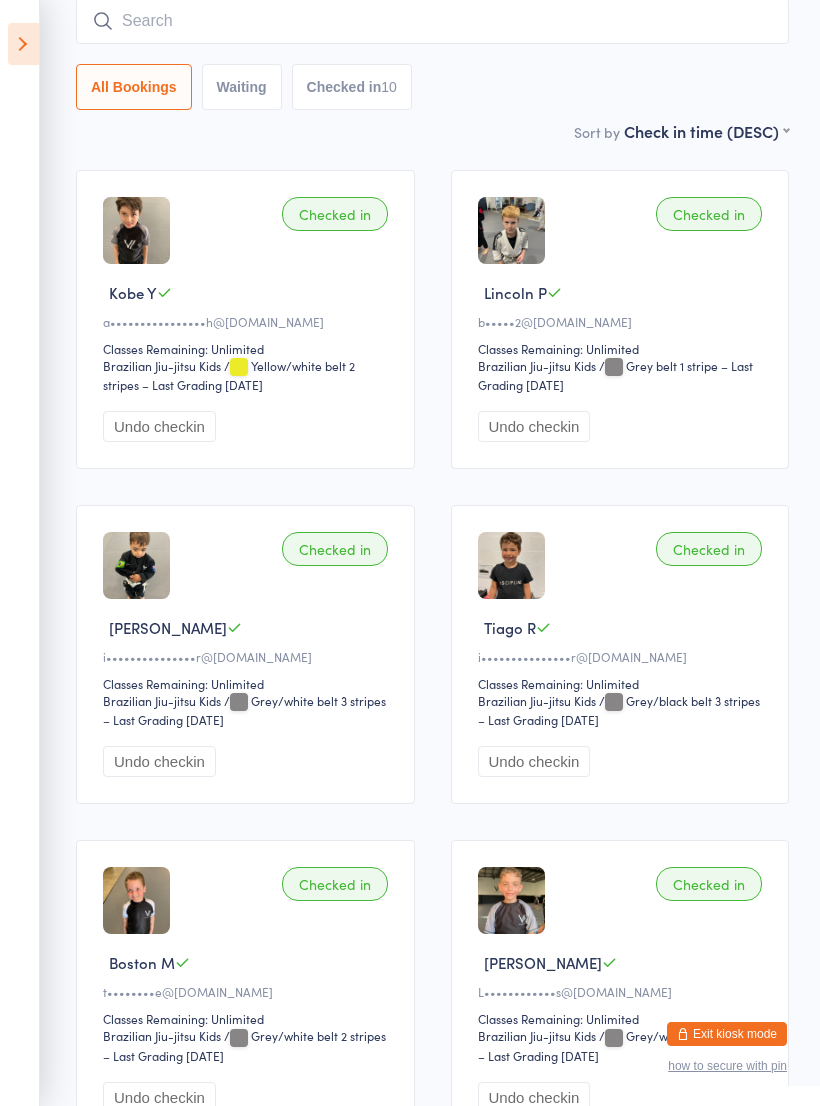 click at bounding box center [432, 21] 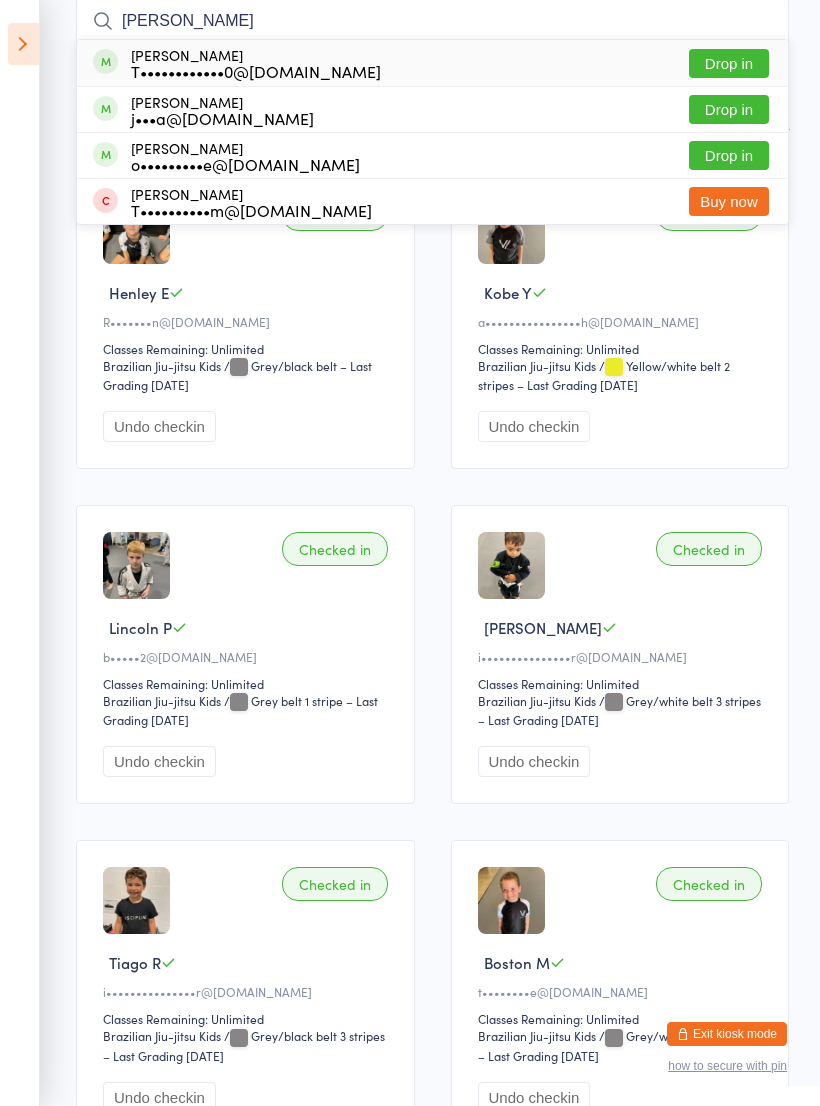 type on "Thomas" 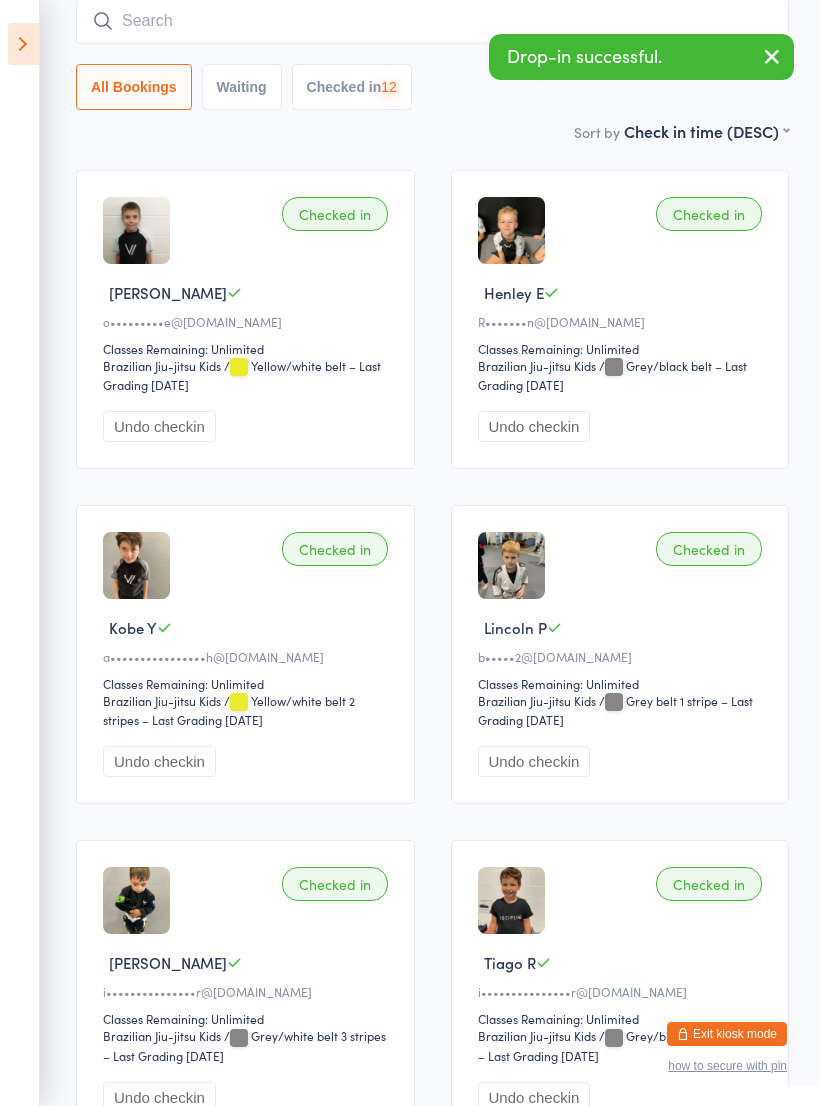 click at bounding box center (432, 21) 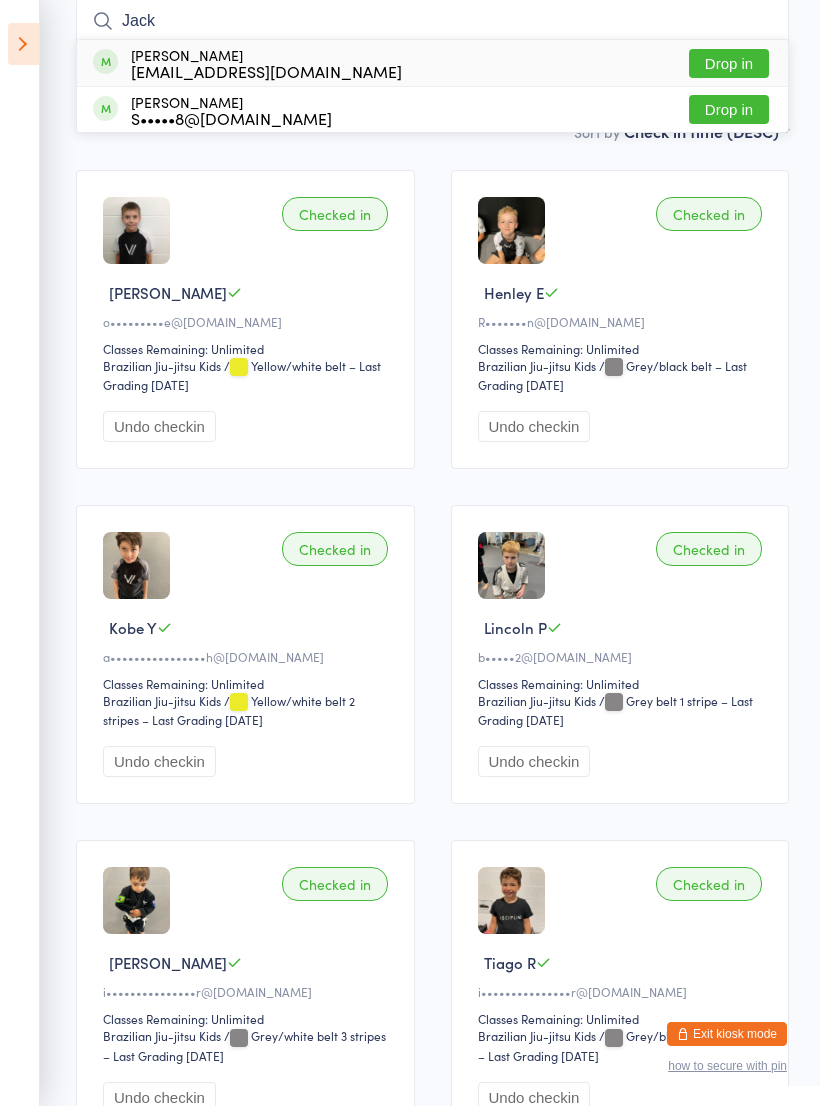 type on "Jack" 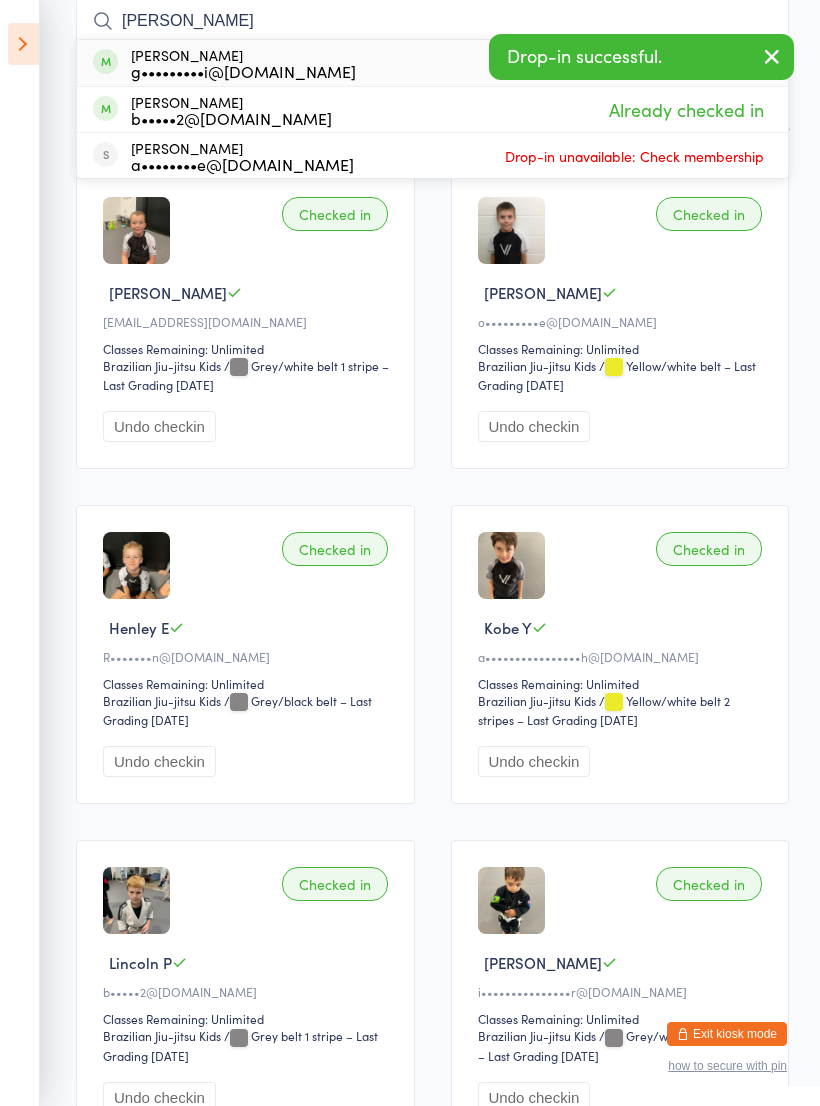 type on "Lina" 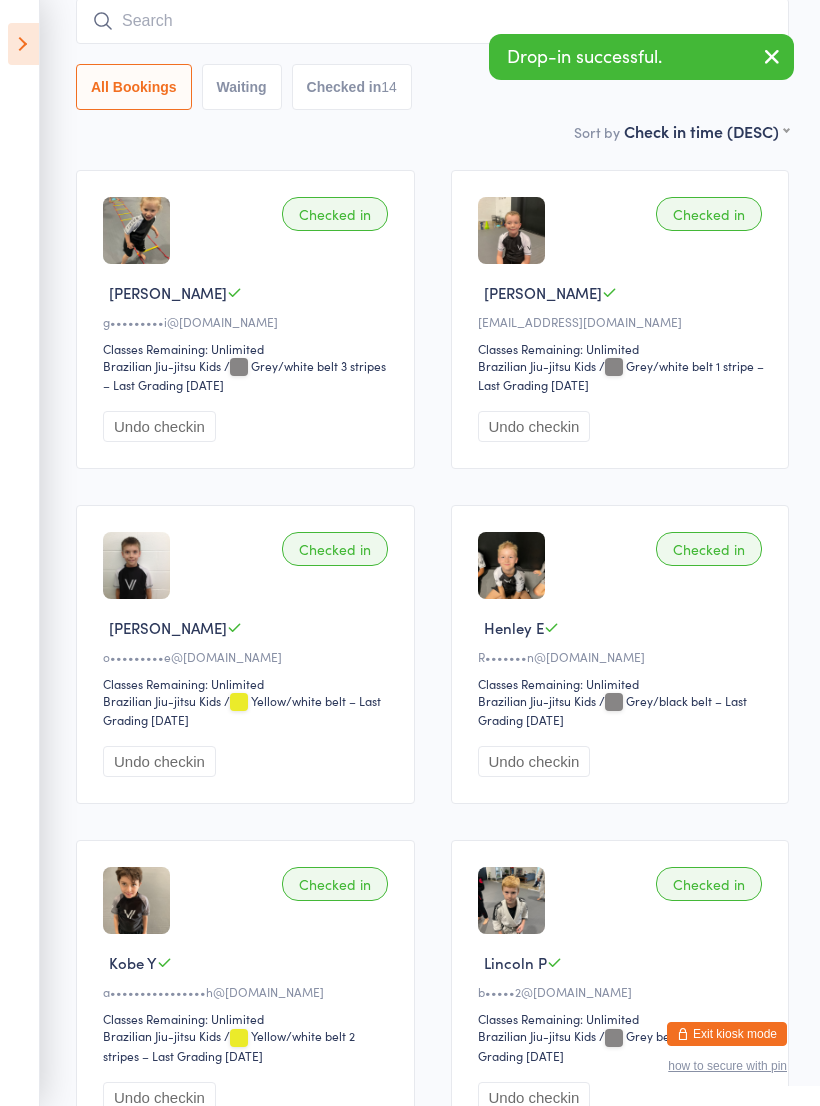 click at bounding box center [432, 21] 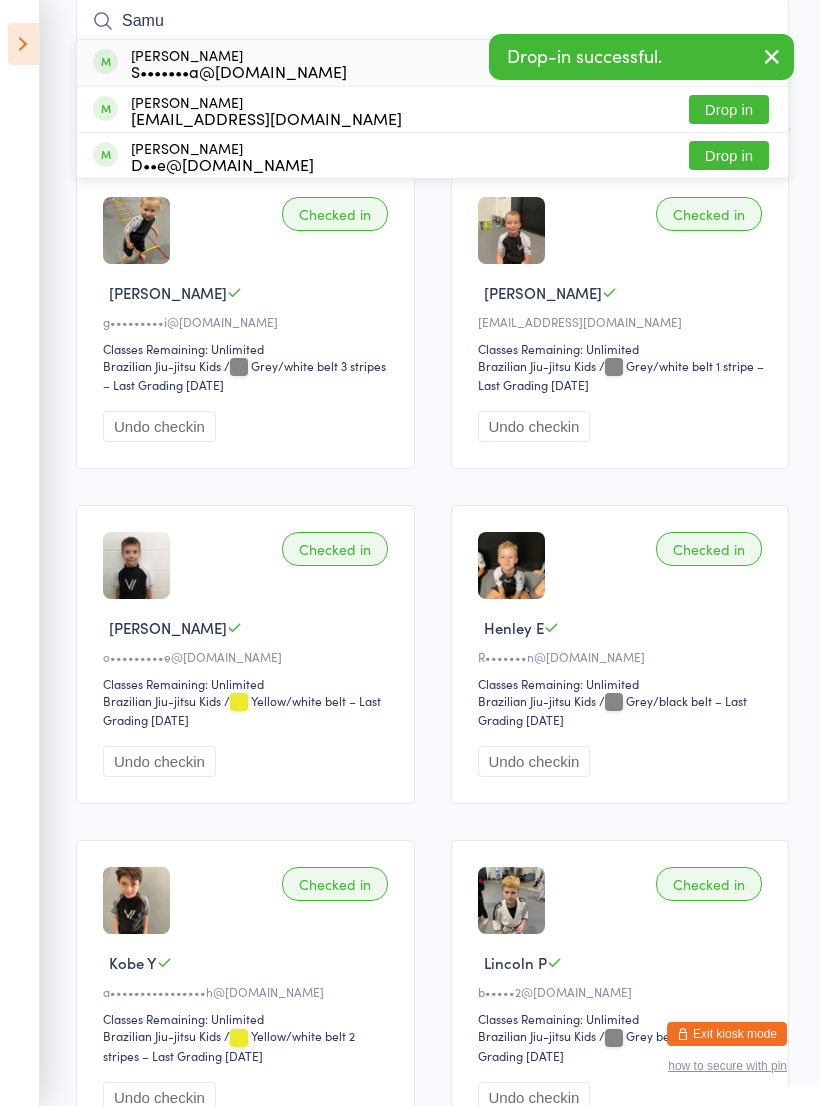type on "Samu" 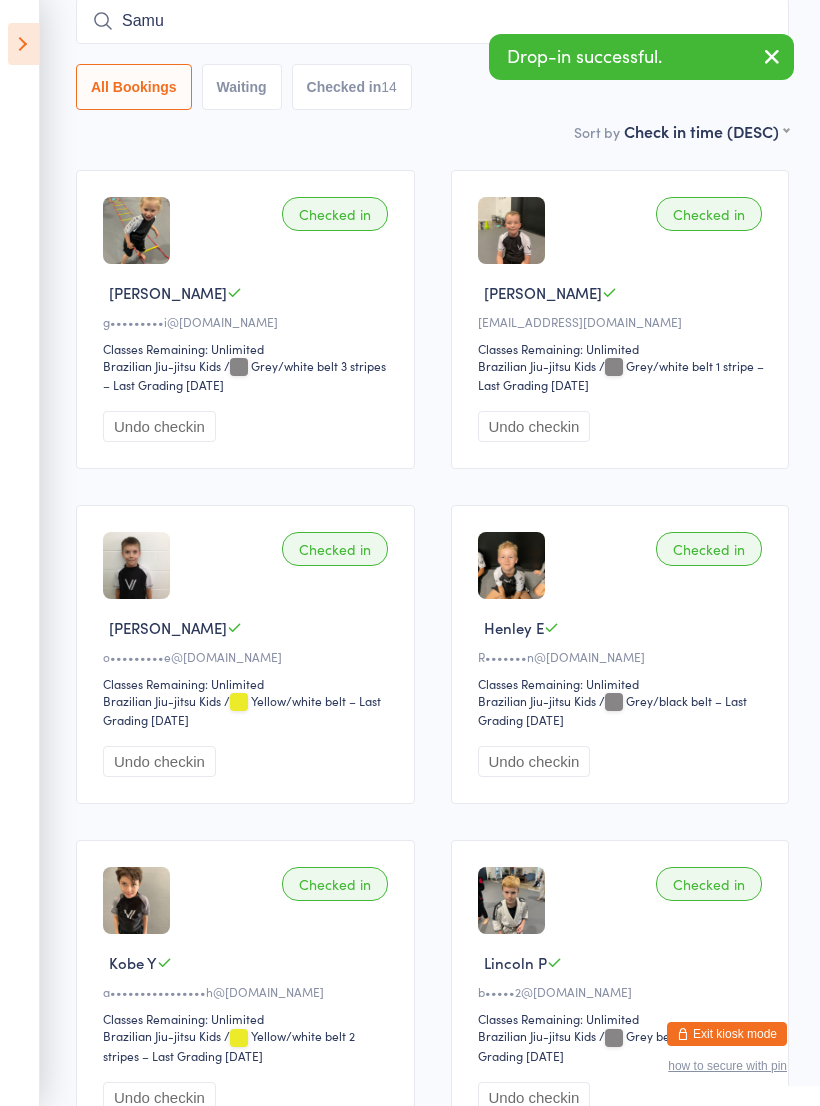 type 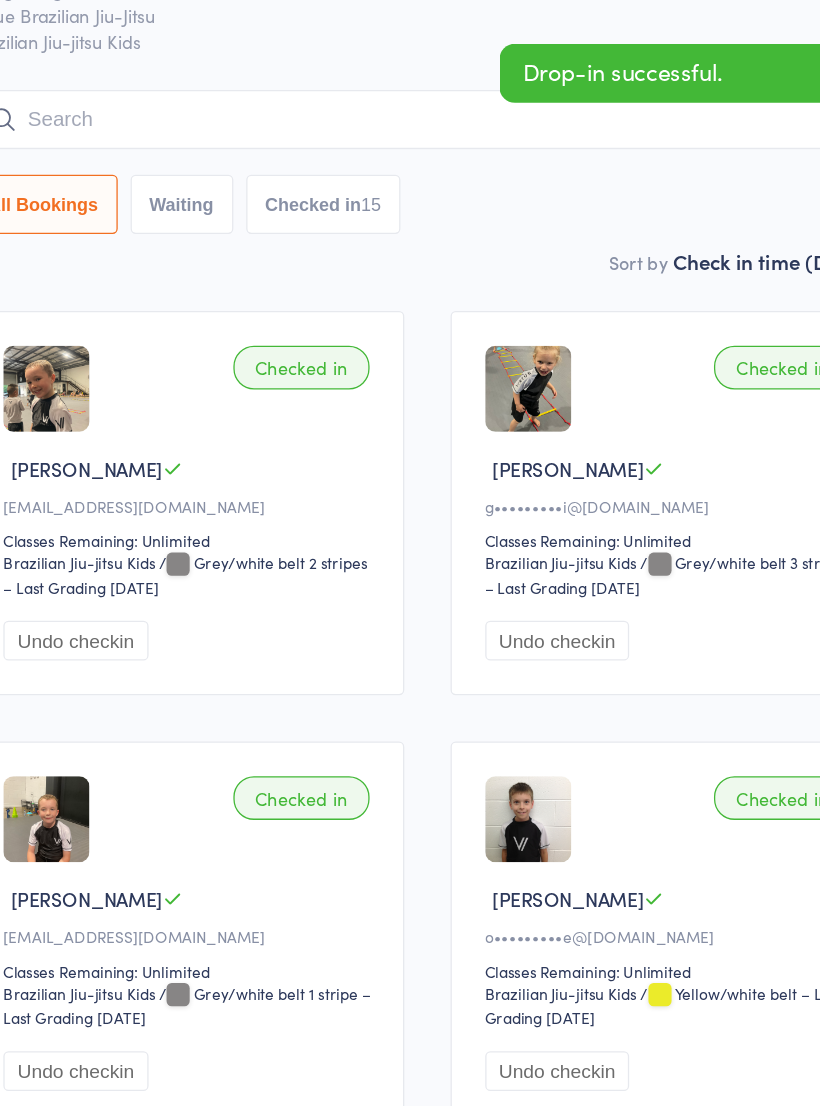 scroll, scrollTop: 0, scrollLeft: 0, axis: both 